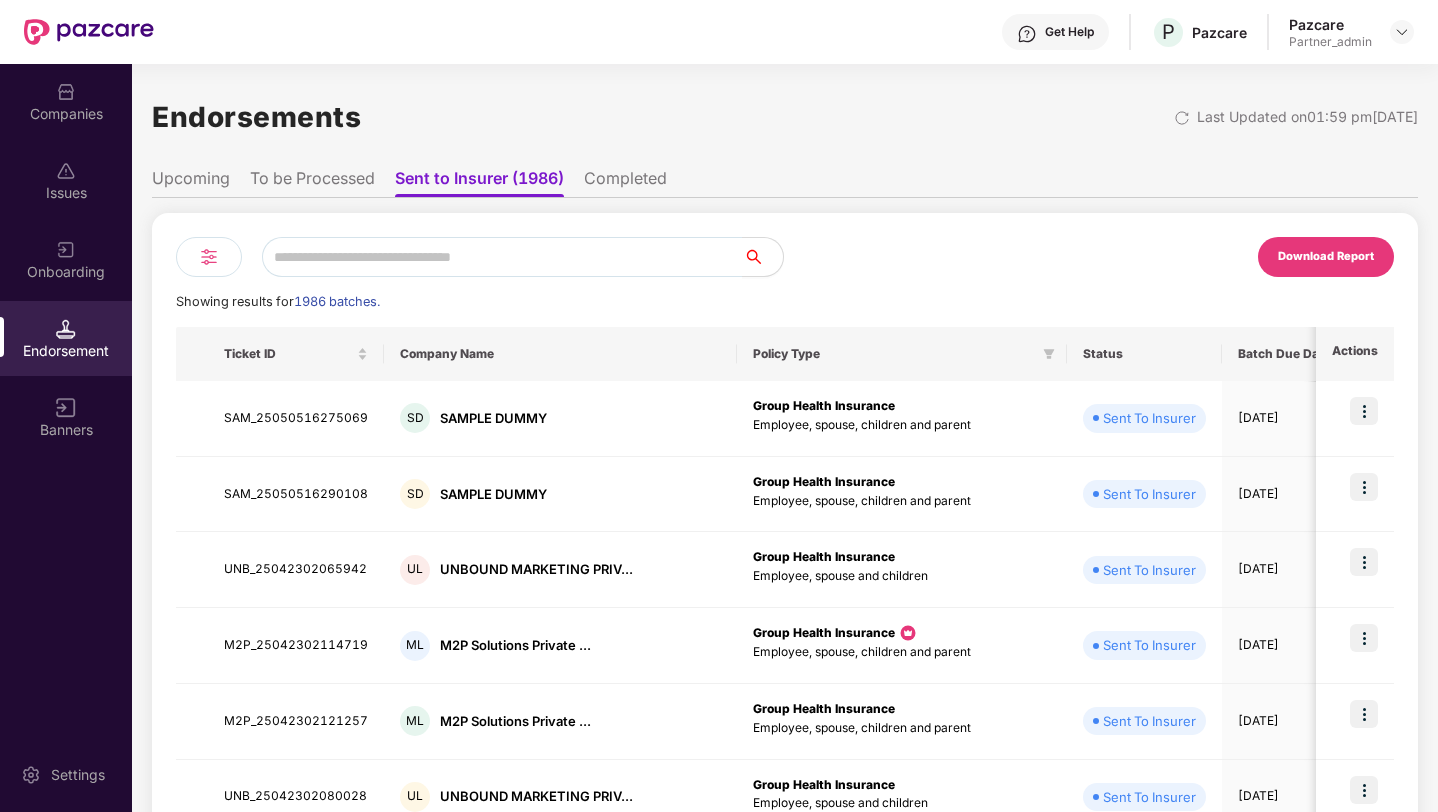 scroll, scrollTop: 0, scrollLeft: 2, axis: horizontal 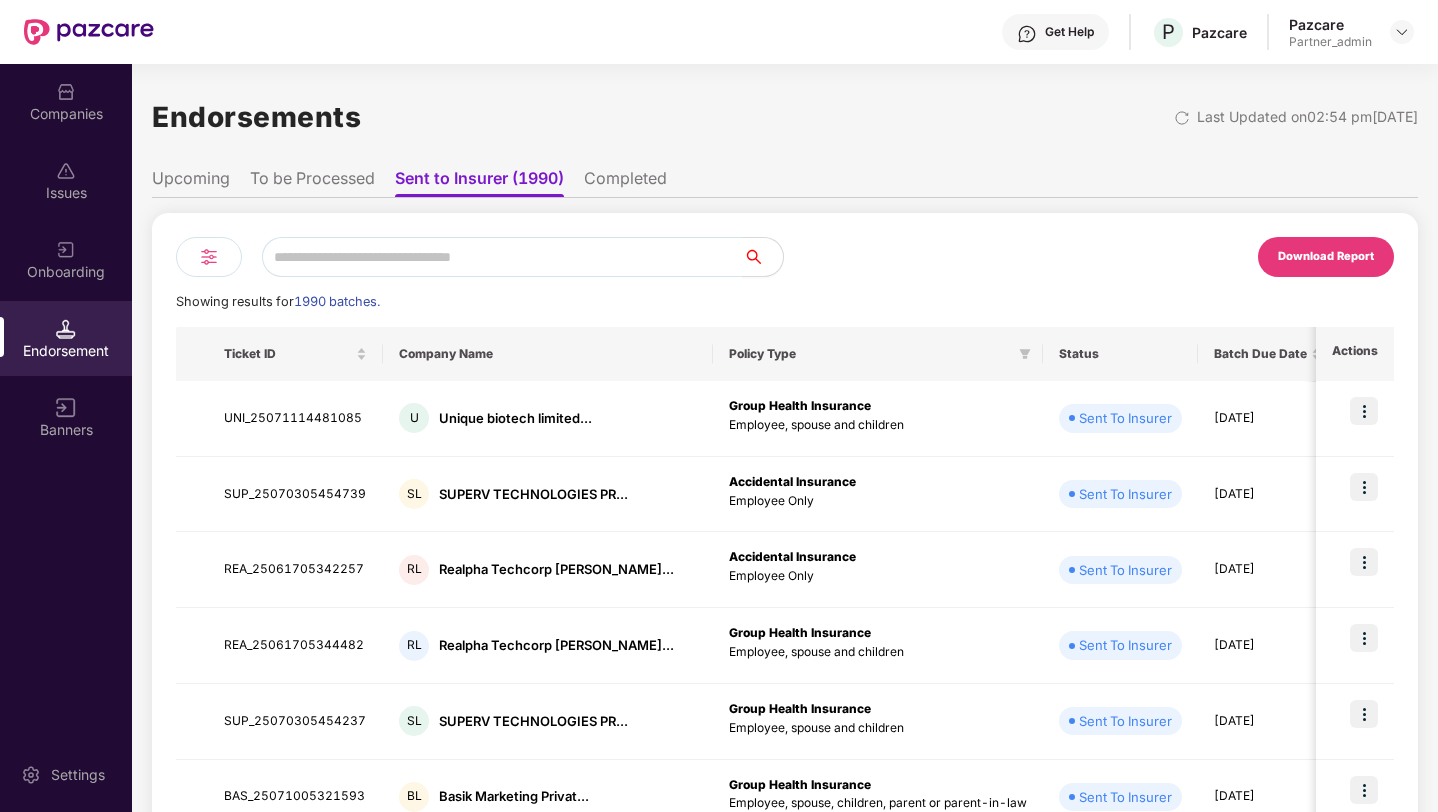 click at bounding box center [209, 257] 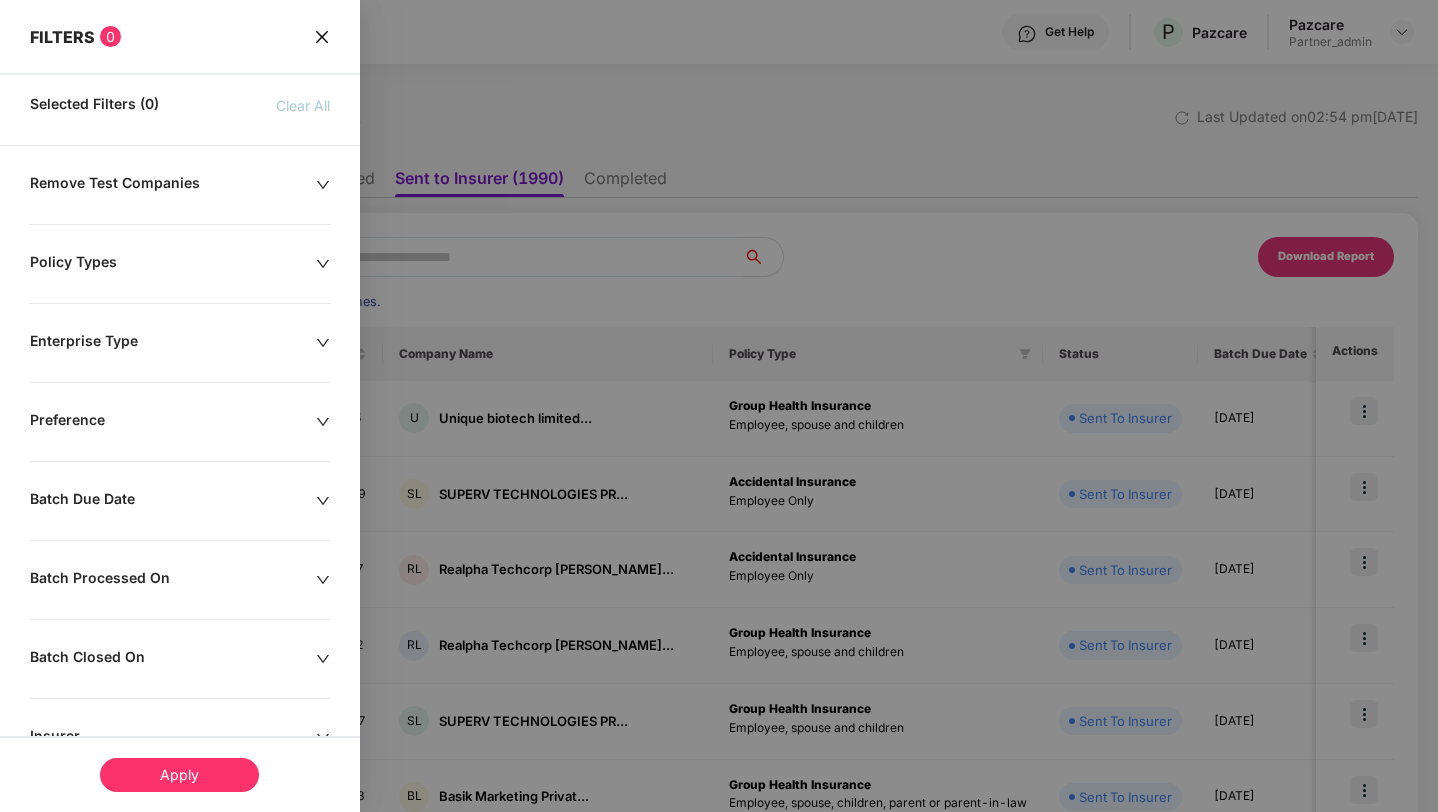 click on "Batch Due Date" at bounding box center (173, 501) 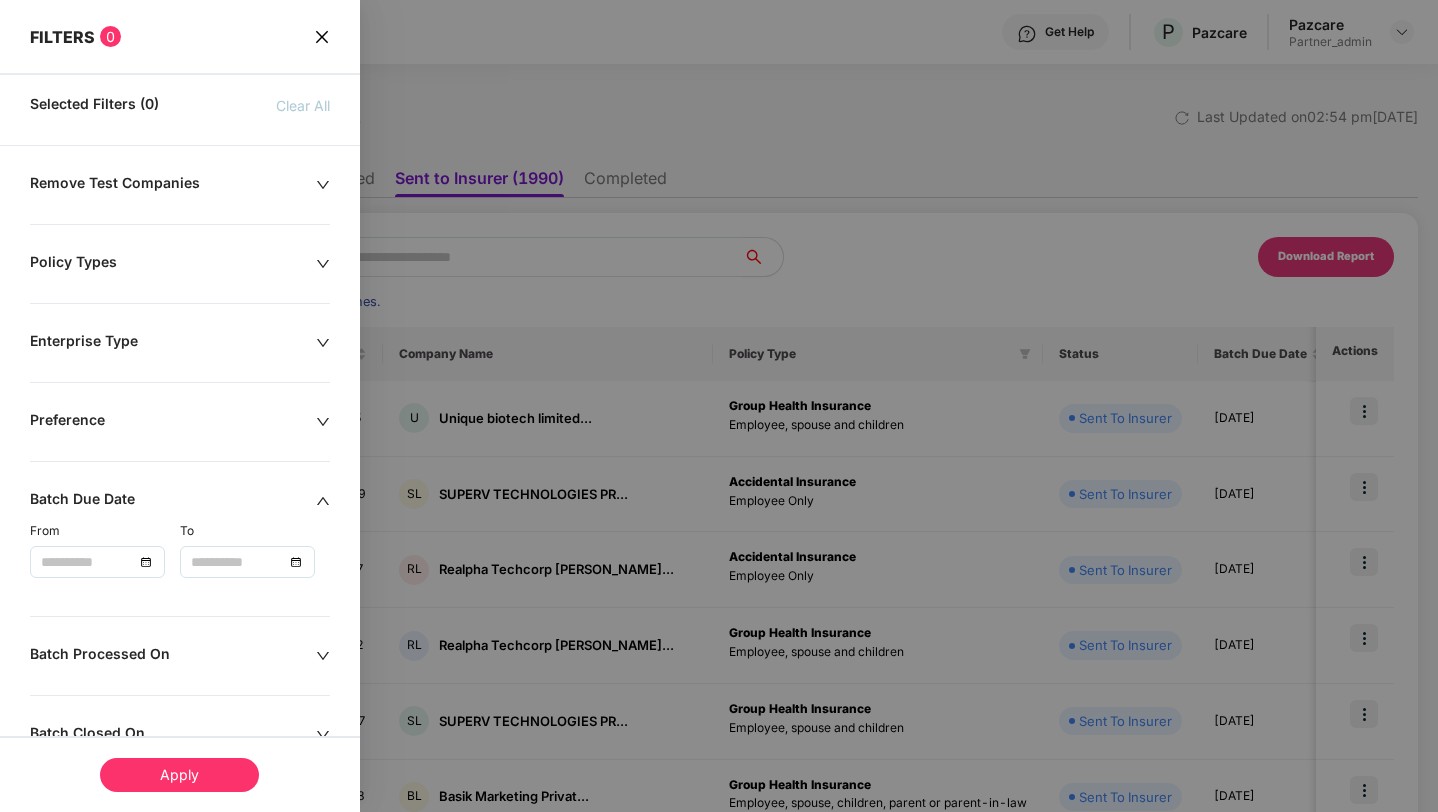 click 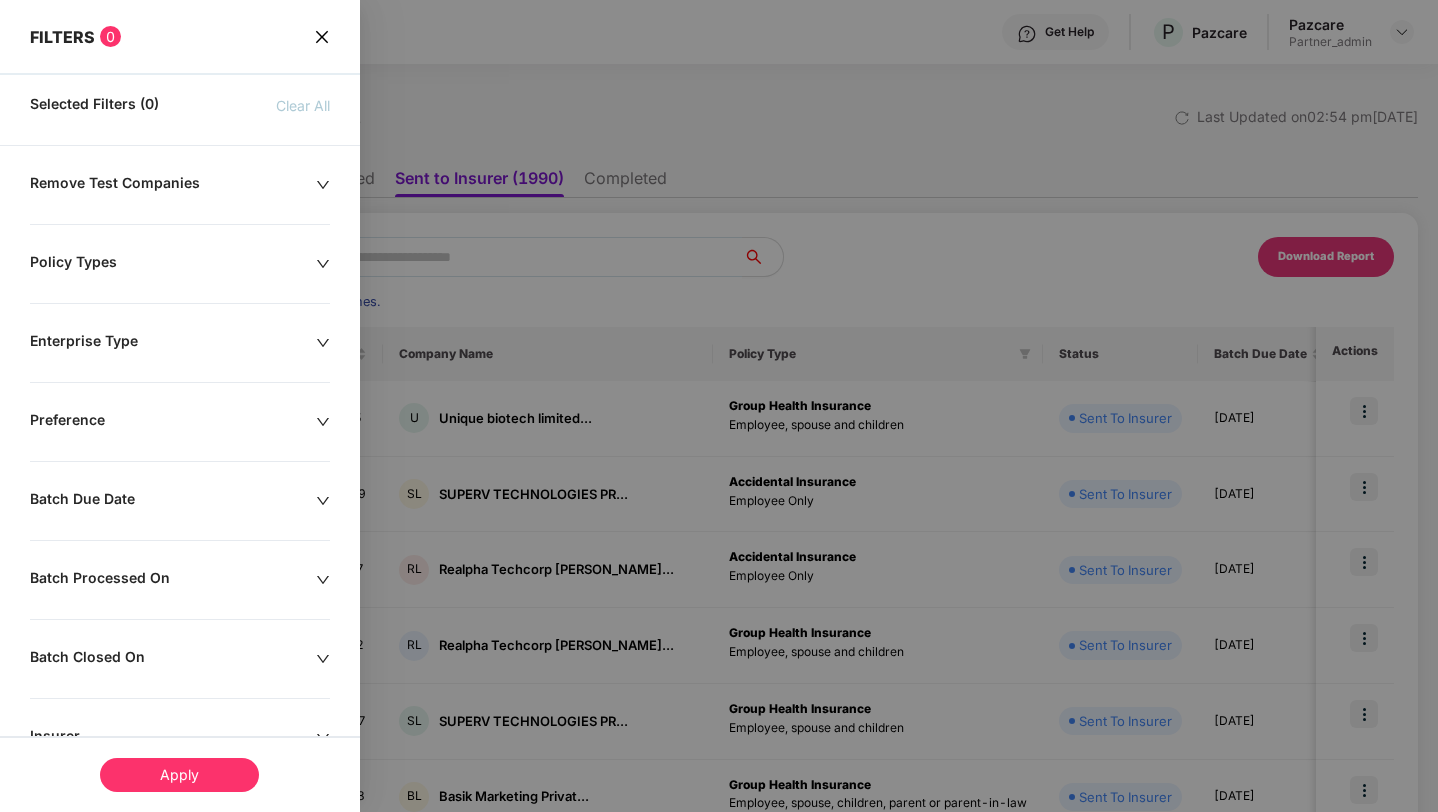 click on "Remove Test Companies Policy Types Enterprise Type Preference Batch Due Date Batch Processed On Batch Closed On Insurer TPA Partner Users" at bounding box center (180, 609) 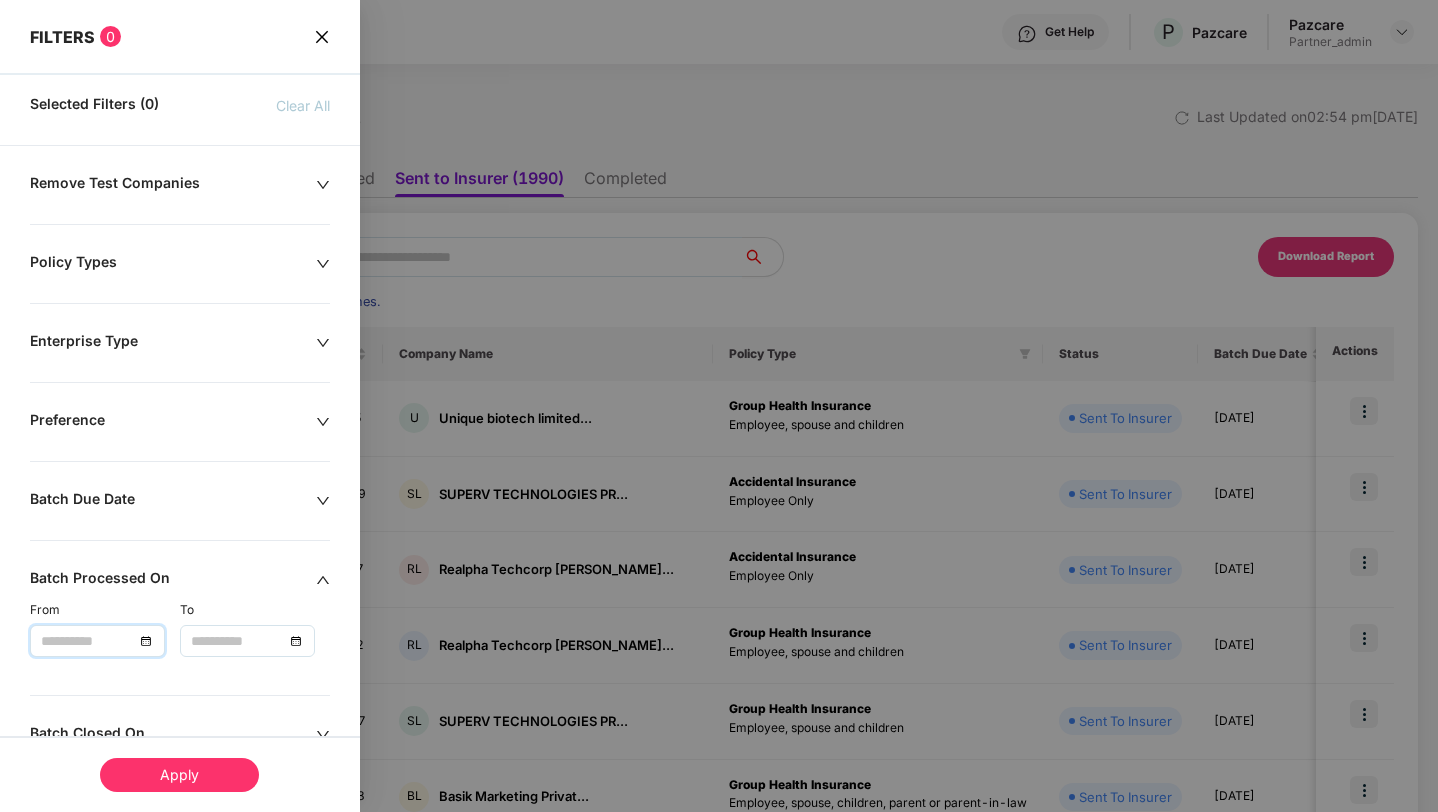 click at bounding box center [87, 641] 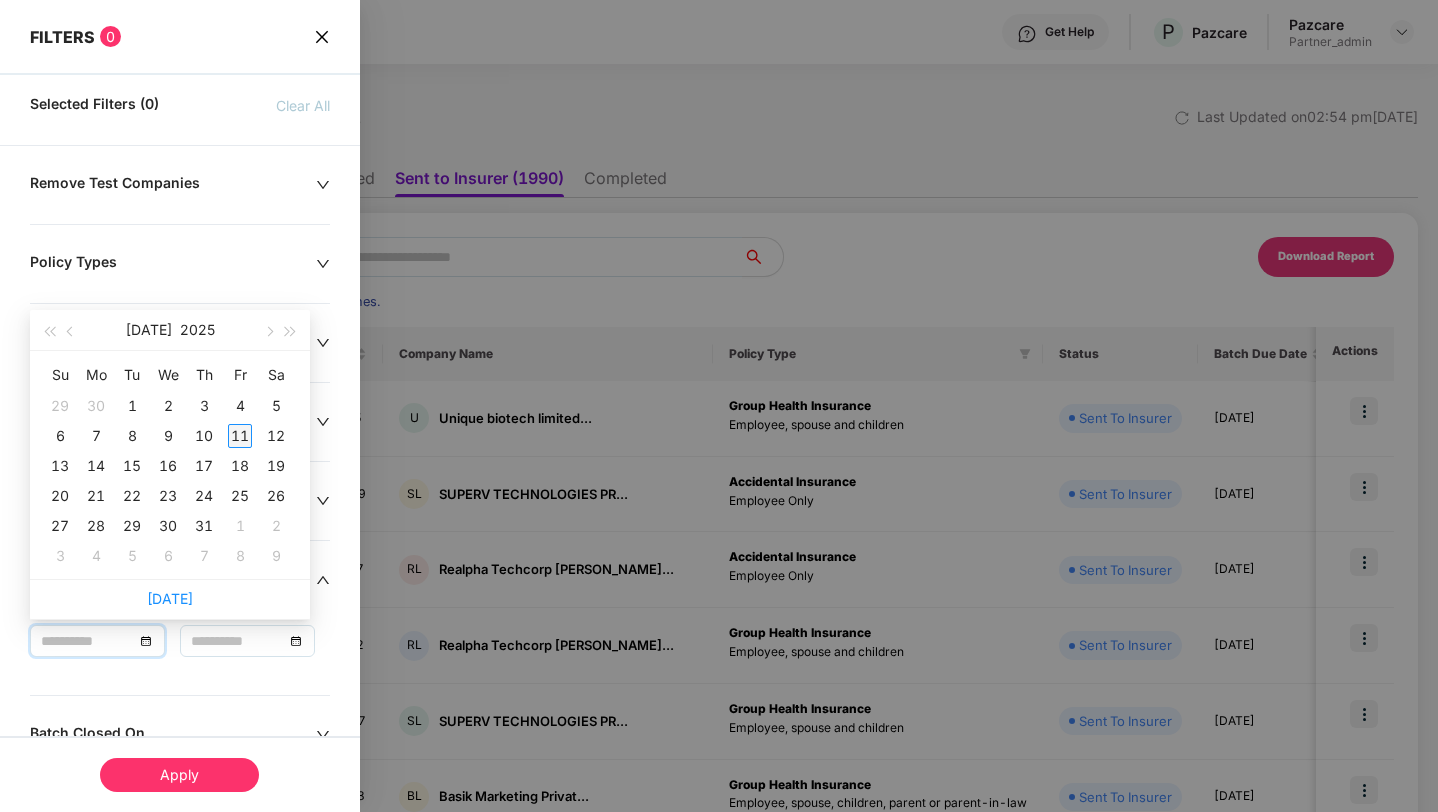 type on "**********" 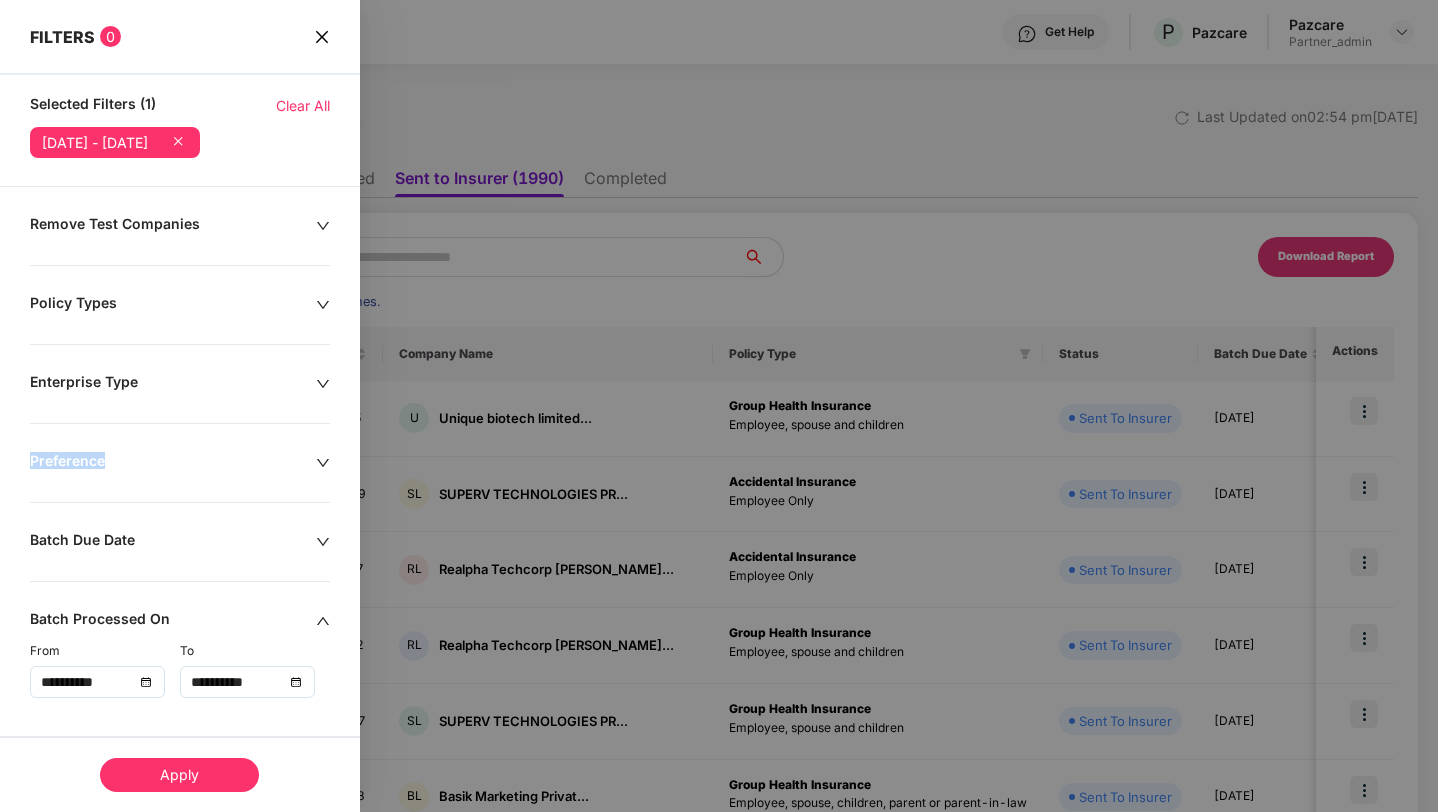 click on "**********" at bounding box center [180, 688] 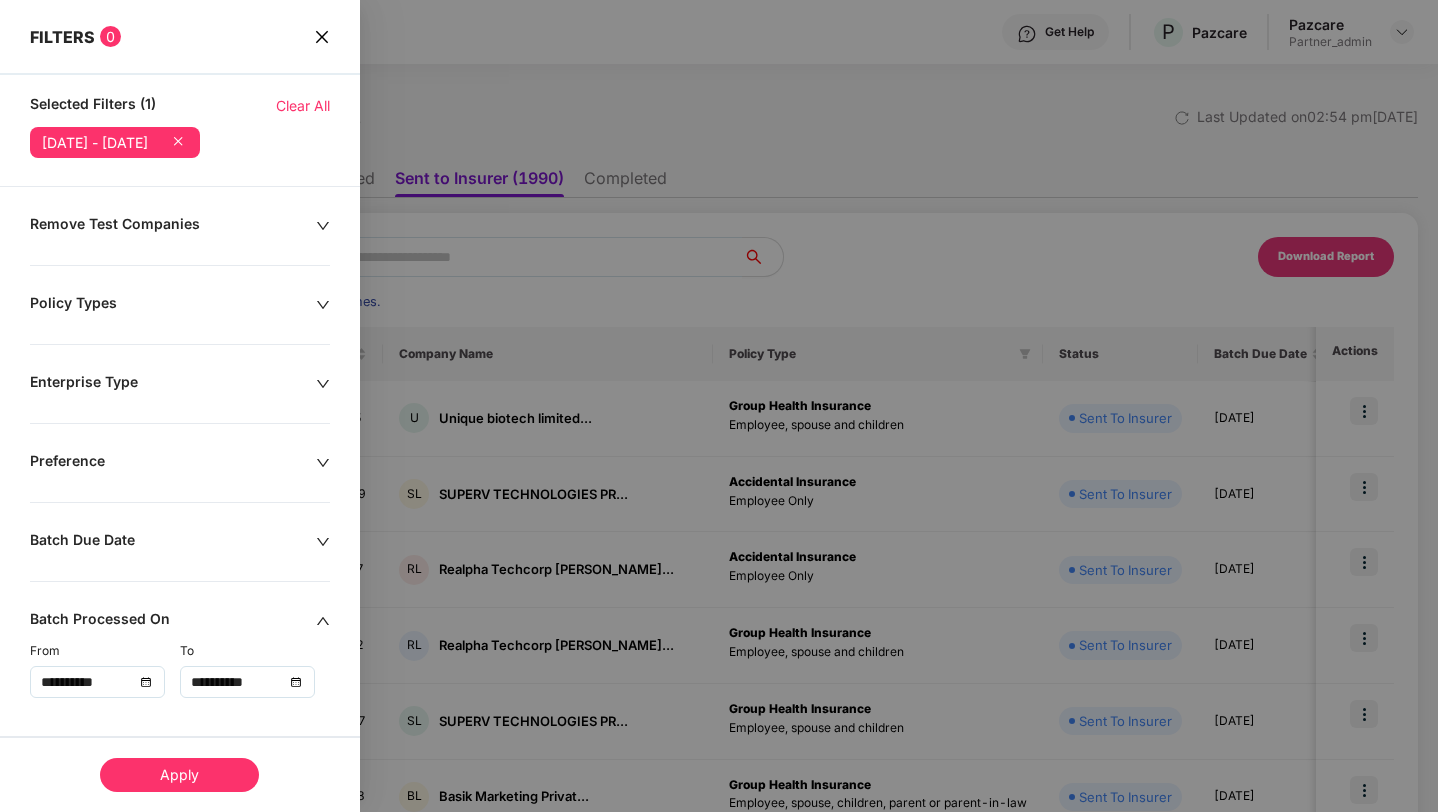 click on "Apply" at bounding box center (179, 775) 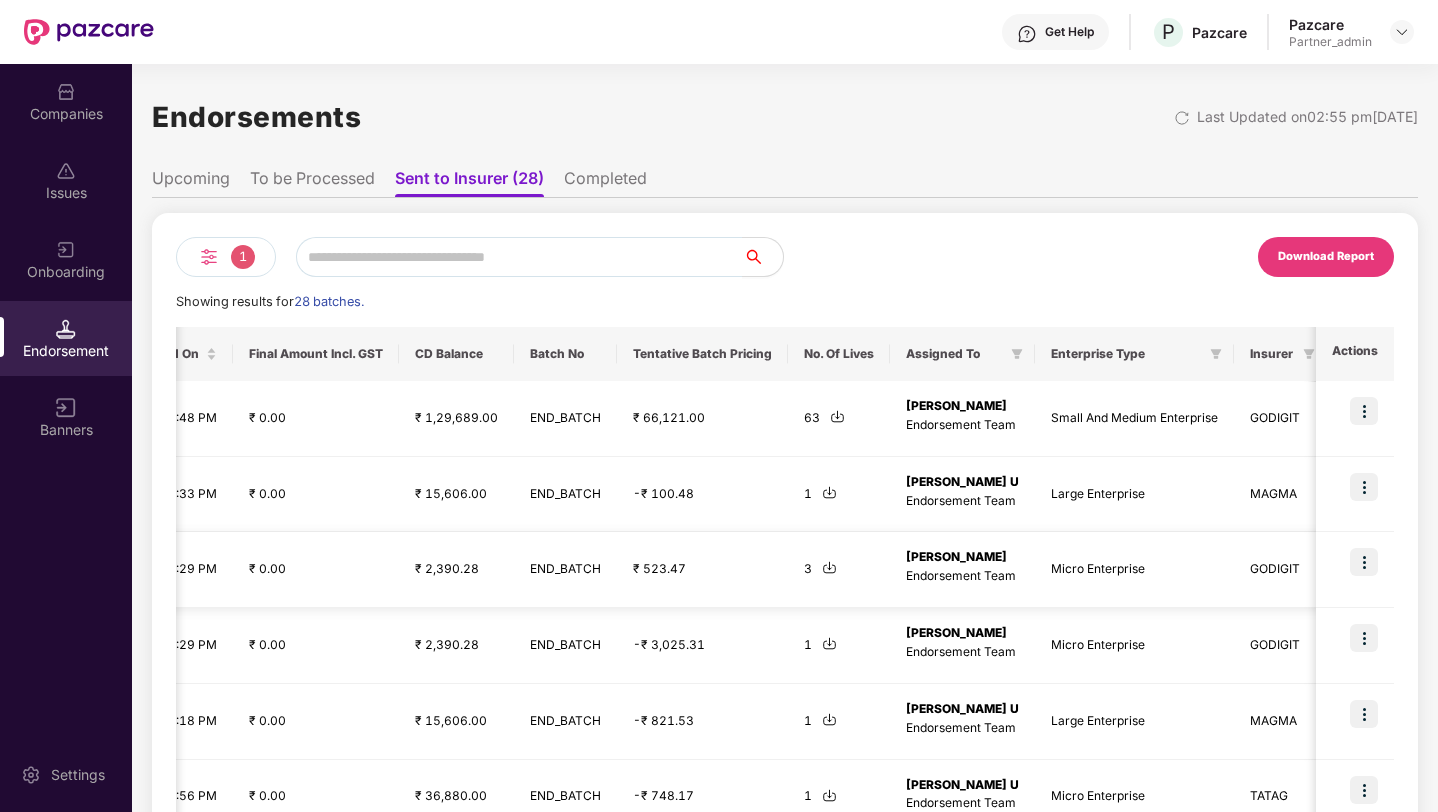 scroll, scrollTop: 0, scrollLeft: 1241, axis: horizontal 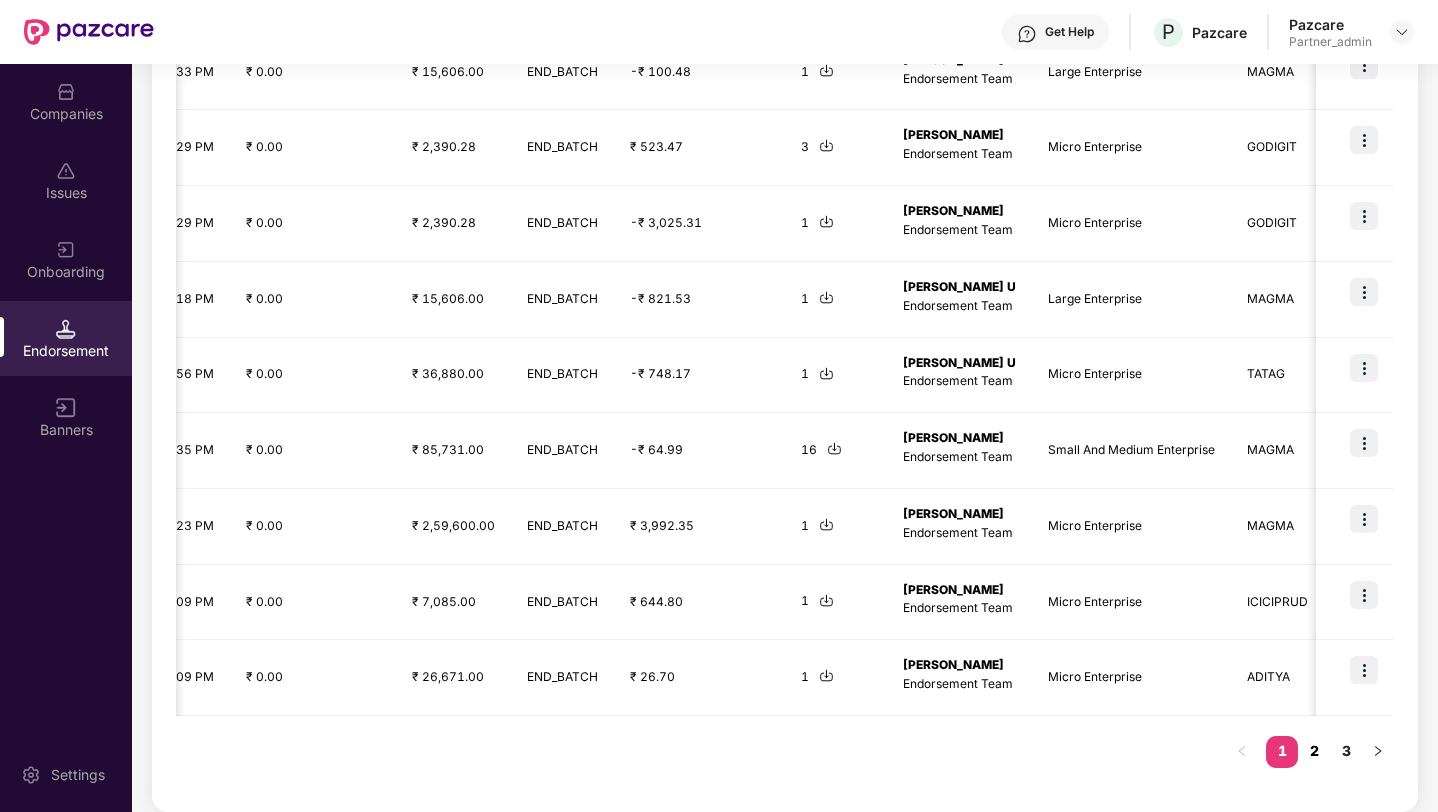 click on "2" at bounding box center [1314, 751] 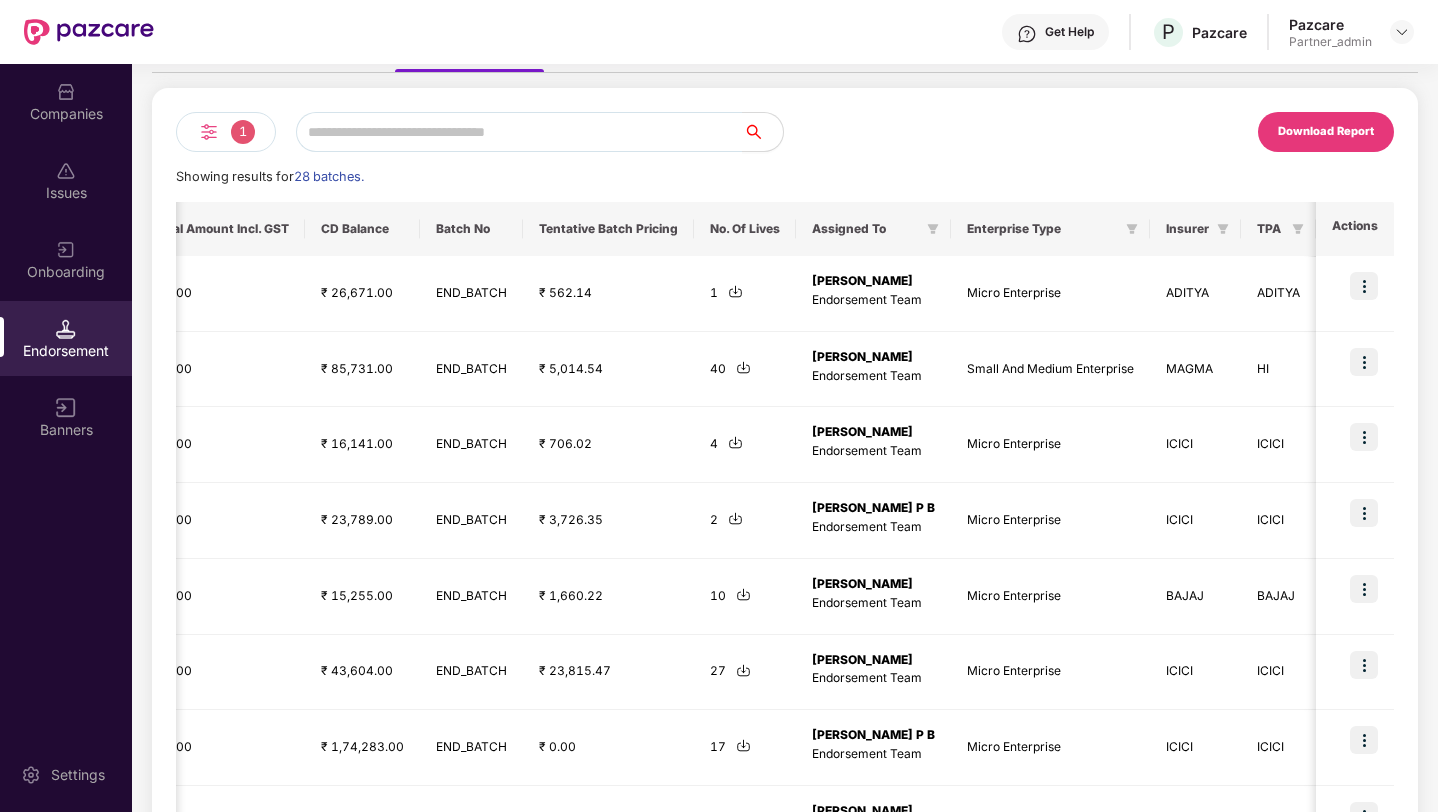 scroll, scrollTop: 422, scrollLeft: 0, axis: vertical 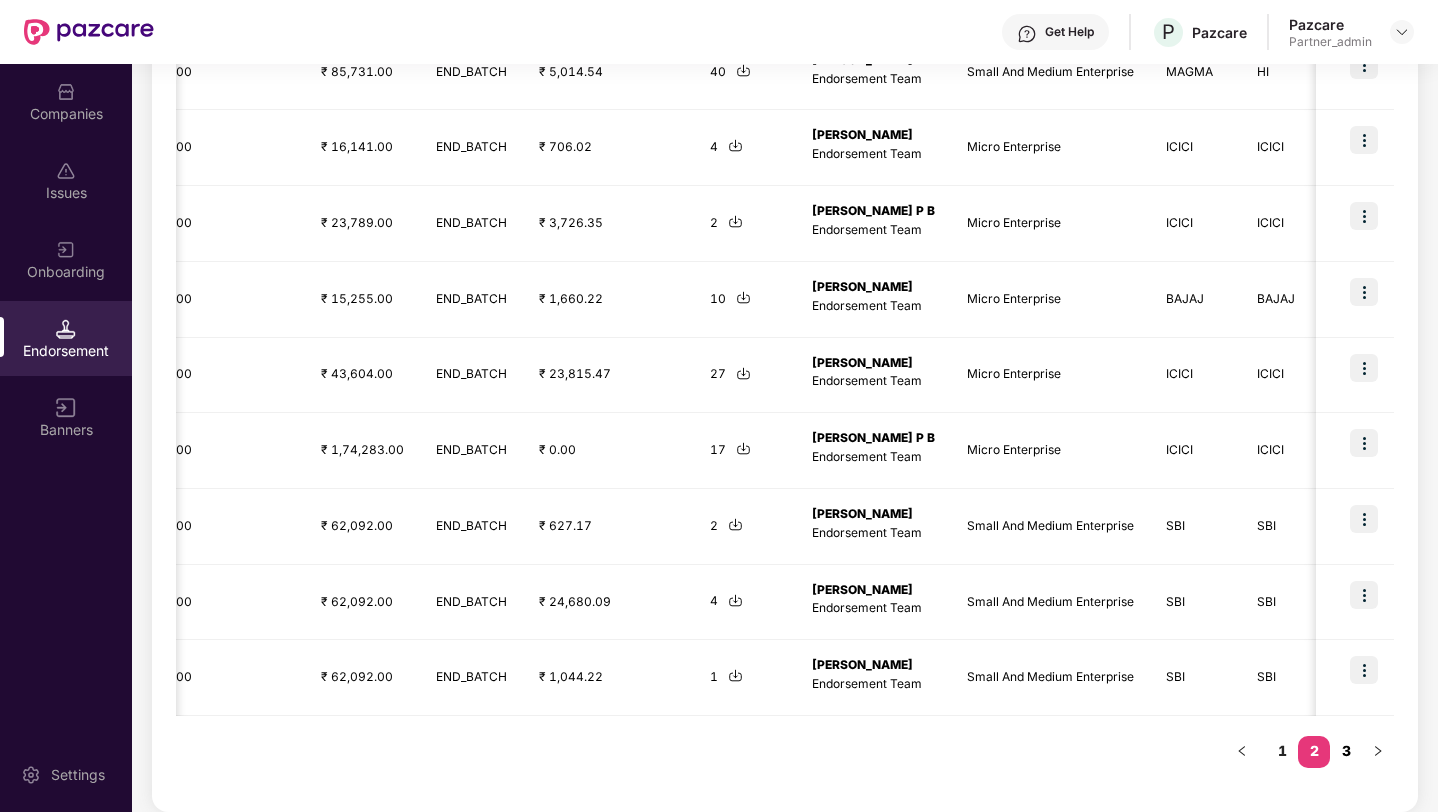 click on "3" at bounding box center [1346, 751] 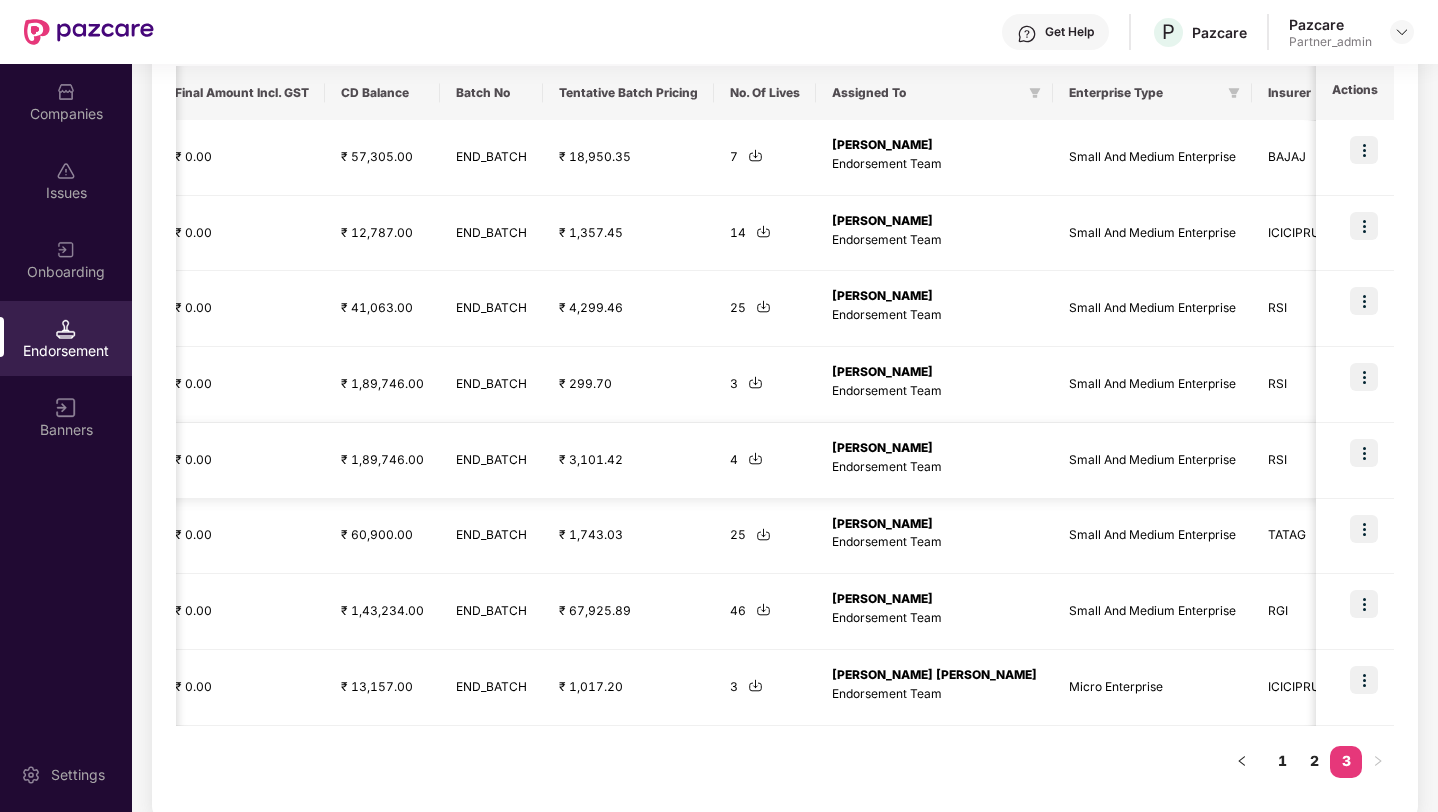 scroll, scrollTop: 270, scrollLeft: 0, axis: vertical 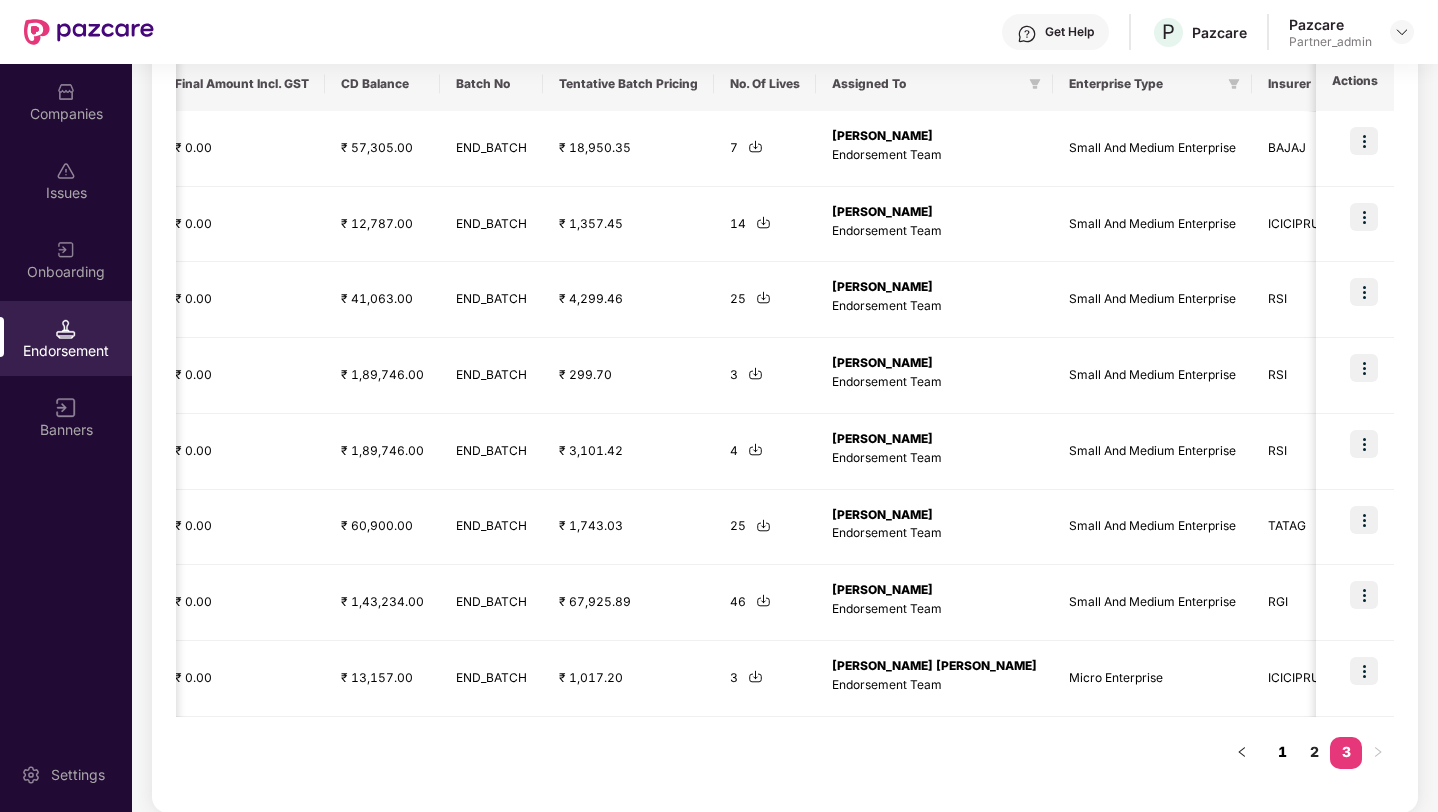 click on "1" at bounding box center [1282, 752] 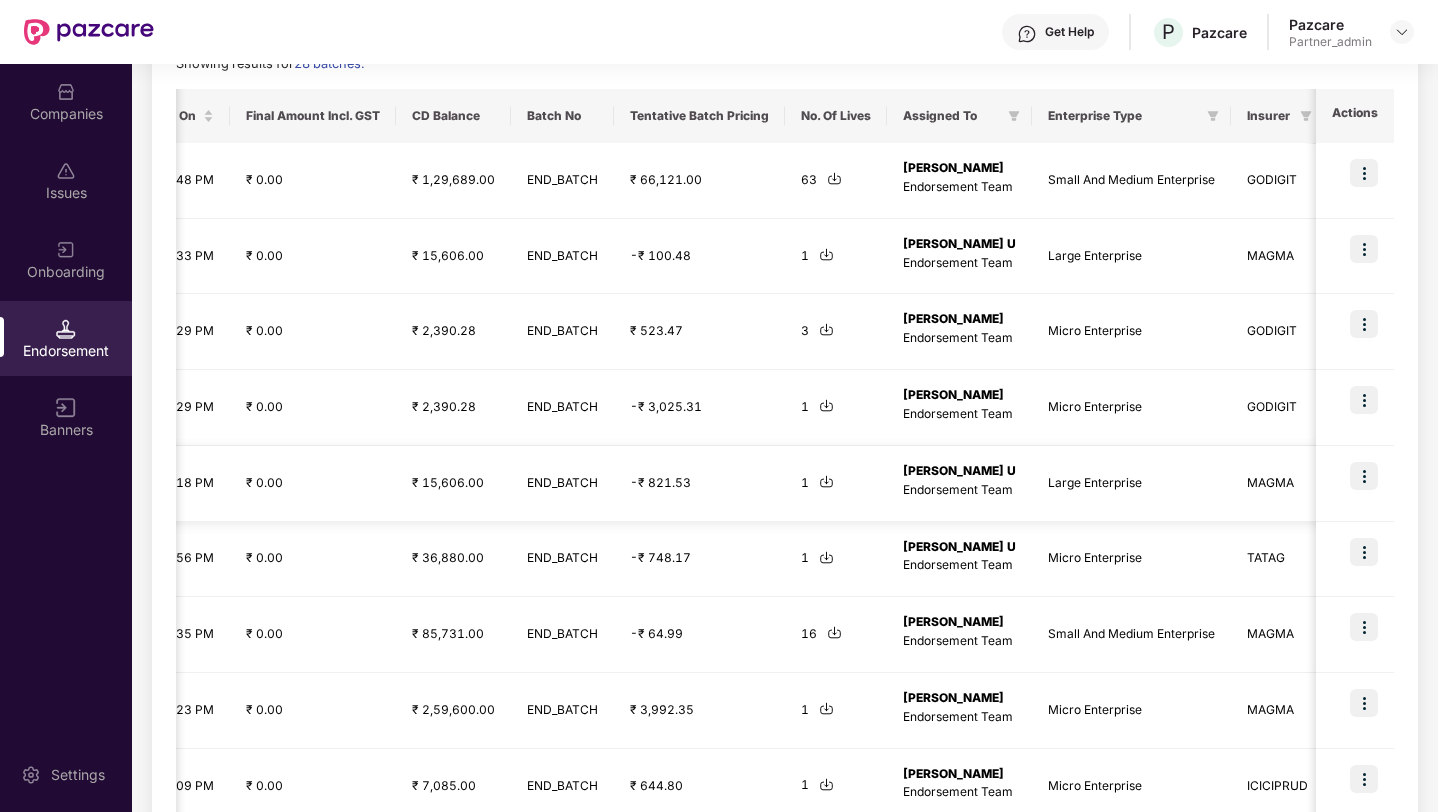 scroll, scrollTop: 232, scrollLeft: 0, axis: vertical 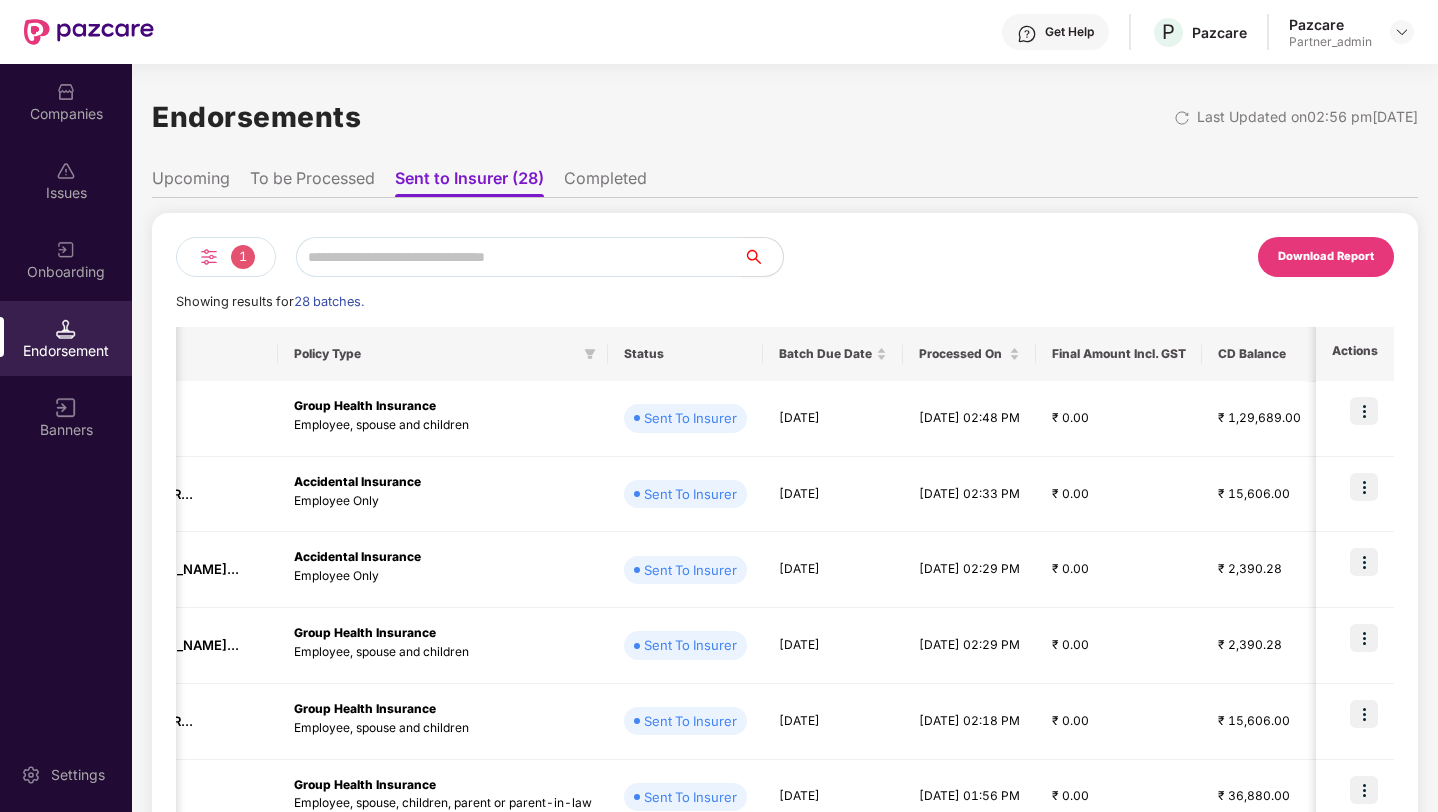 click on "Completed" at bounding box center [605, 182] 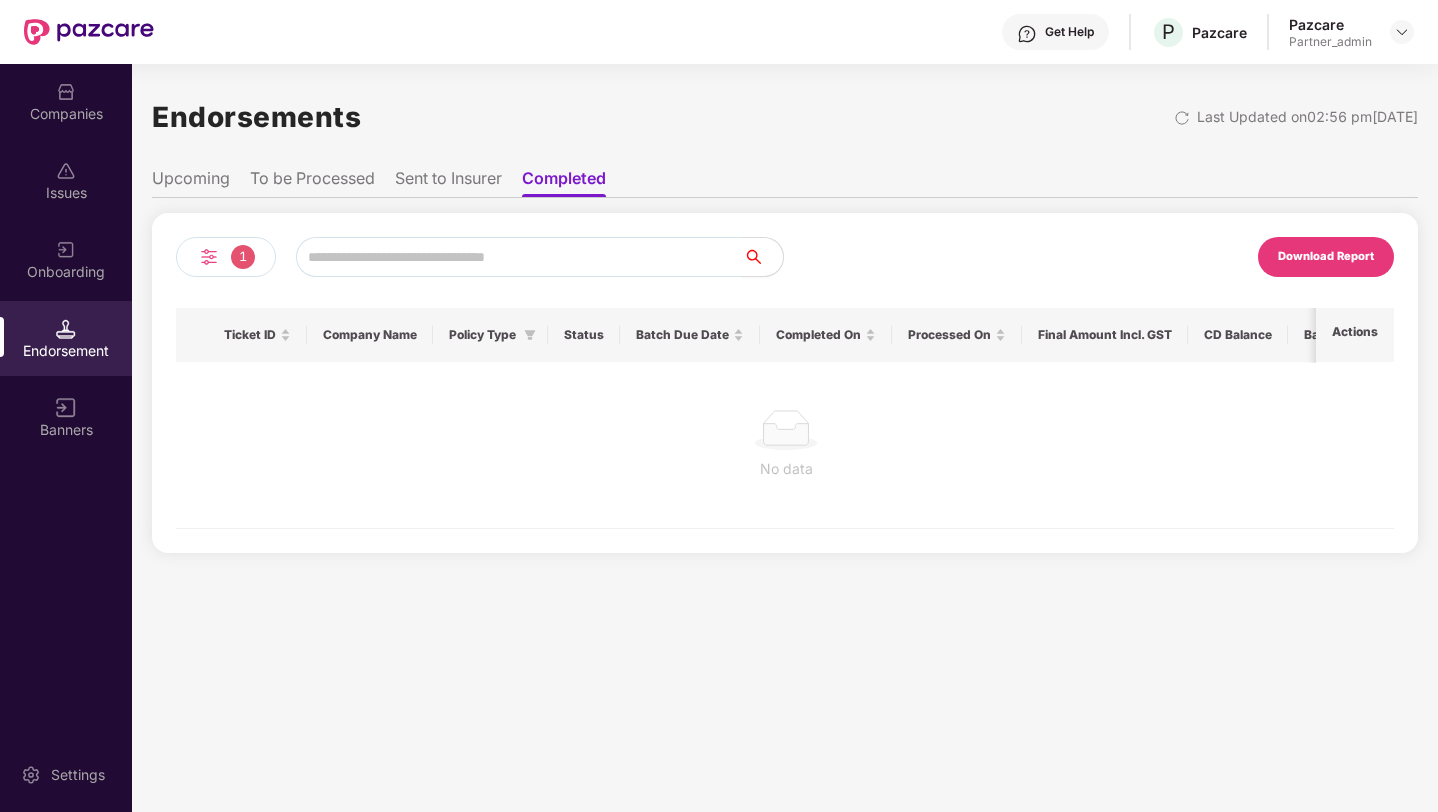 click on "Sent to Insurer" at bounding box center [448, 182] 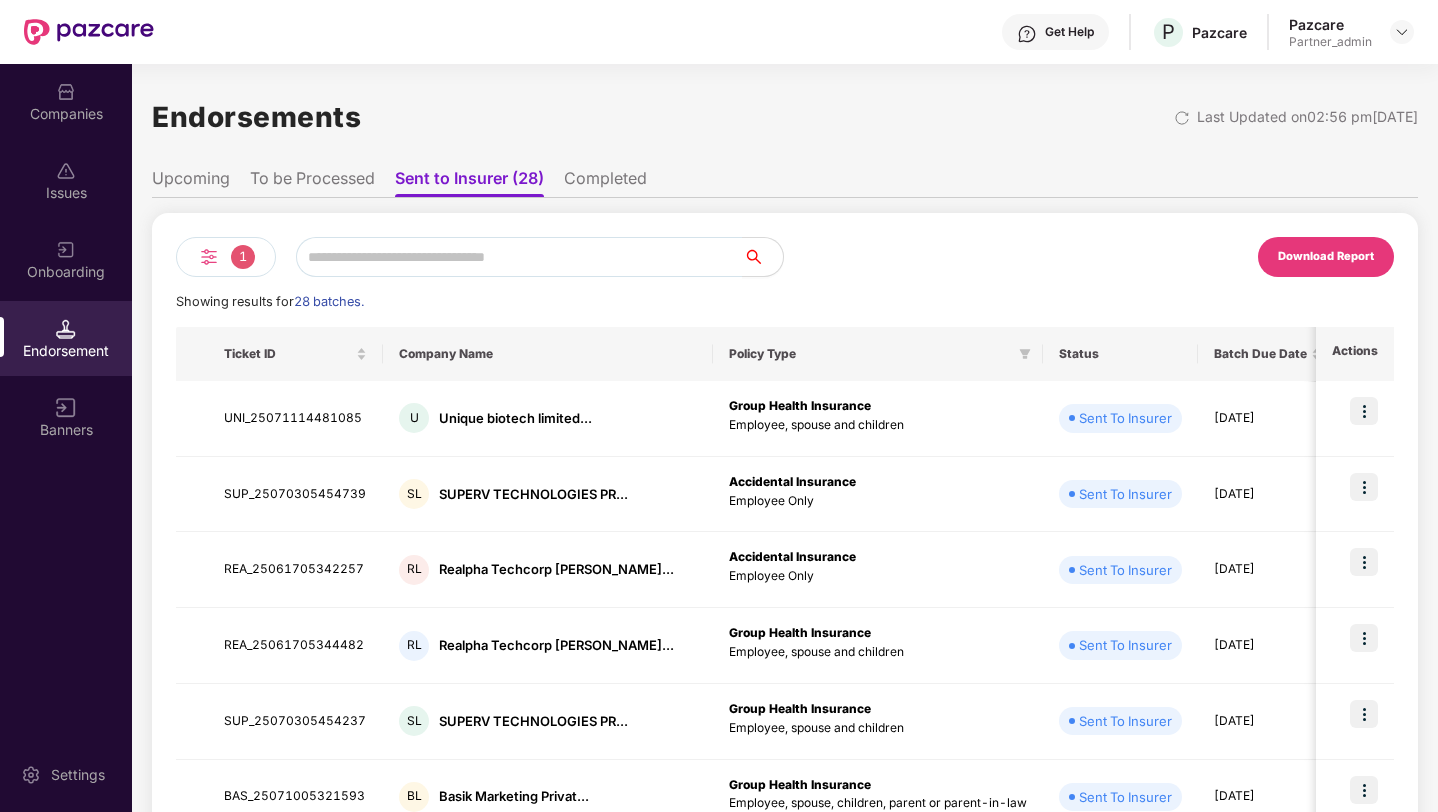 click on "To be Processed" at bounding box center (312, 182) 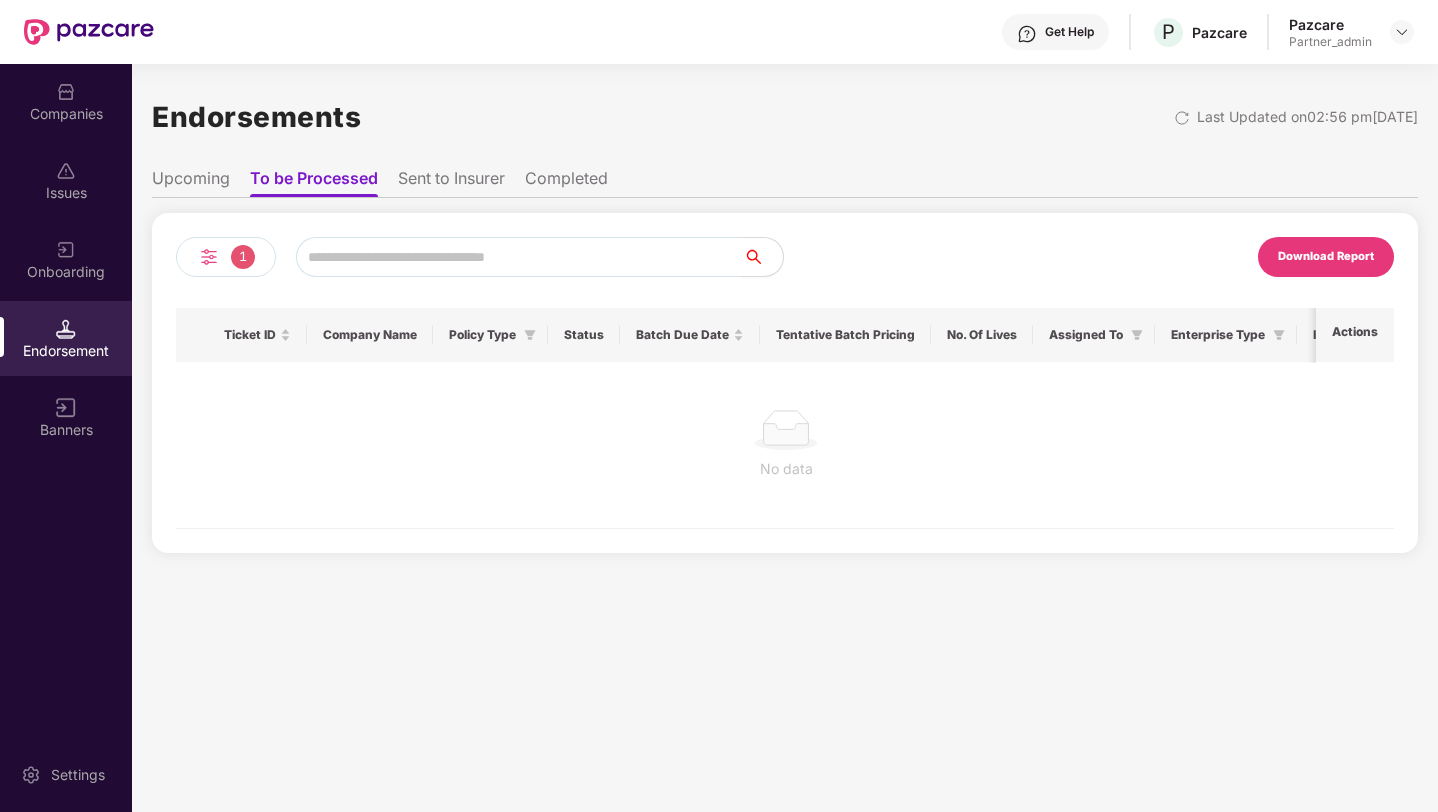 click on "1" at bounding box center [243, 257] 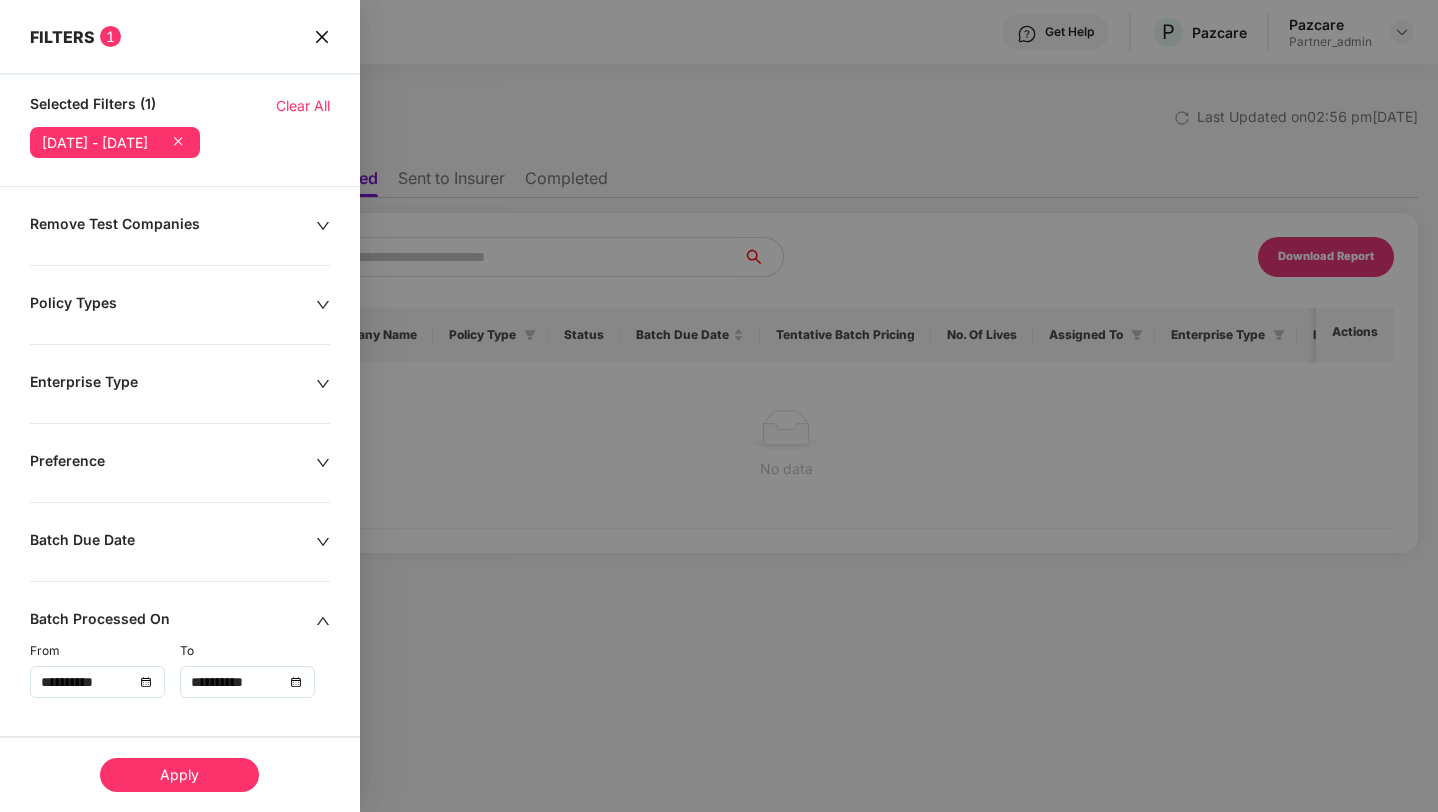 click on "Clear All" at bounding box center [303, 106] 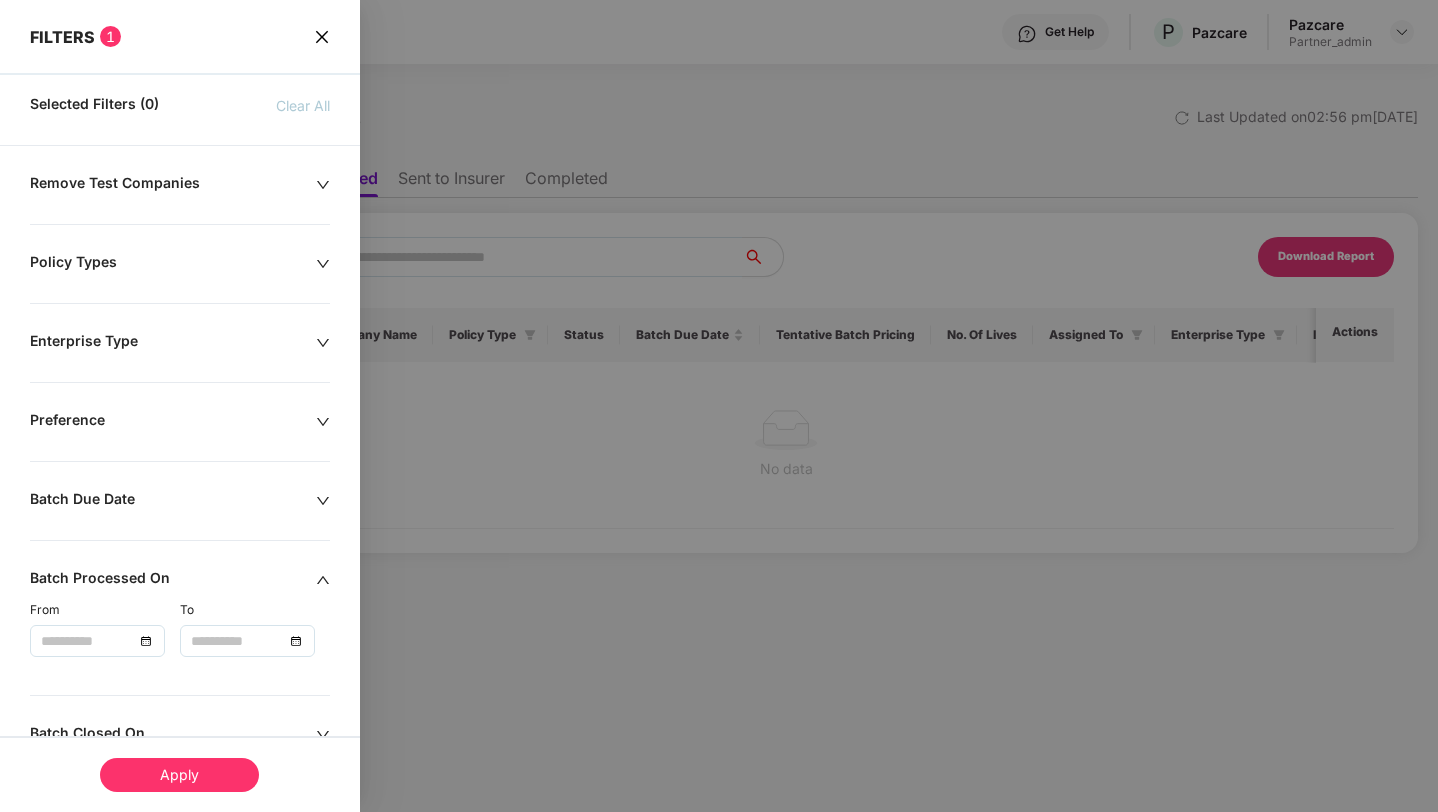 click on "Batch Due Date" at bounding box center (173, 501) 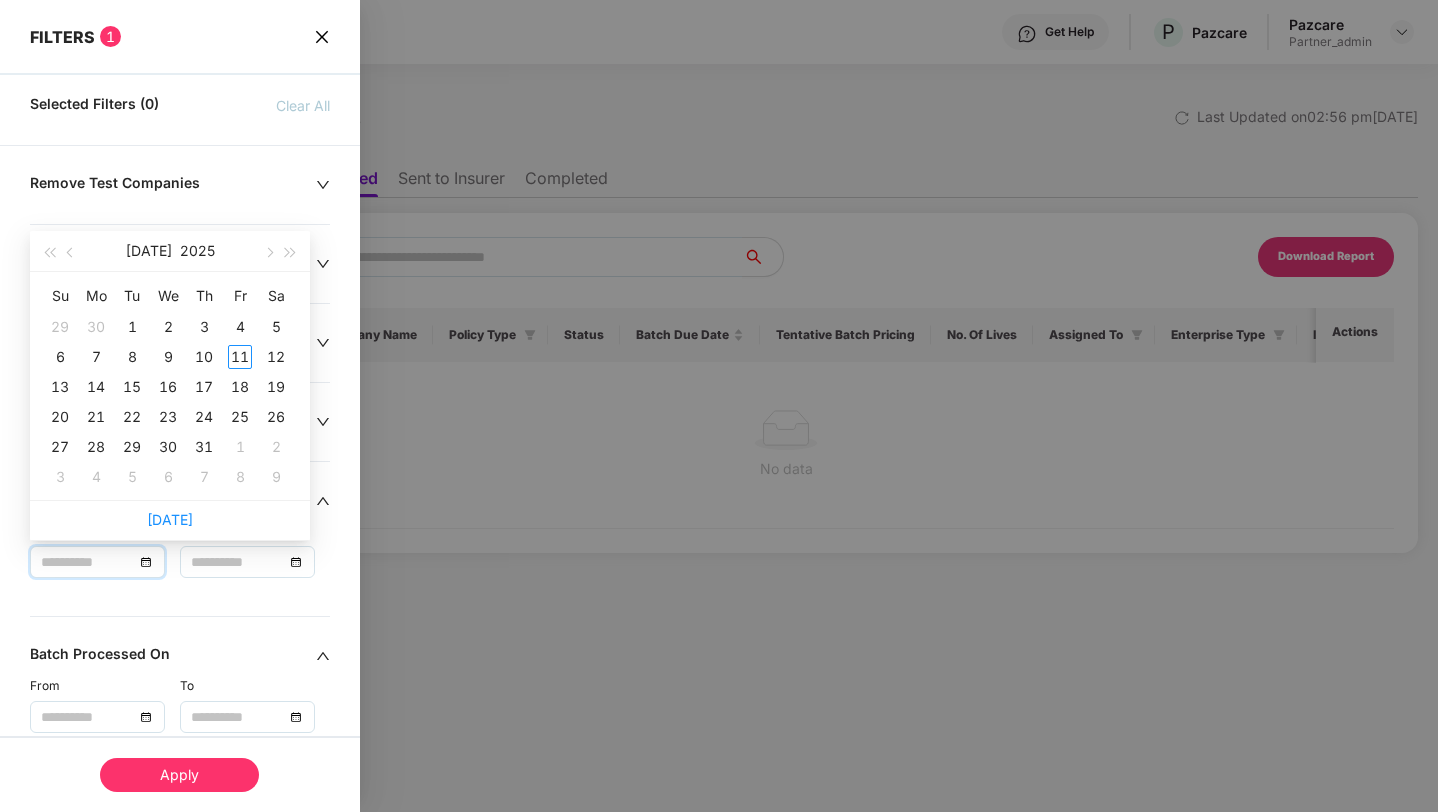 click at bounding box center (87, 562) 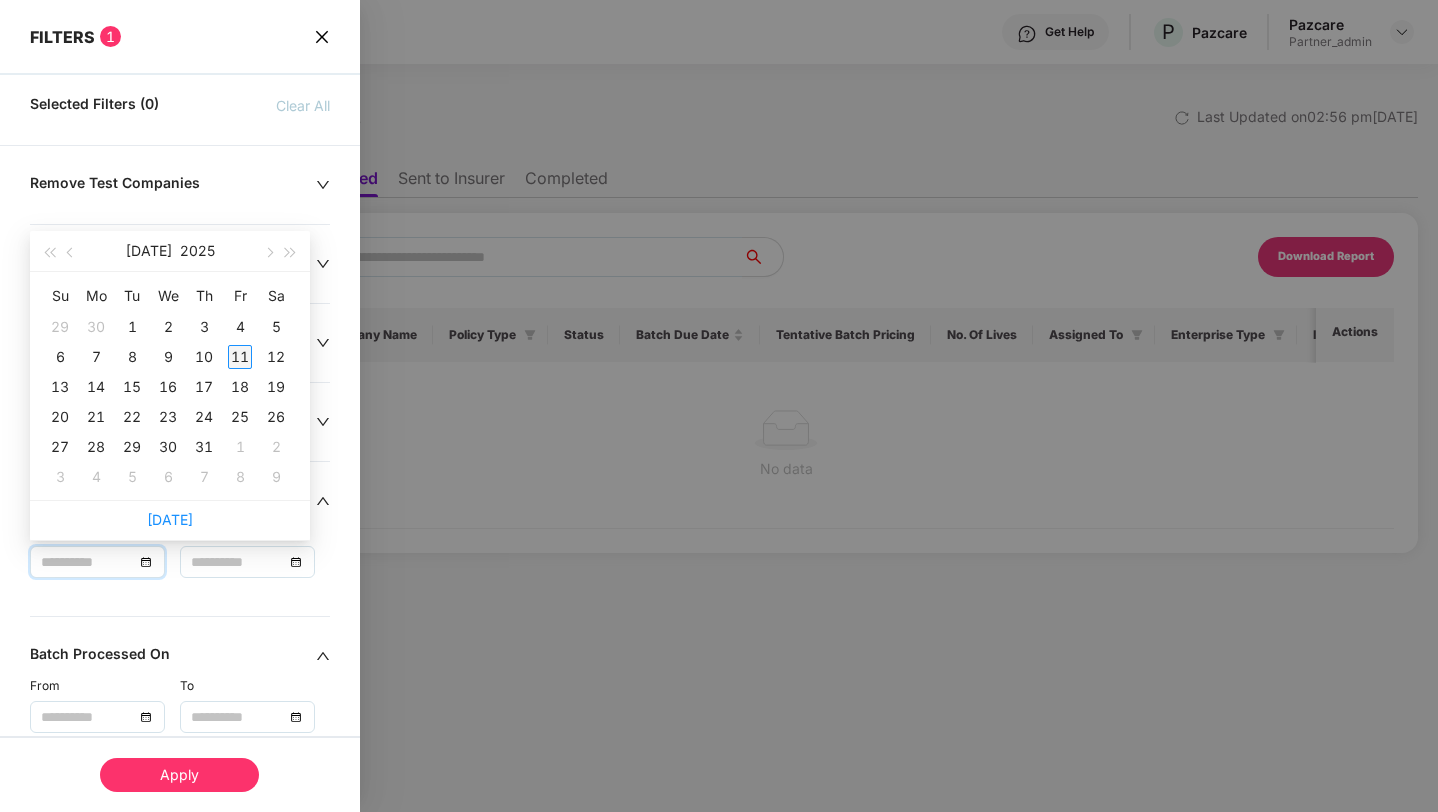 type on "**********" 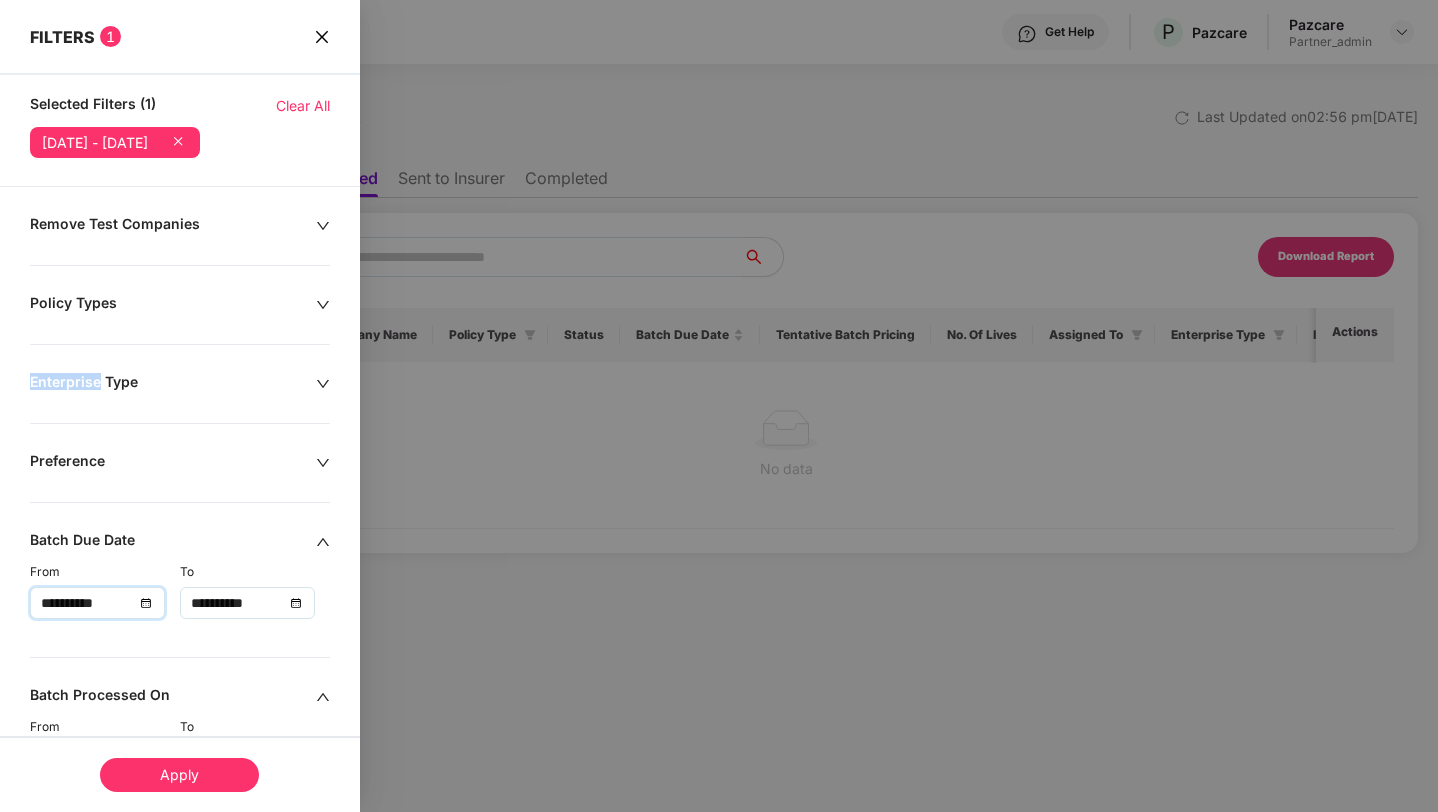 click on "**********" at bounding box center (180, 726) 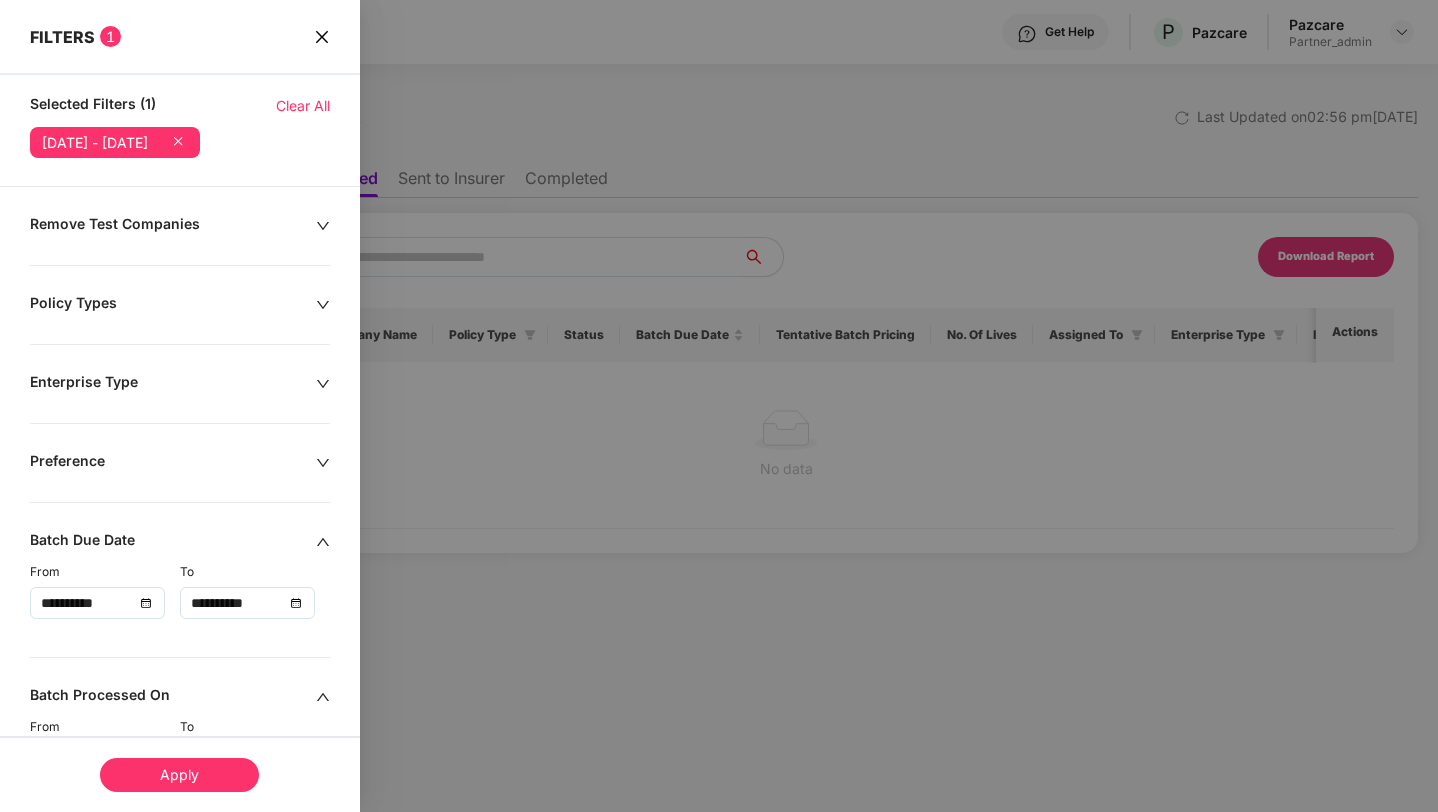 click on "Apply" at bounding box center (179, 775) 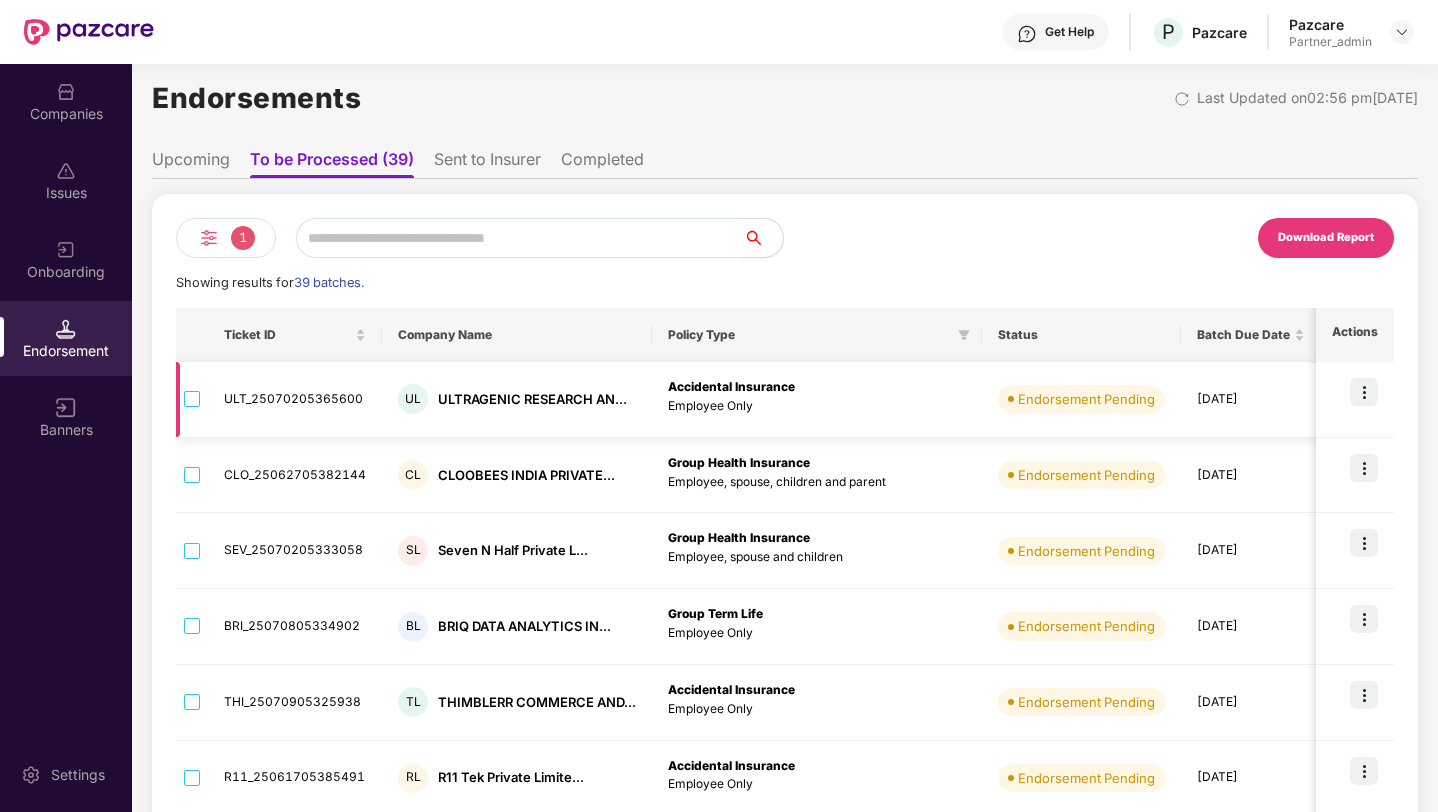 scroll, scrollTop: 0, scrollLeft: 0, axis: both 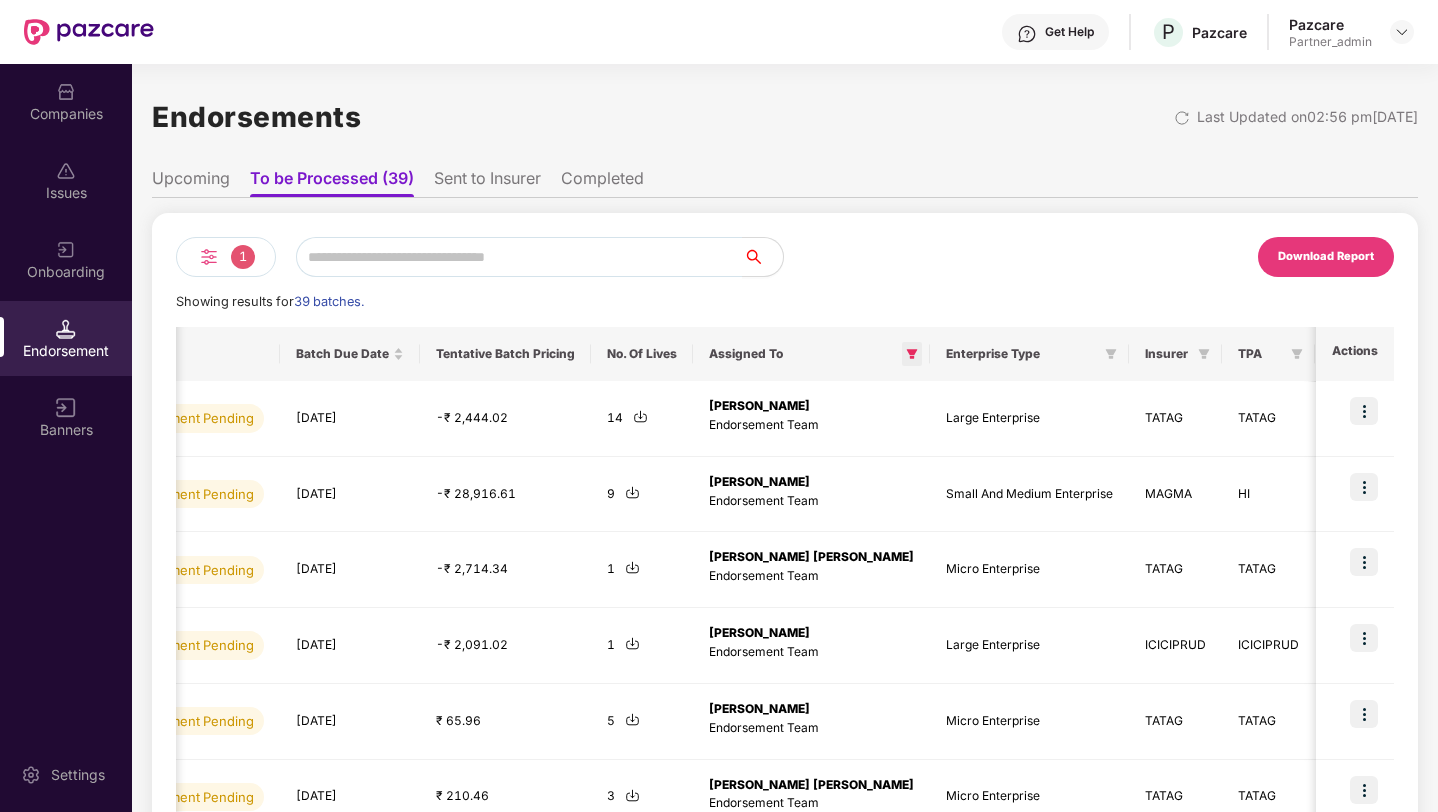 click 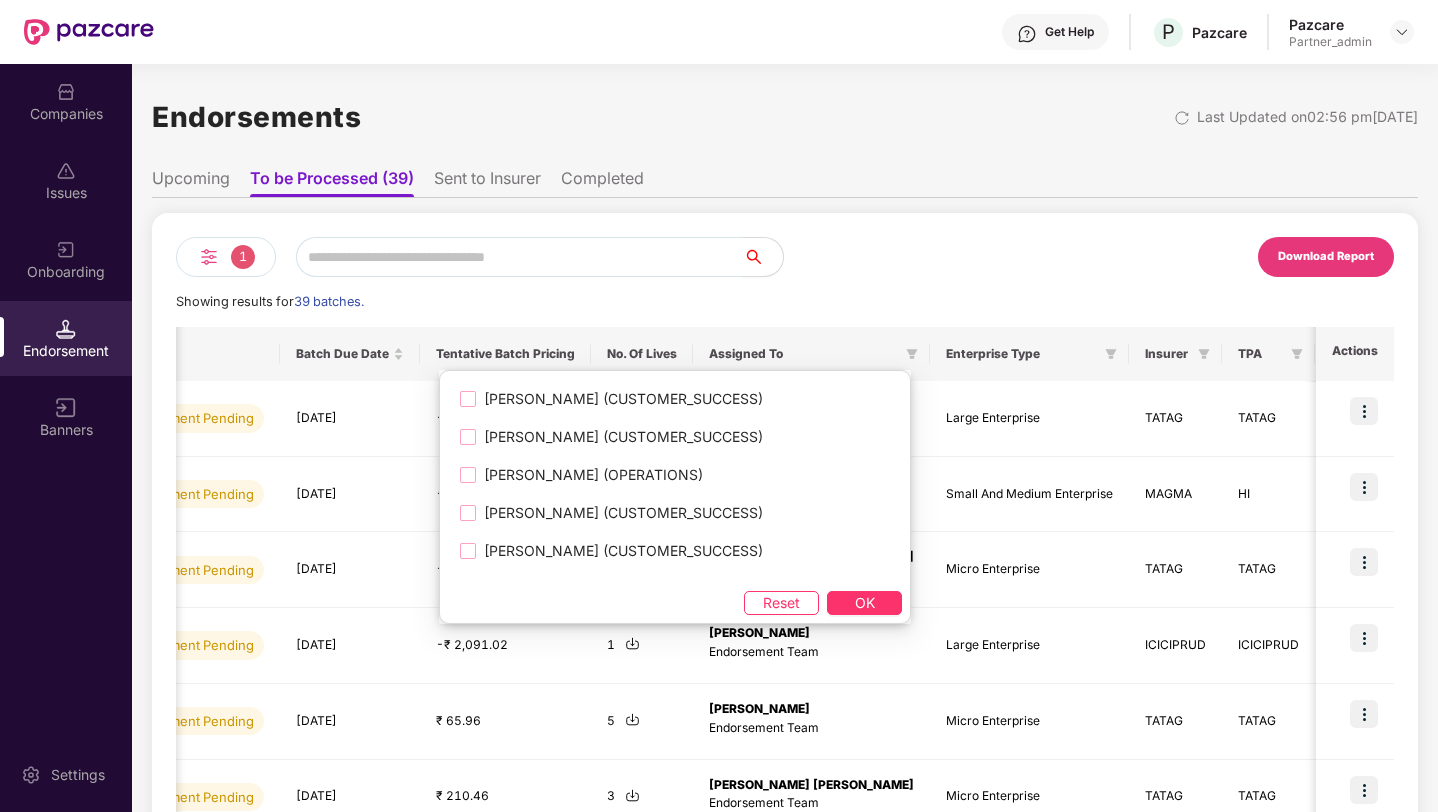scroll, scrollTop: 130, scrollLeft: 0, axis: vertical 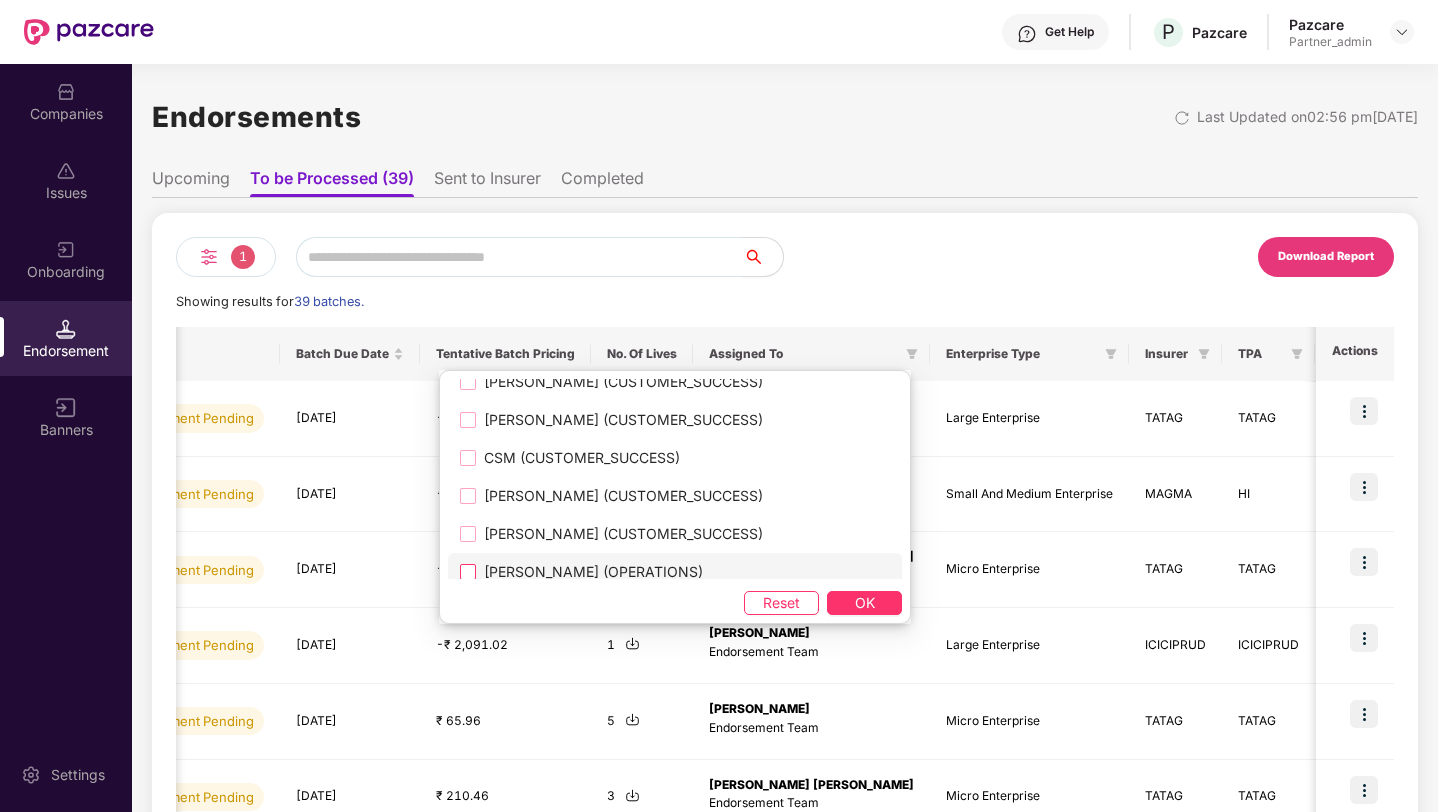 click on "Nikhilesh Barve (OPERATIONS)" at bounding box center [593, 572] 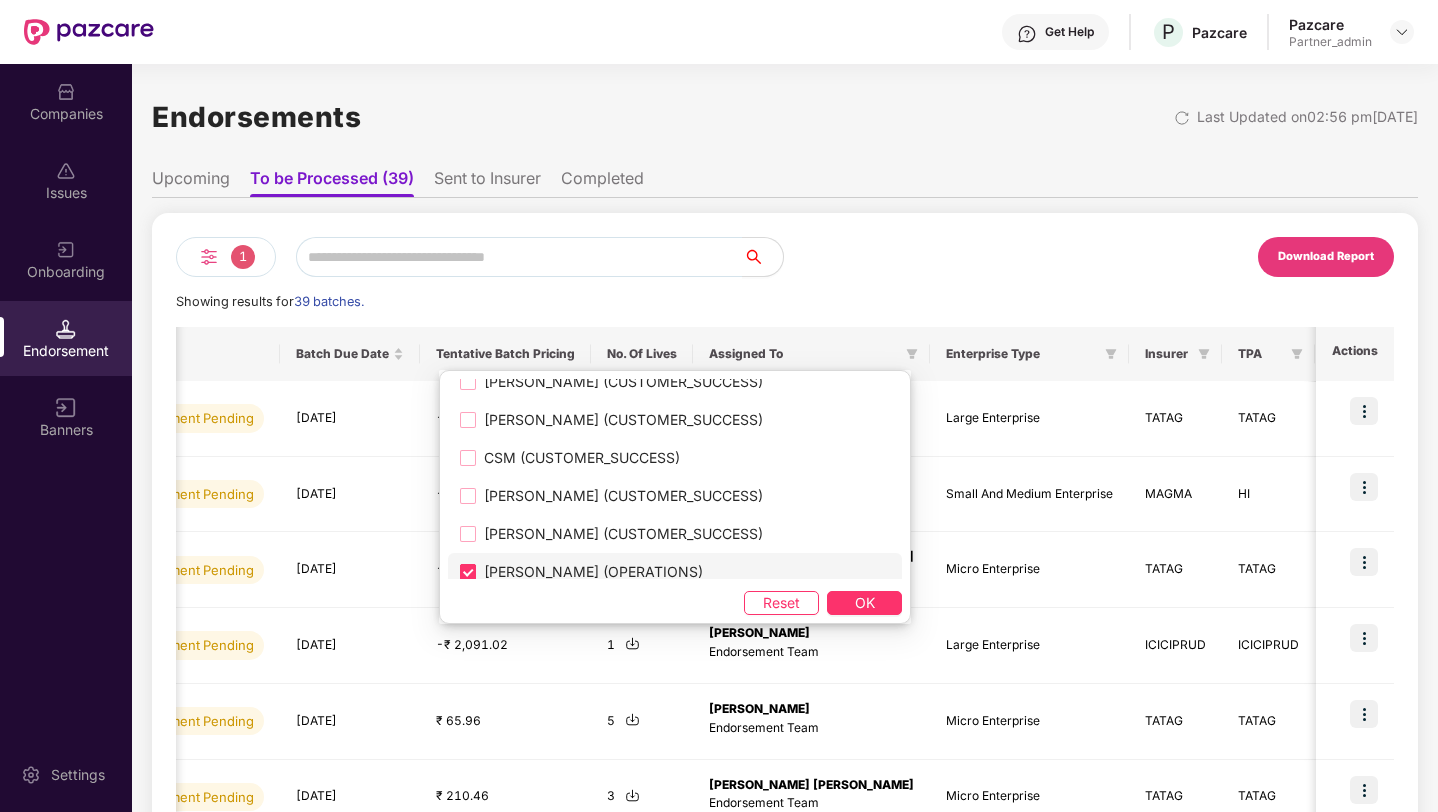 scroll, scrollTop: 131, scrollLeft: 0, axis: vertical 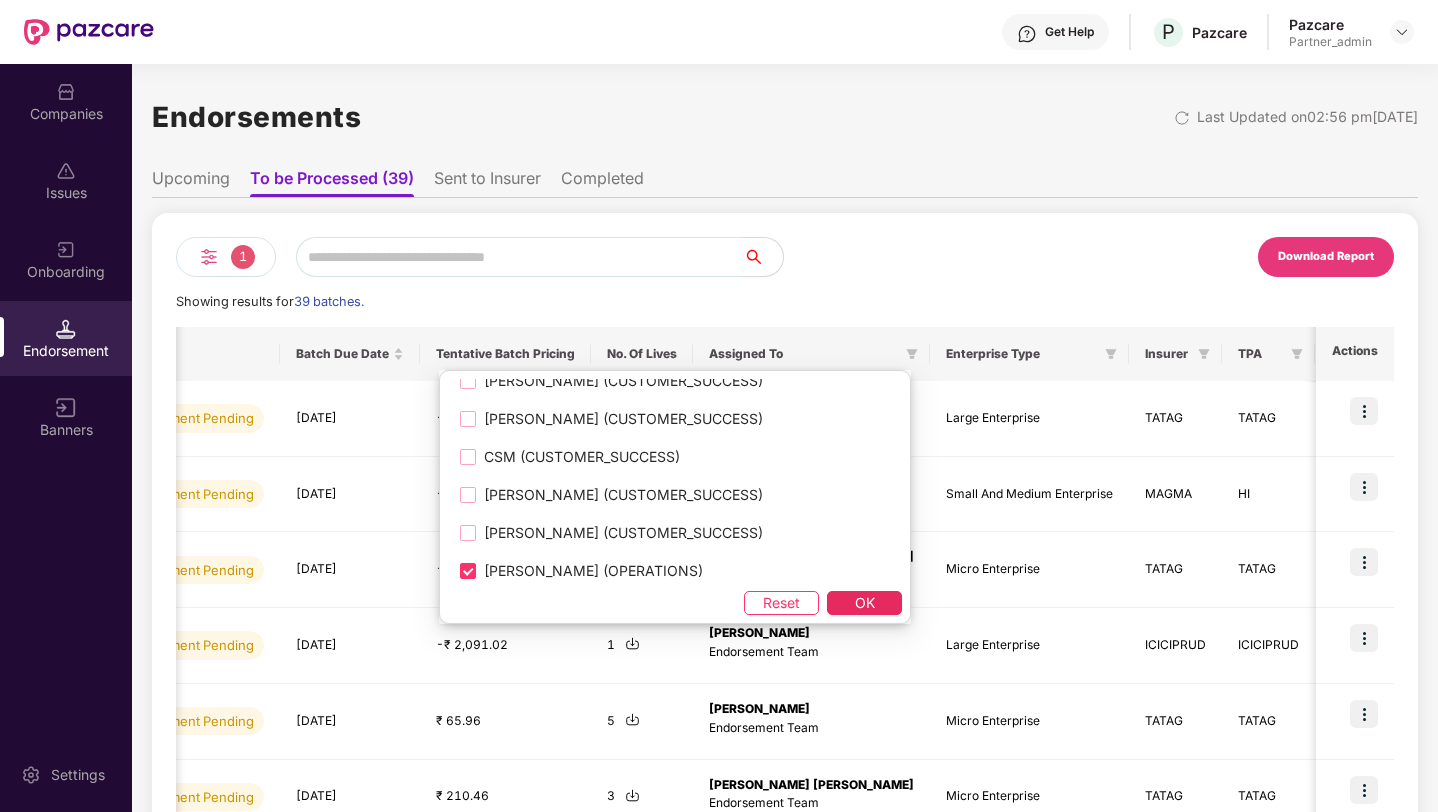 click on "OK" at bounding box center (865, 603) 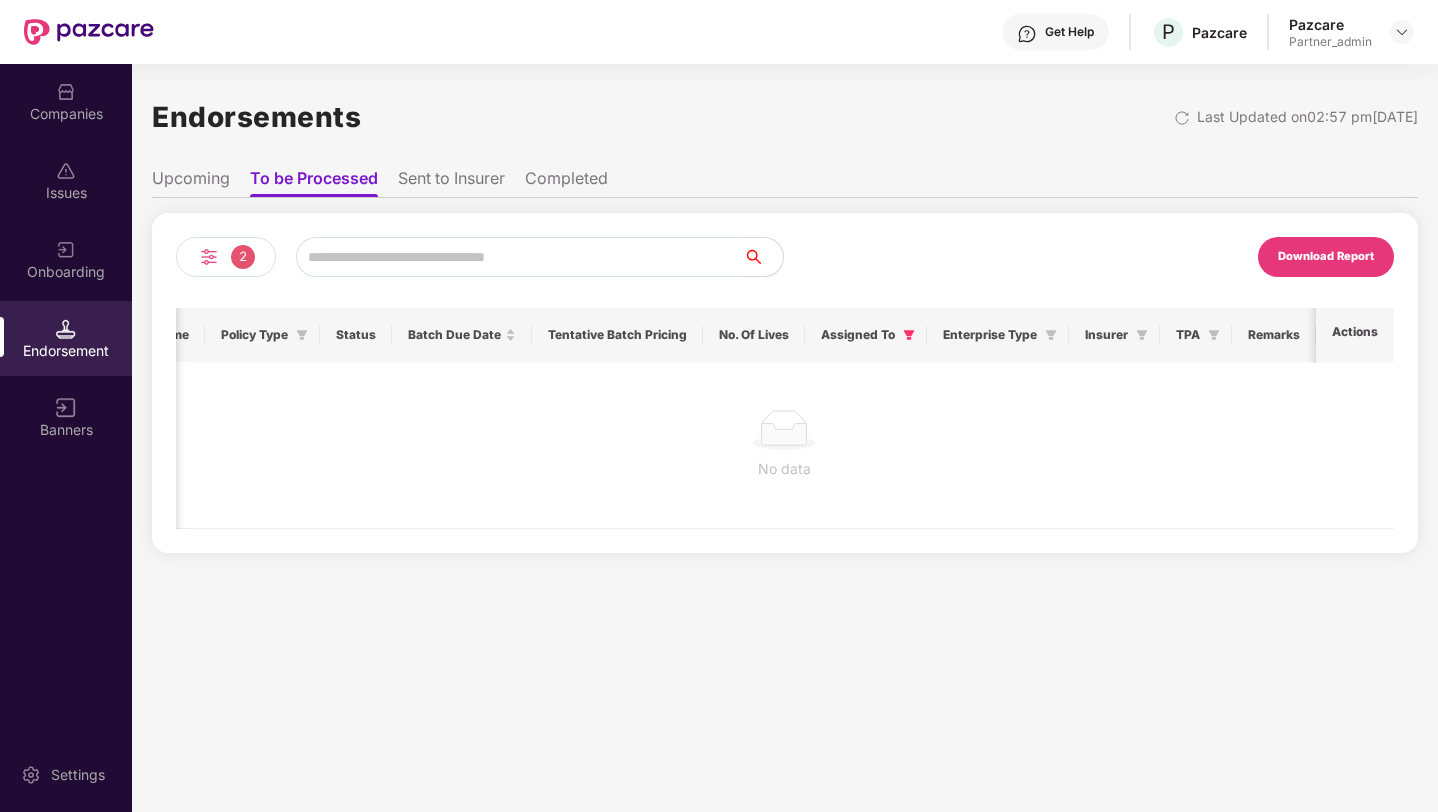 scroll, scrollTop: 0, scrollLeft: 212, axis: horizontal 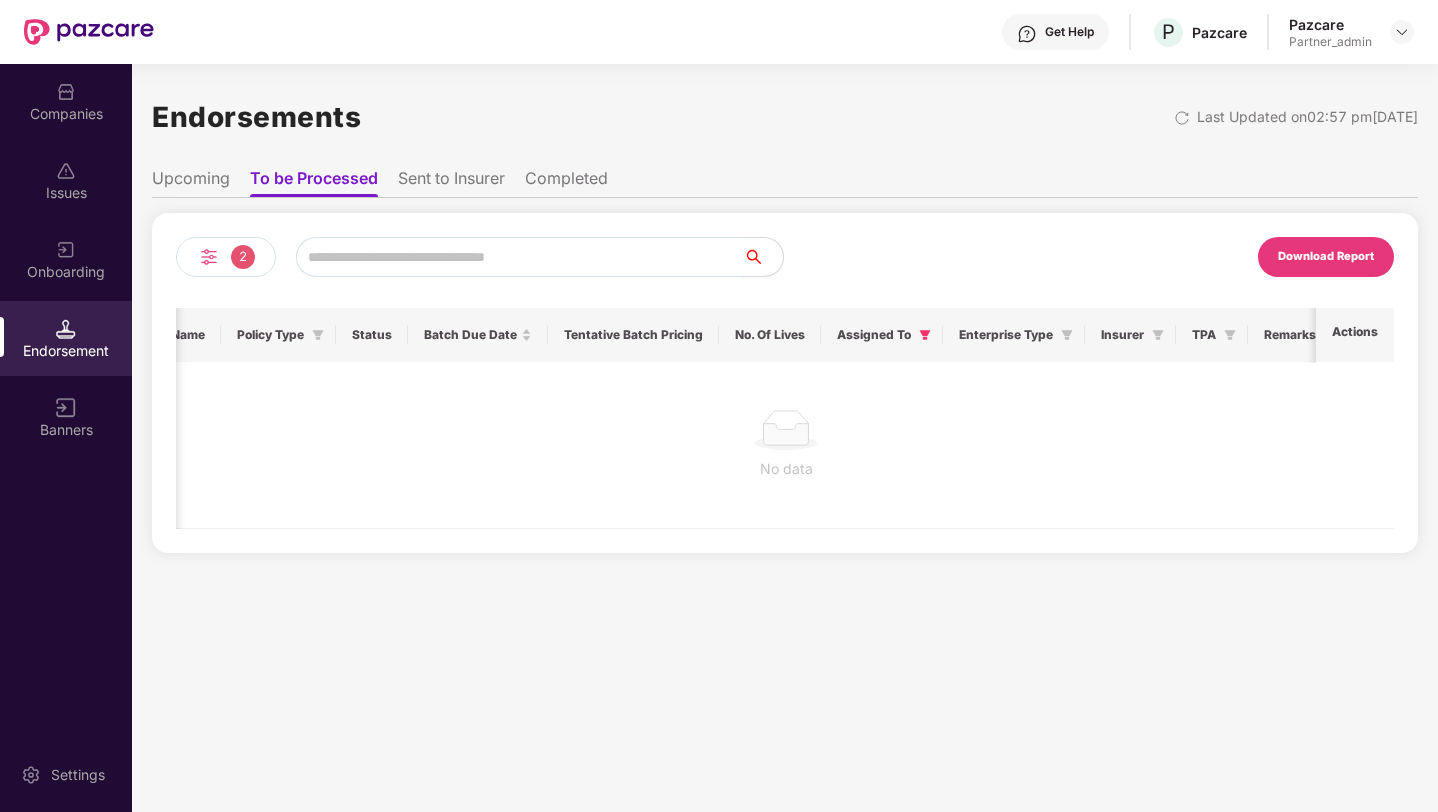 click on "2" at bounding box center (226, 257) 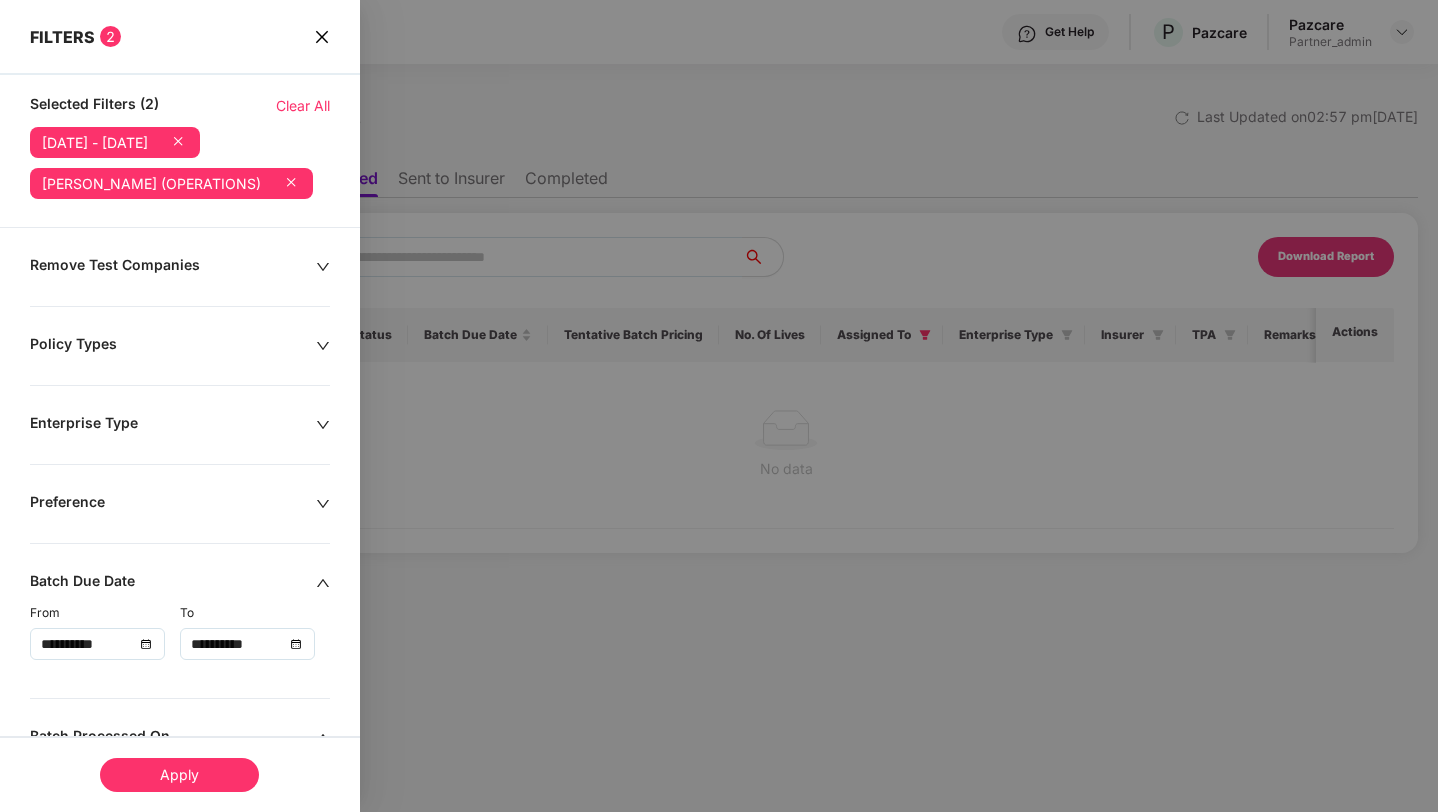 click 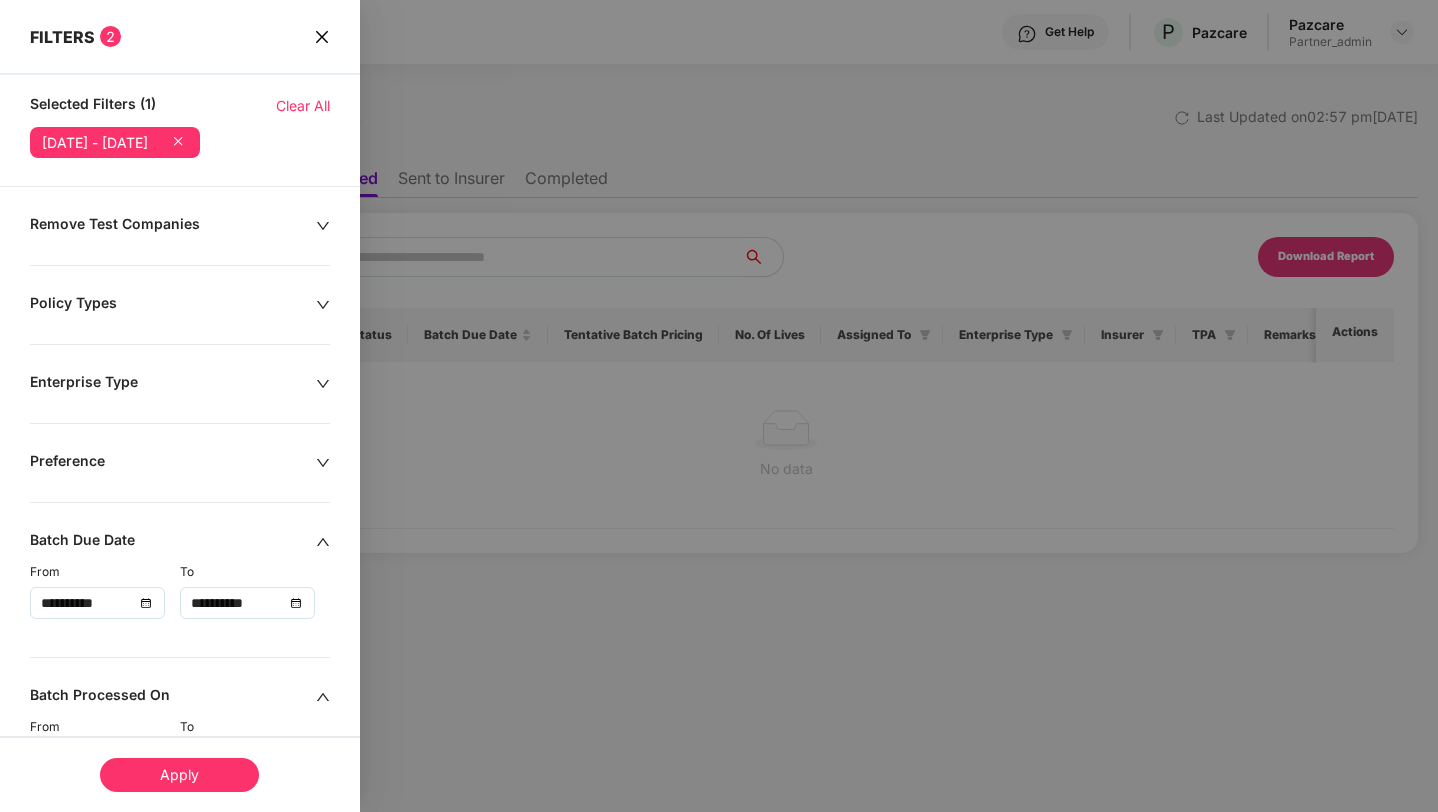 click on "Apply" at bounding box center [179, 775] 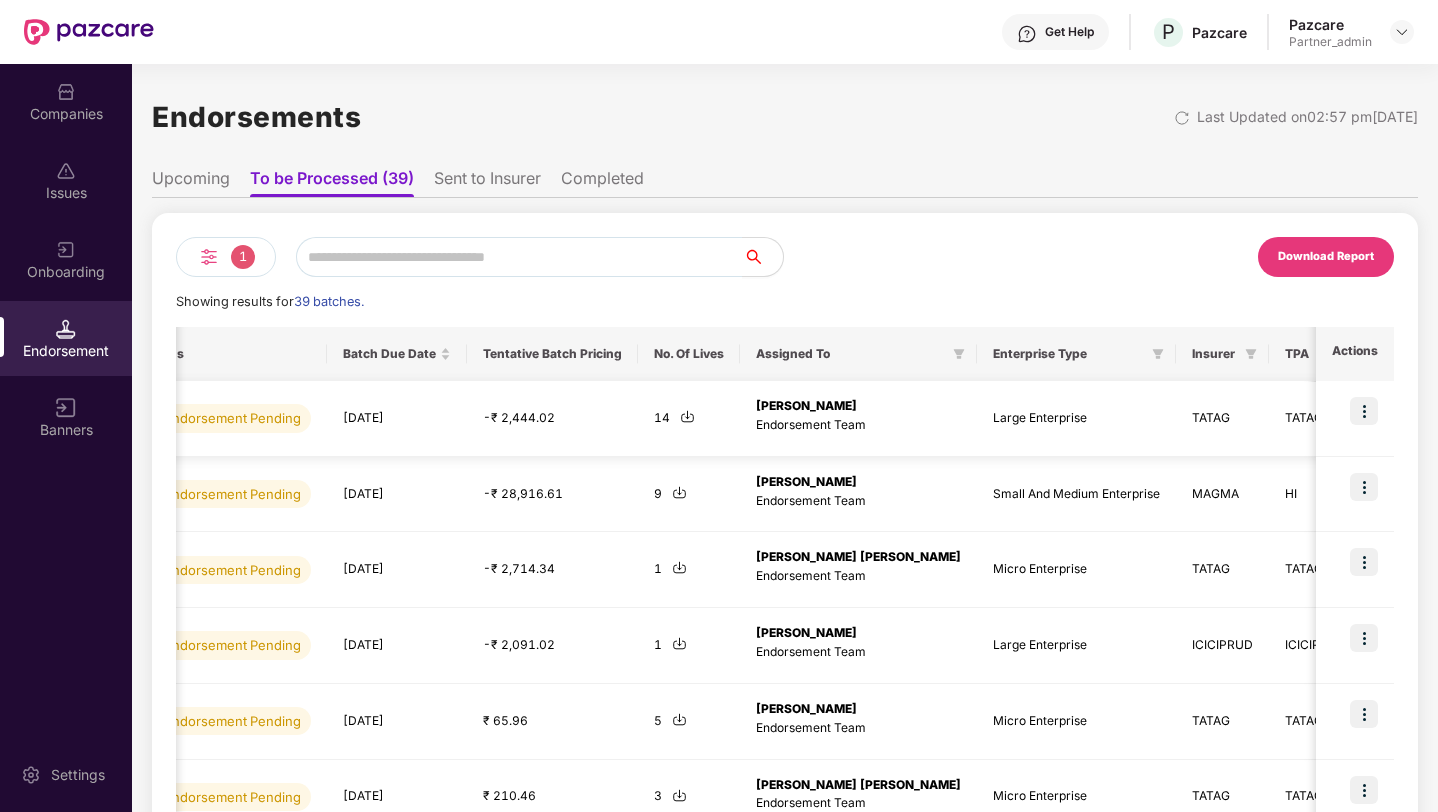 scroll, scrollTop: 0, scrollLeft: 860, axis: horizontal 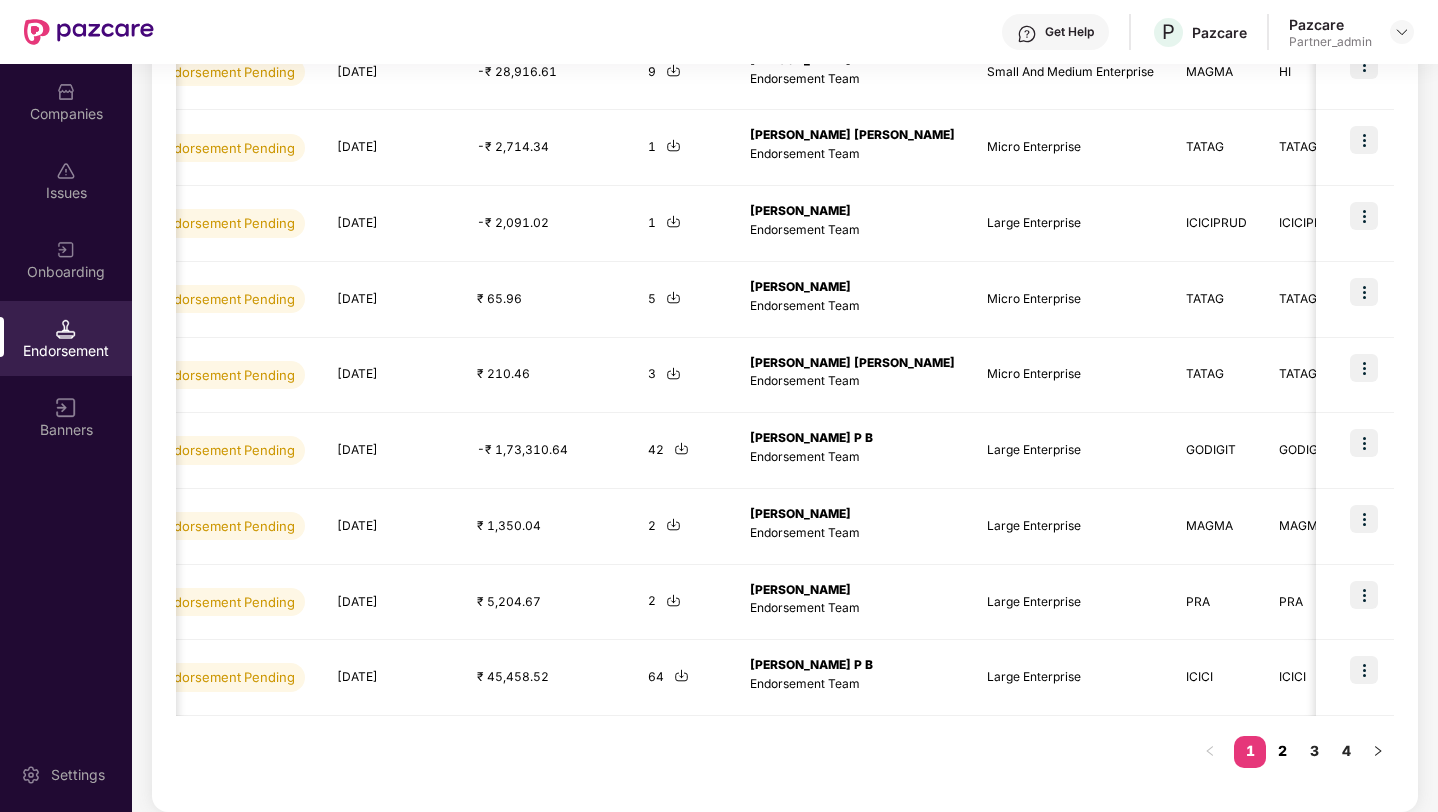 click on "2" at bounding box center [1282, 751] 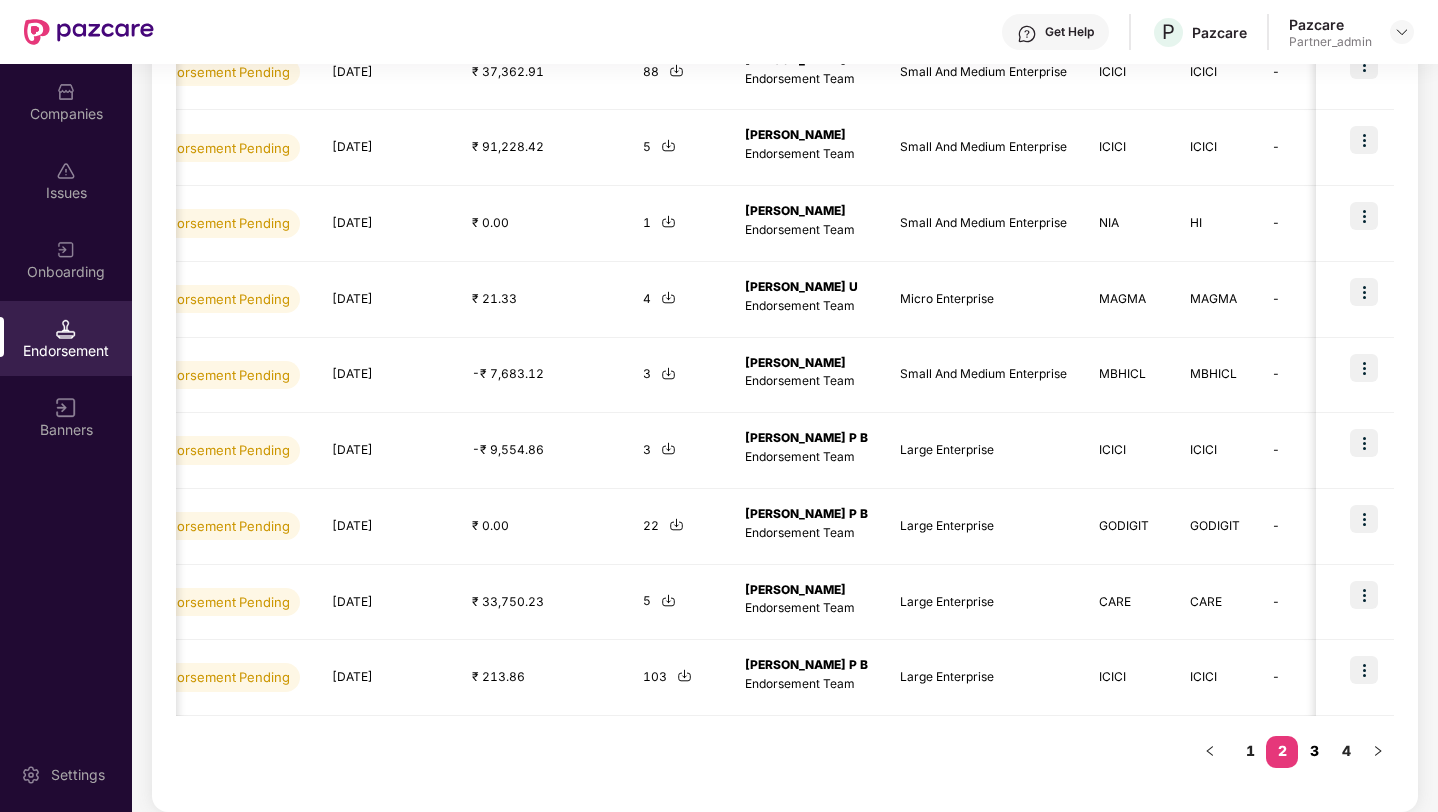 click on "3" at bounding box center [1314, 751] 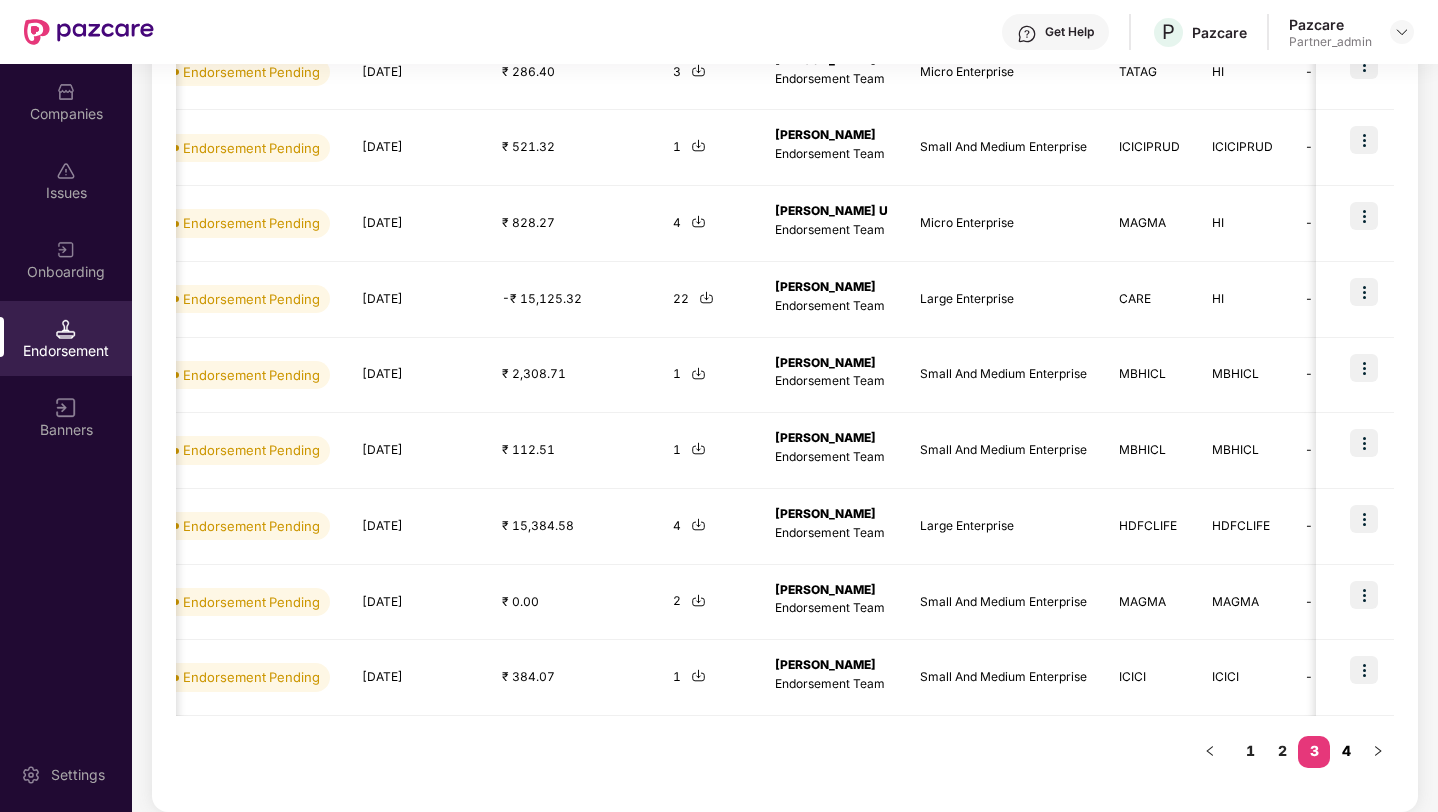 click on "4" at bounding box center [1346, 751] 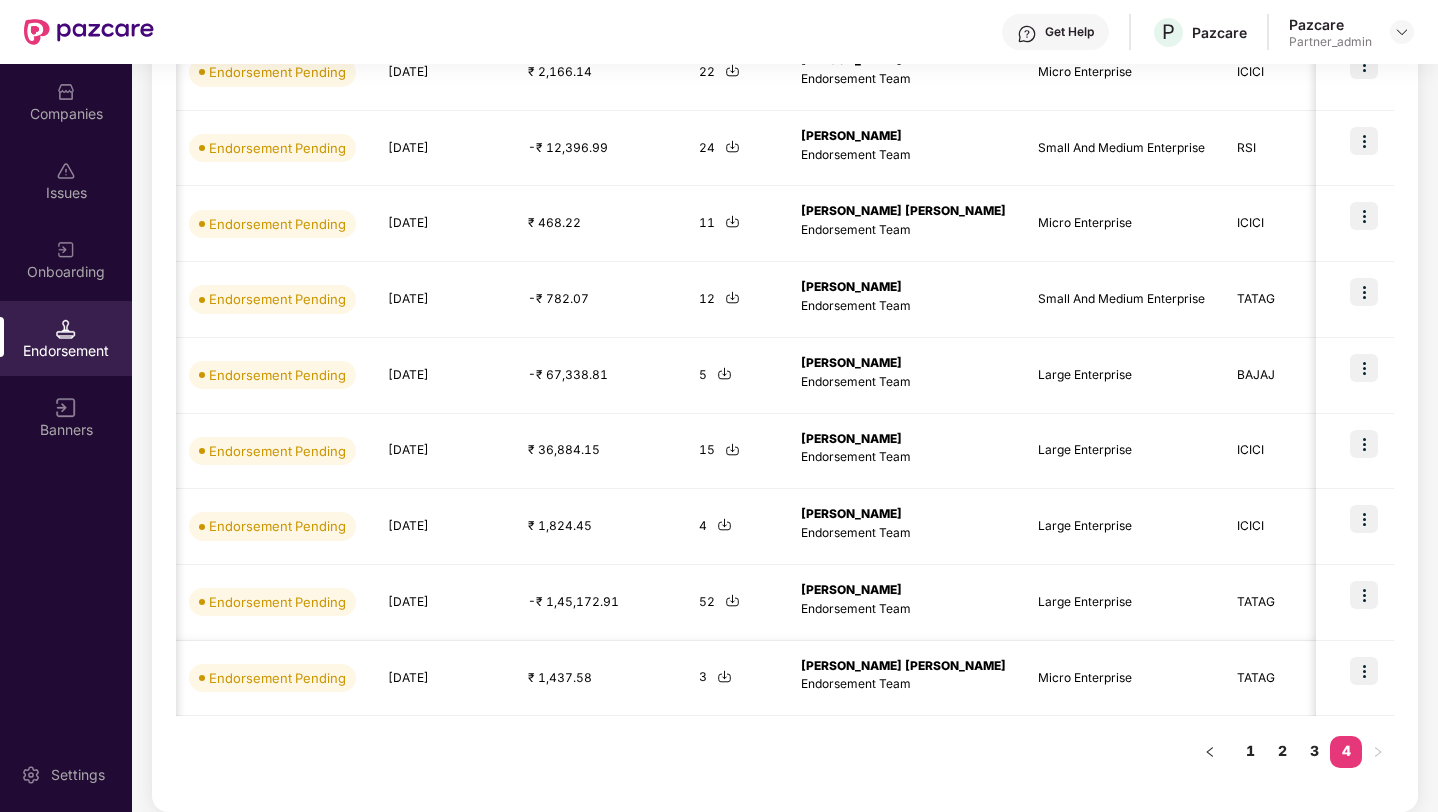 scroll, scrollTop: 346, scrollLeft: 0, axis: vertical 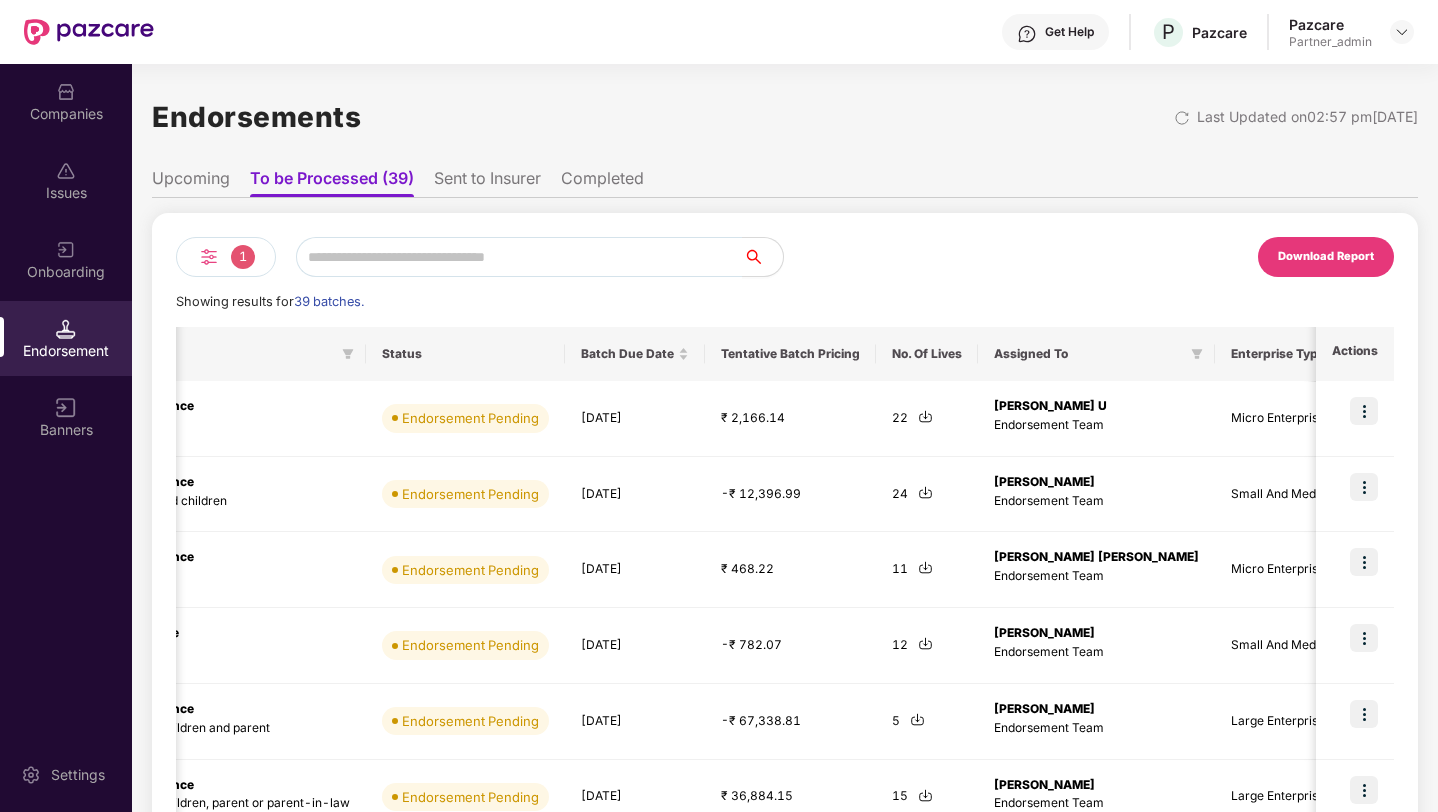 click on "Endorsements Last Updated on  02:57 pm, 11 Jul 2025" at bounding box center [785, 117] 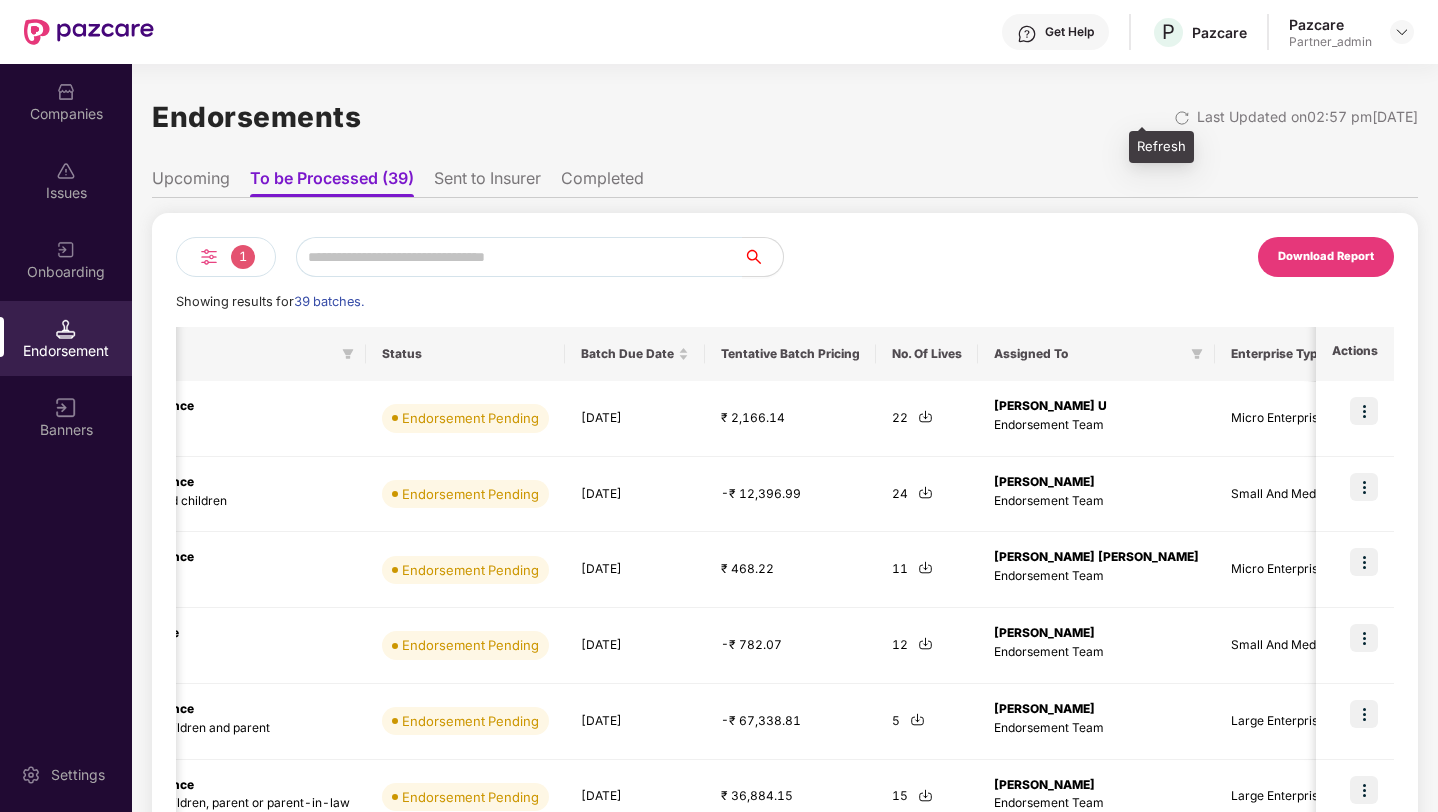 click at bounding box center [1182, 118] 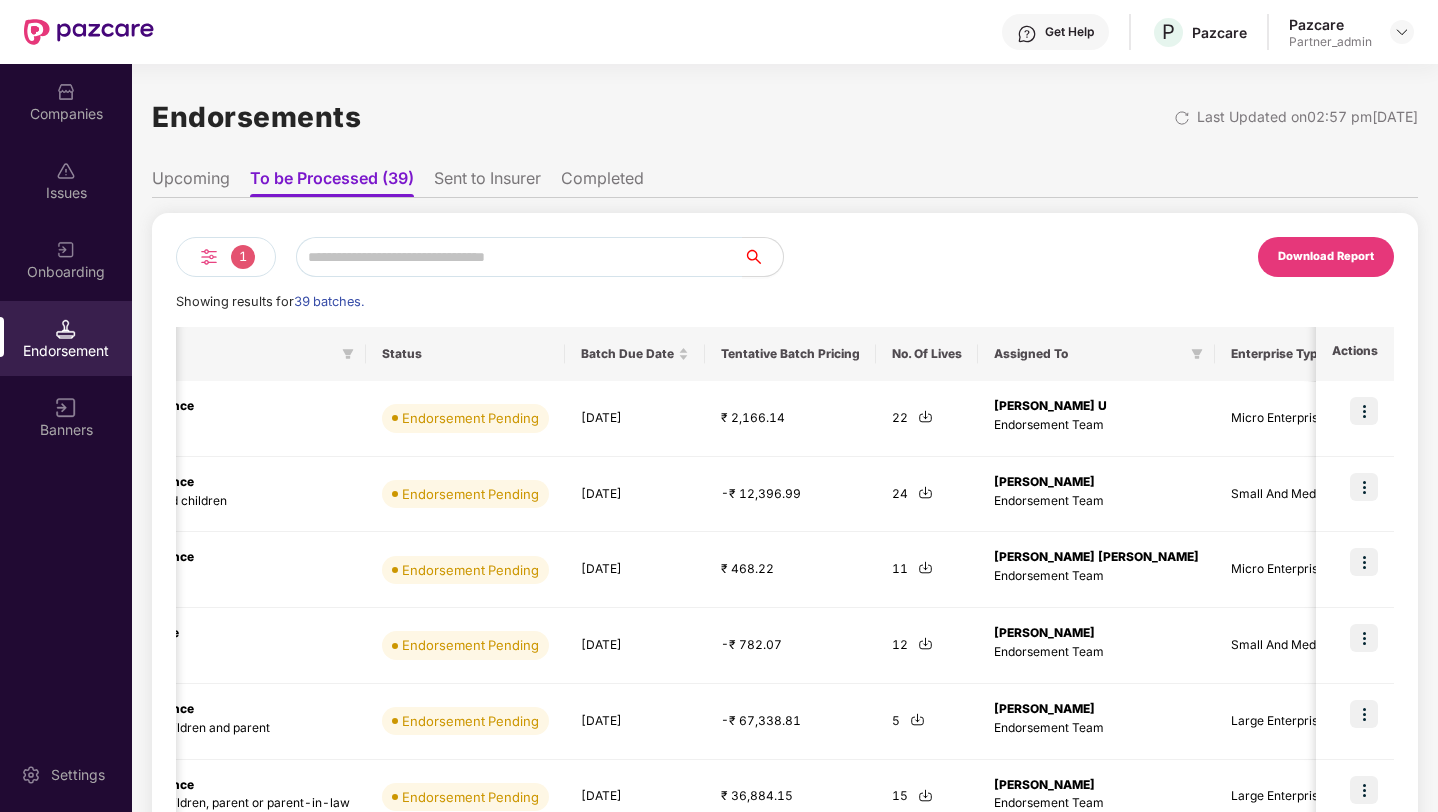 click on "Download Report" at bounding box center [1326, 257] 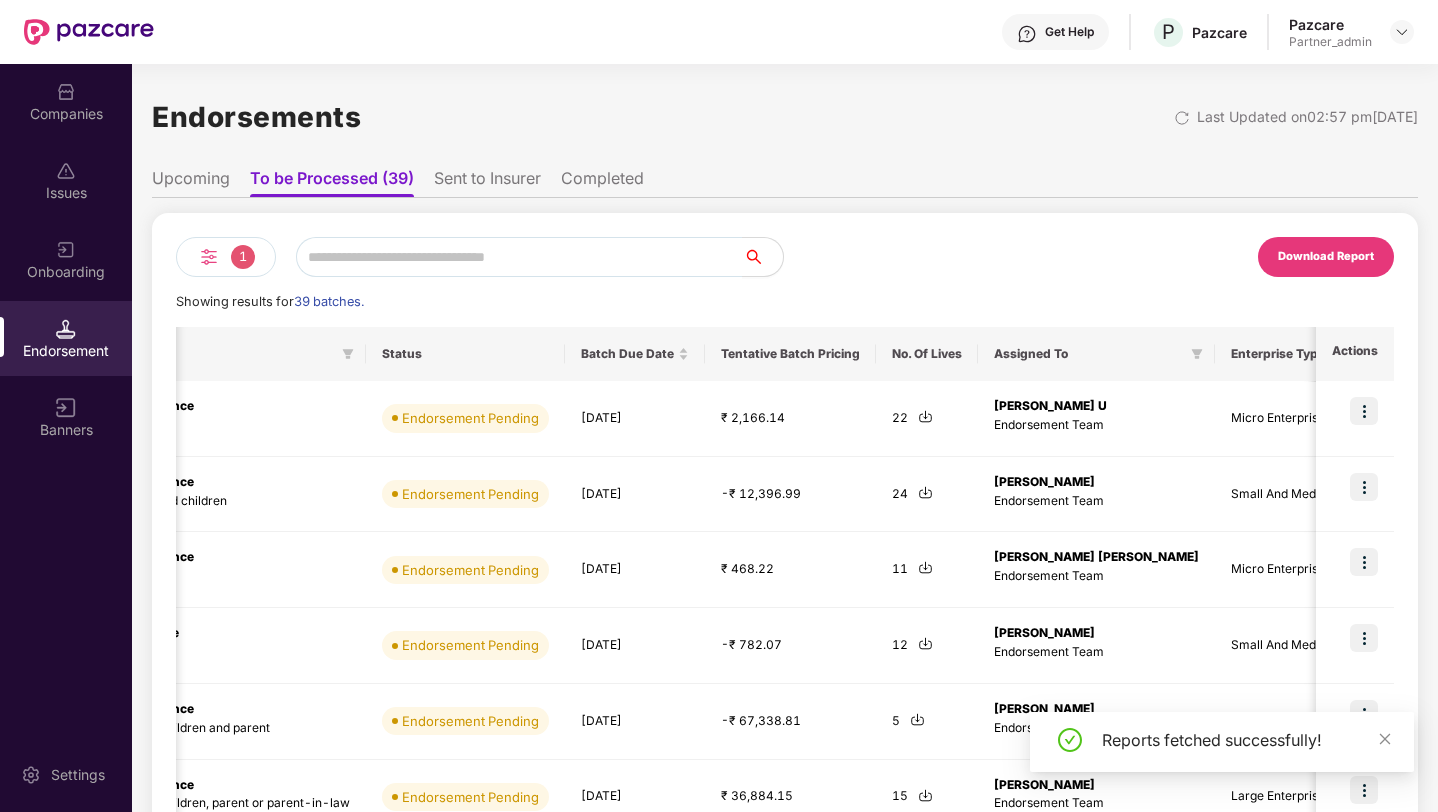 click on "Get Help P Pazcare Pazcare Partner_admin" at bounding box center (784, 32) 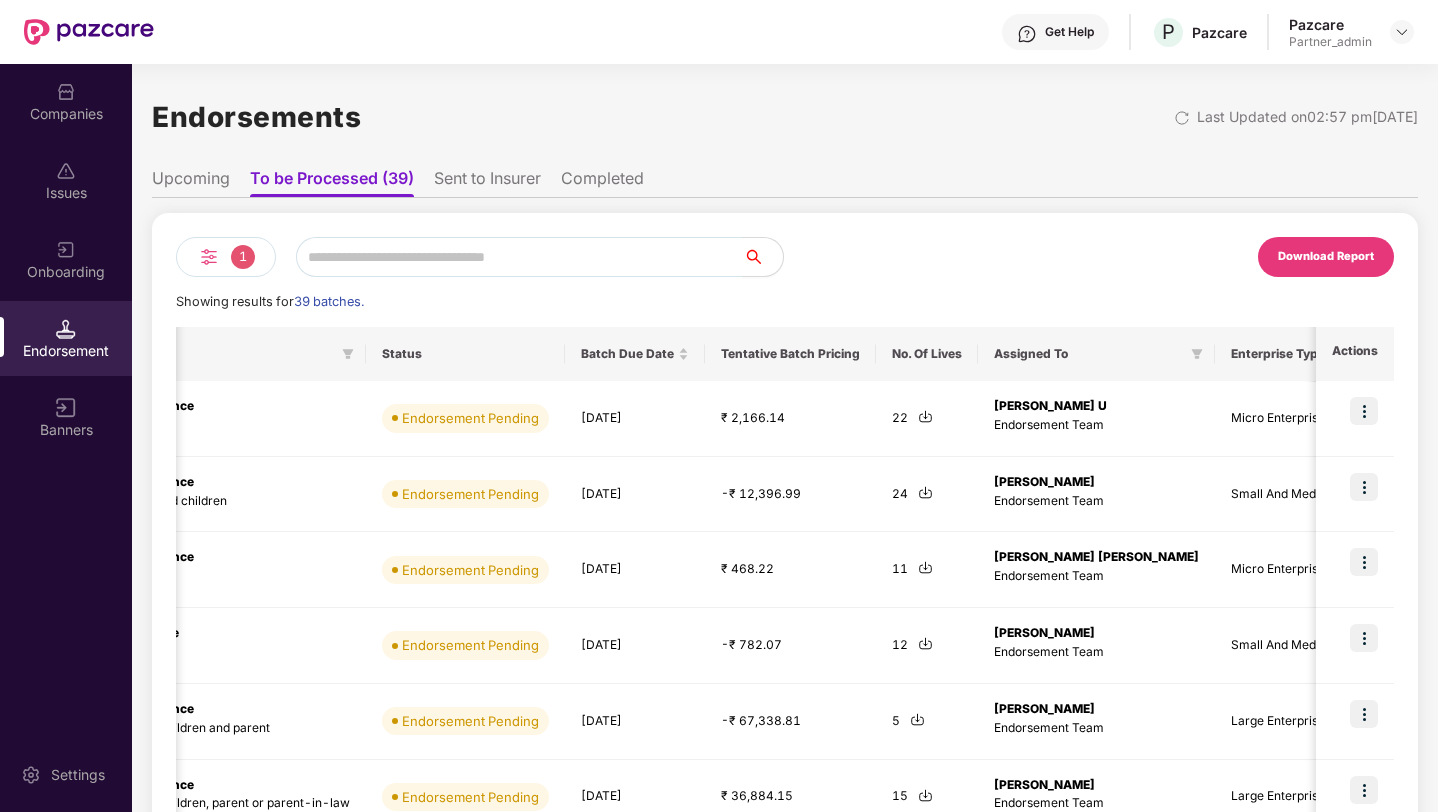 click on "Sent to Insurer" at bounding box center (487, 182) 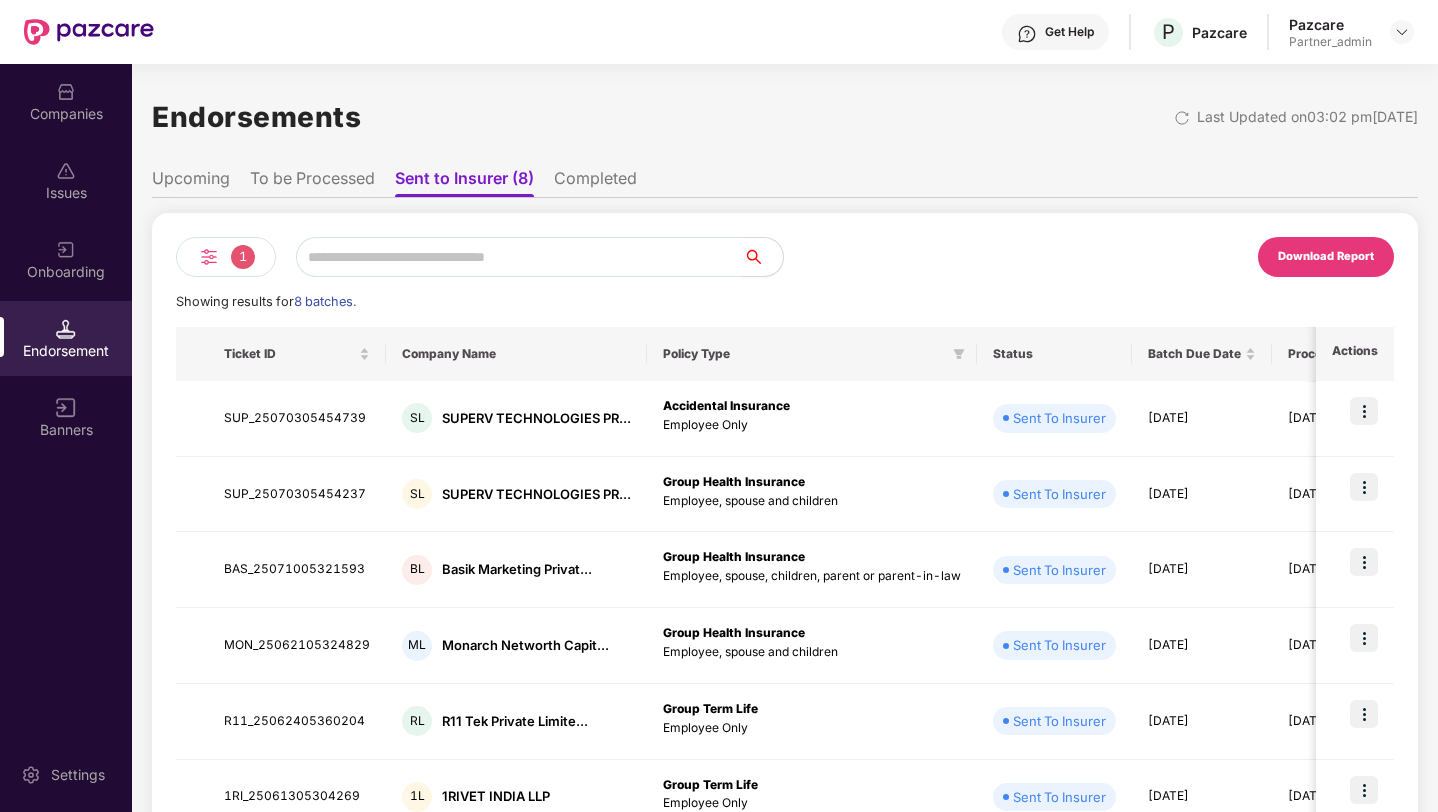 click on "To be Processed" at bounding box center (312, 182) 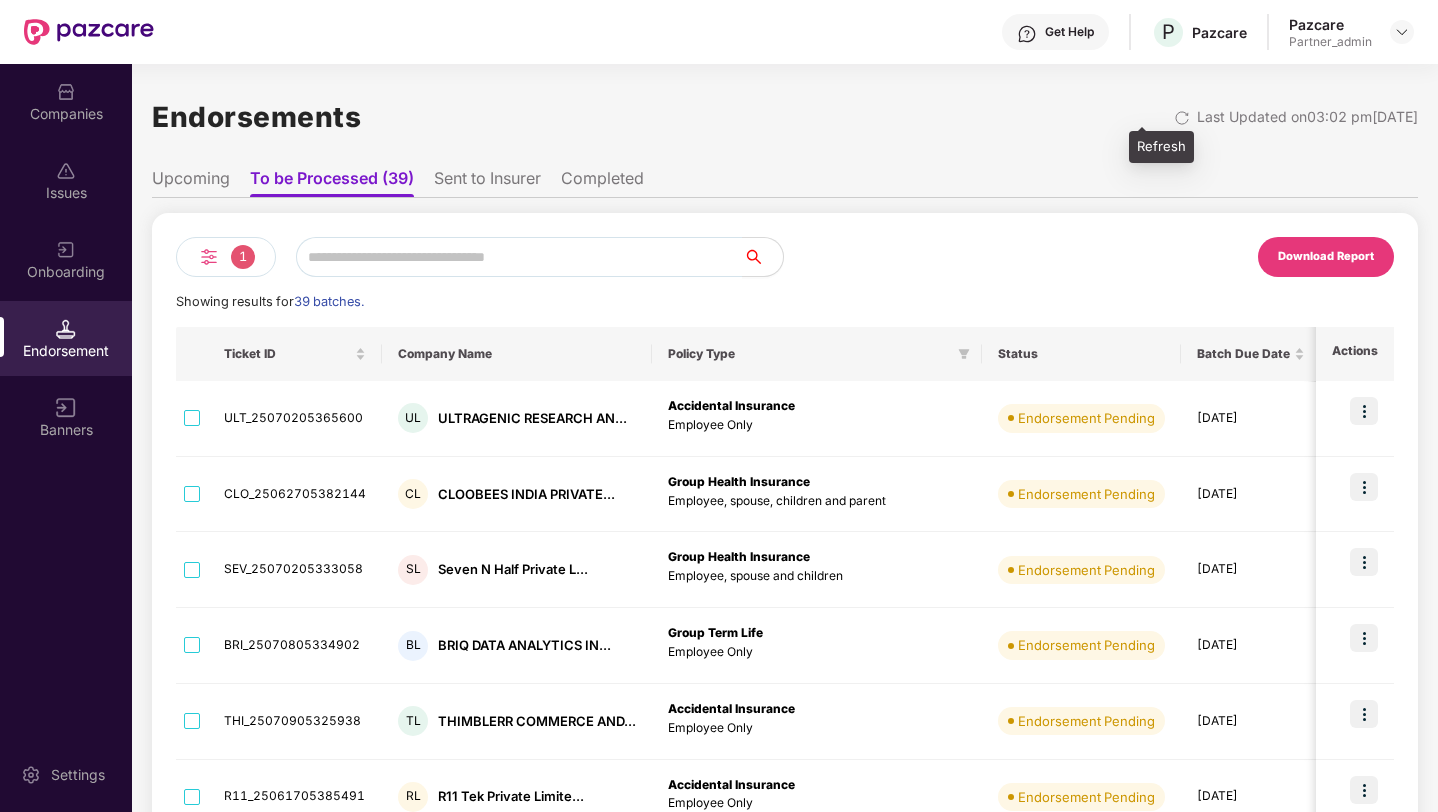 click at bounding box center [1182, 118] 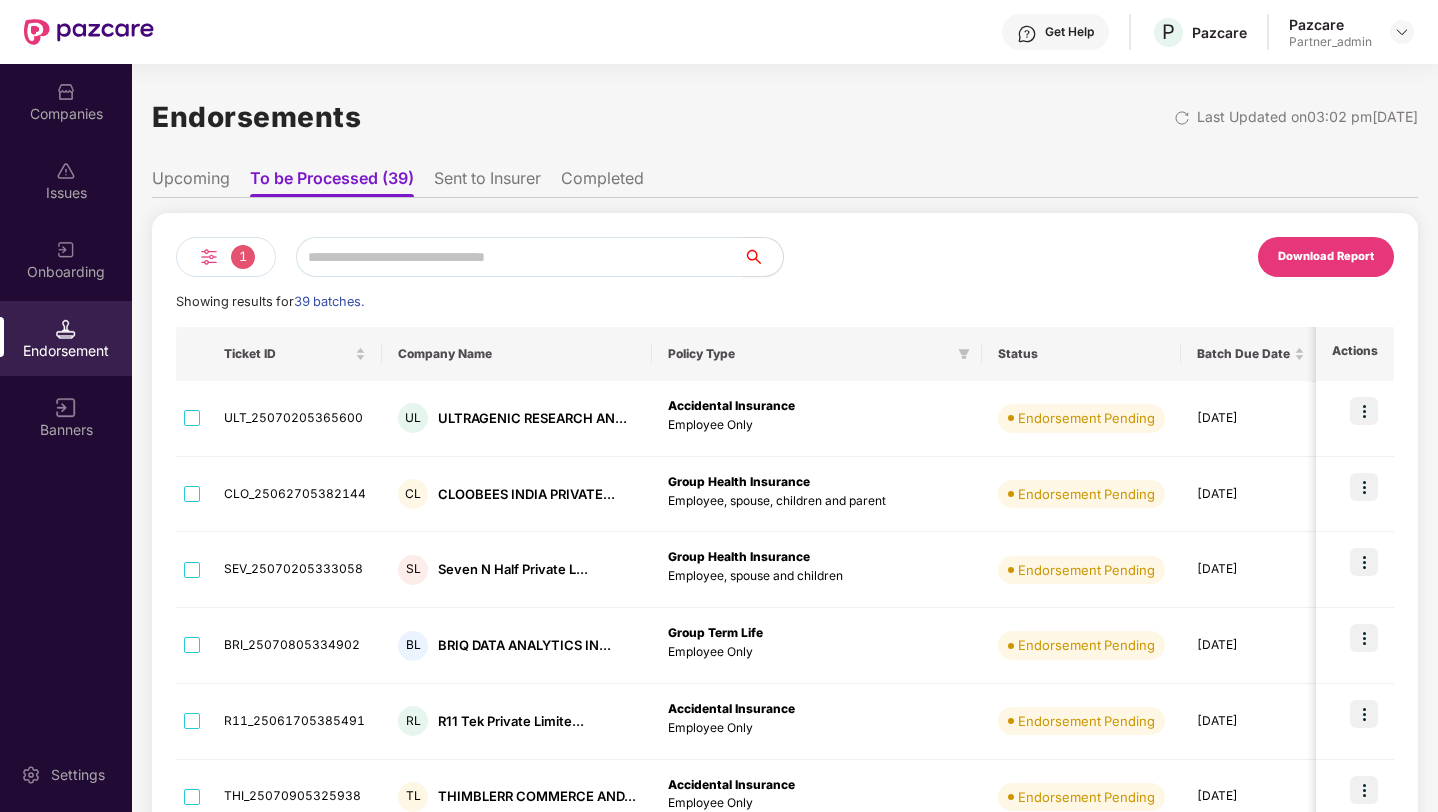 drag, startPoint x: 1153, startPoint y: 118, endPoint x: 1391, endPoint y: 133, distance: 238.47221 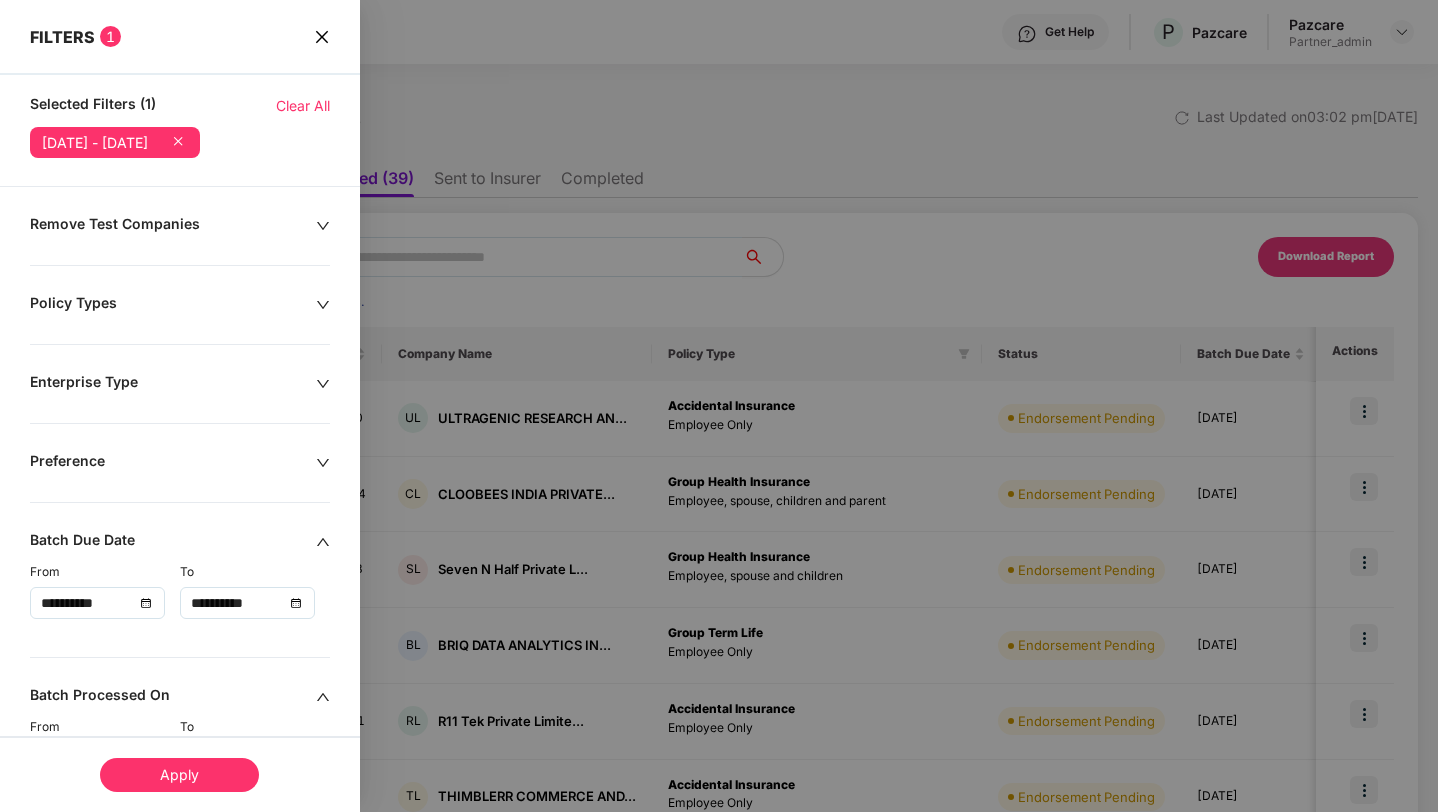 click on "**********" at bounding box center [97, 603] 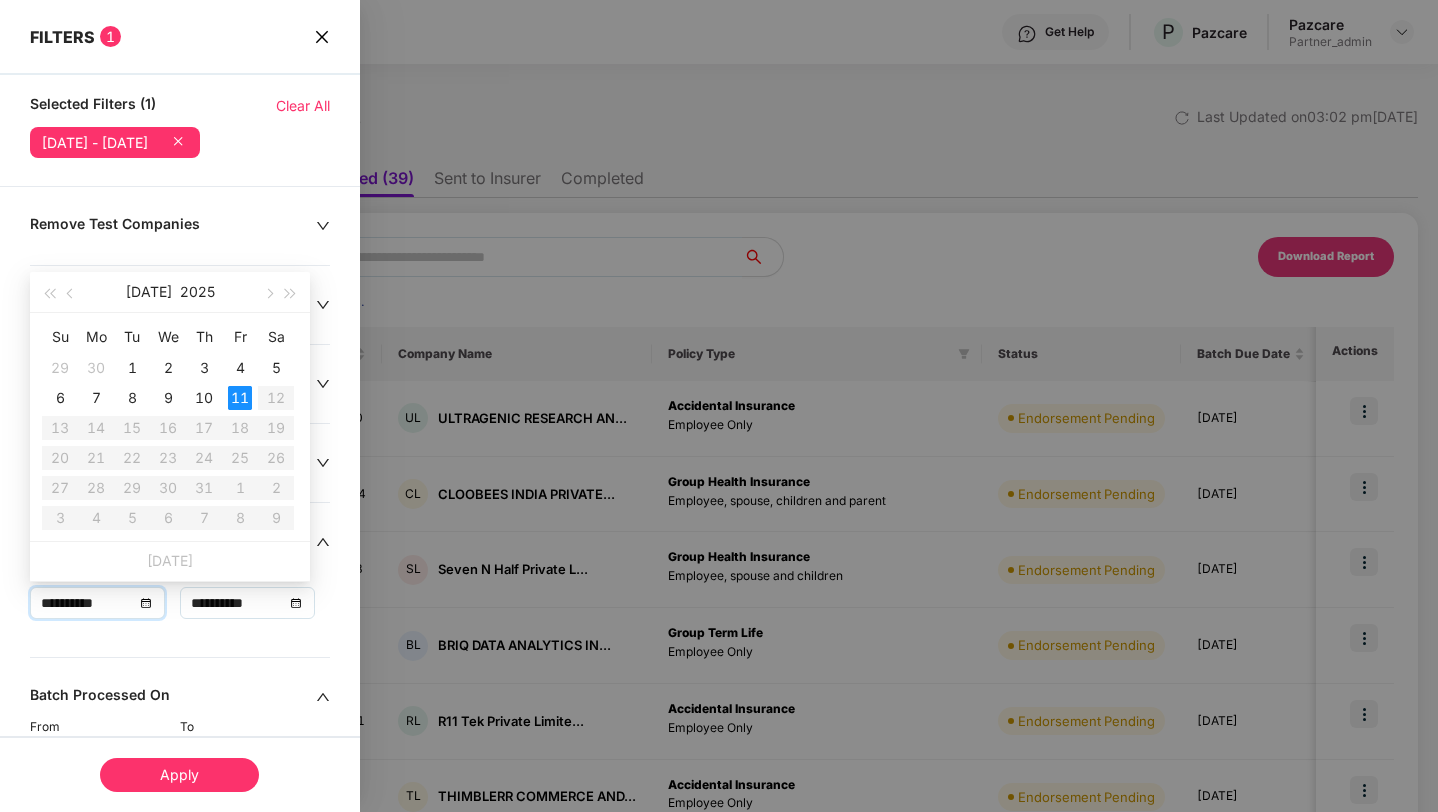 click on "Su Mo Tu We Th Fr Sa 29 30 1 2 3 4 5 6 7 8 9 10 11 12 13 14 15 16 17 18 19 20 21 22 23 24 25 26 27 28 29 30 31 1 2 3 4 5 6 7 8 9" at bounding box center (168, 427) 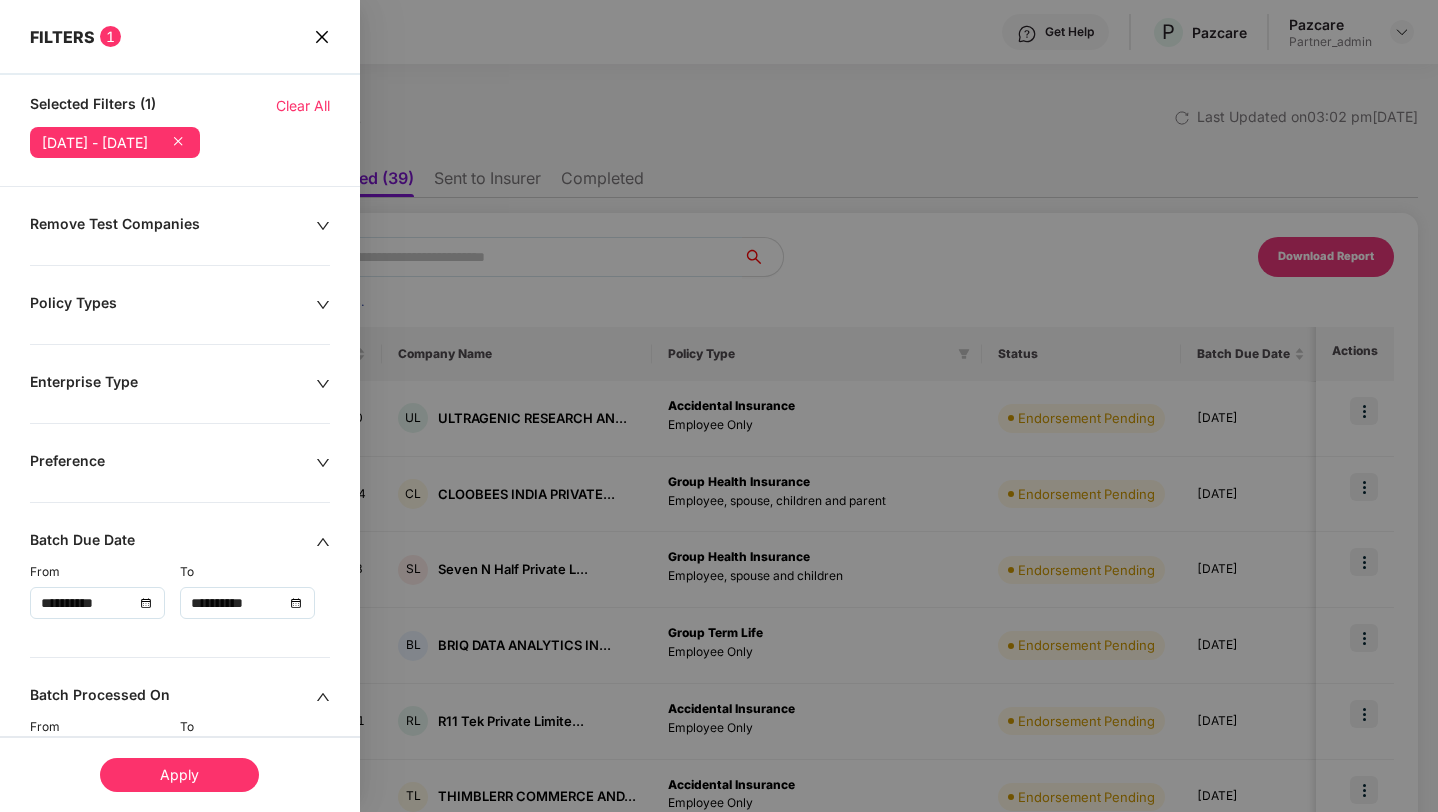 click on "**********" at bounding box center (247, 603) 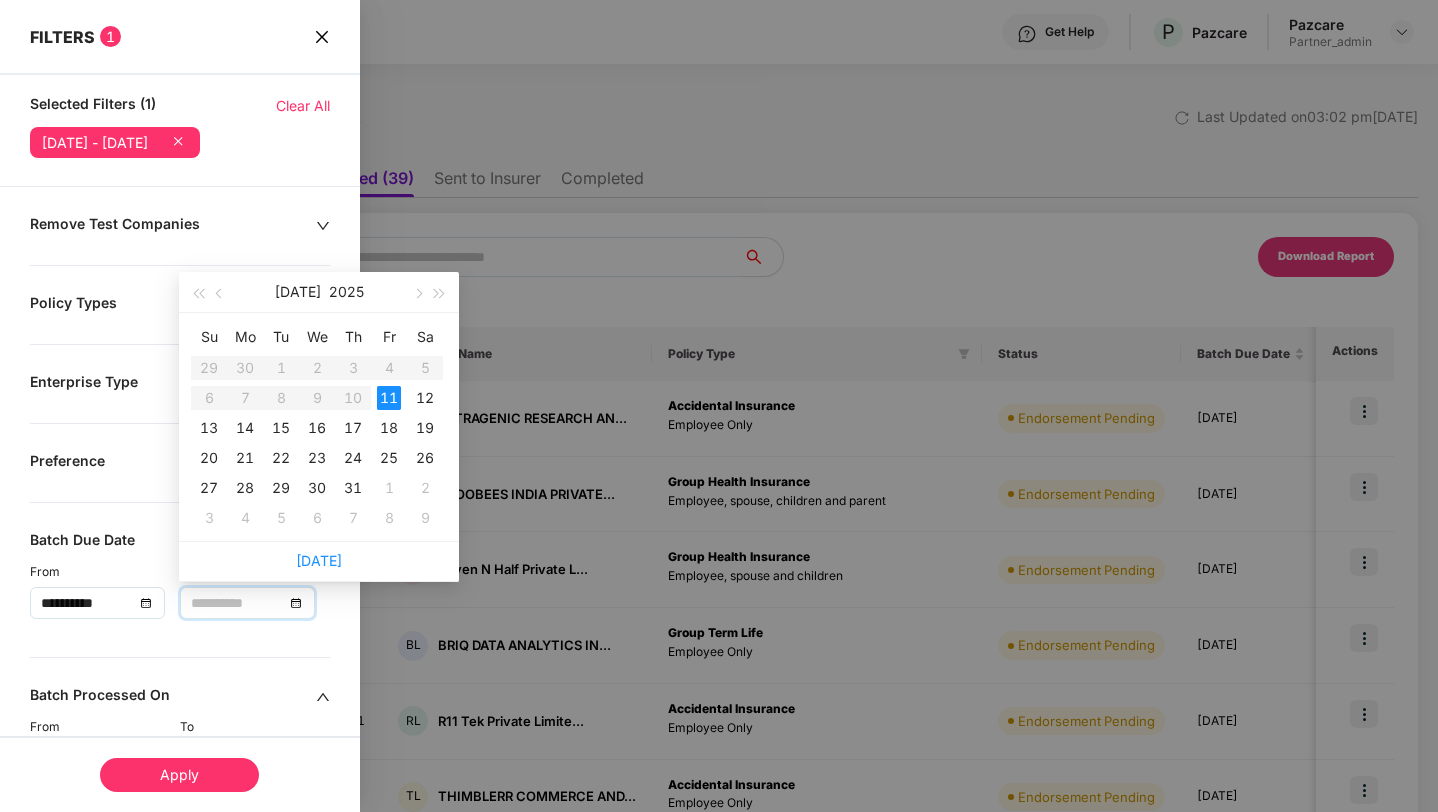 type on "**********" 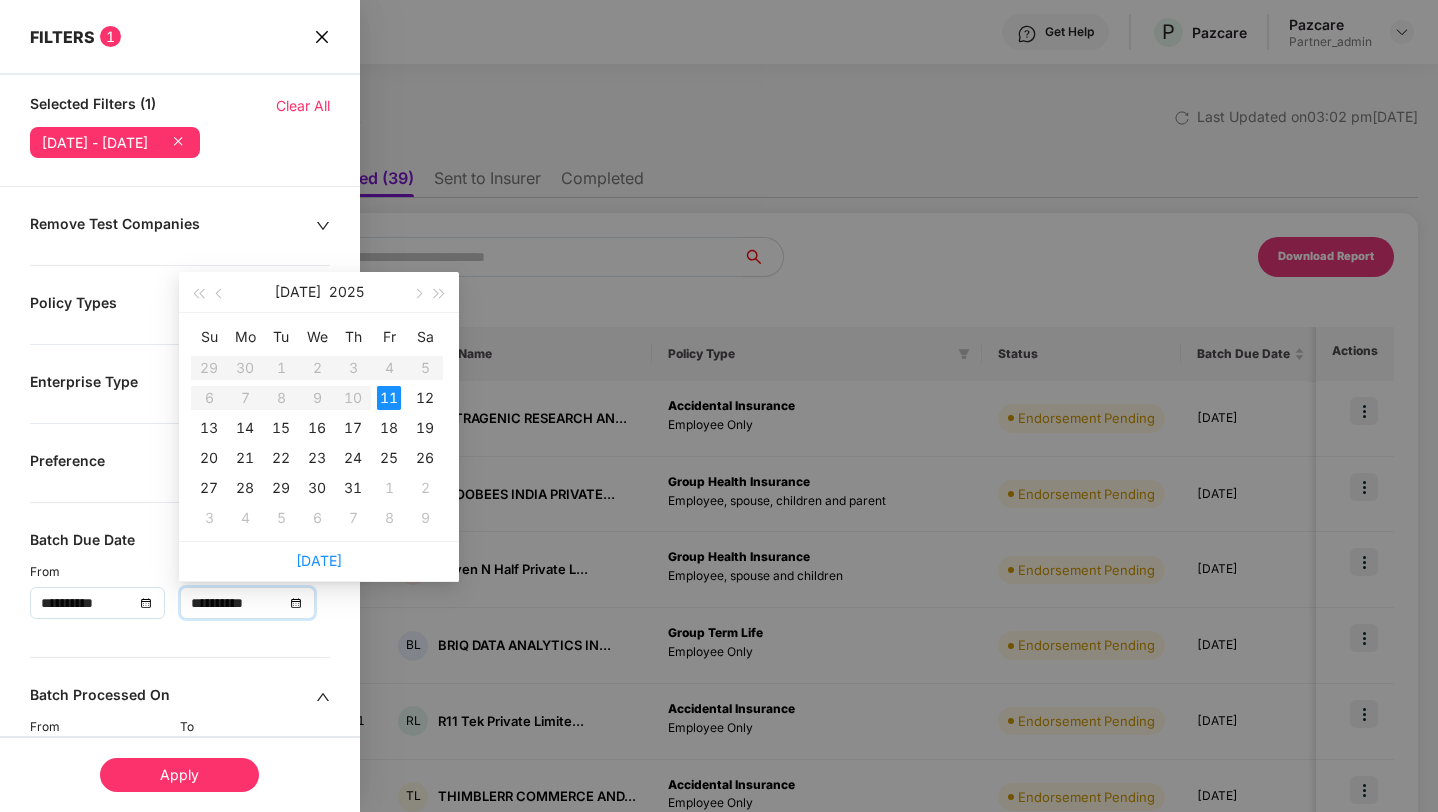 click at bounding box center [719, 406] 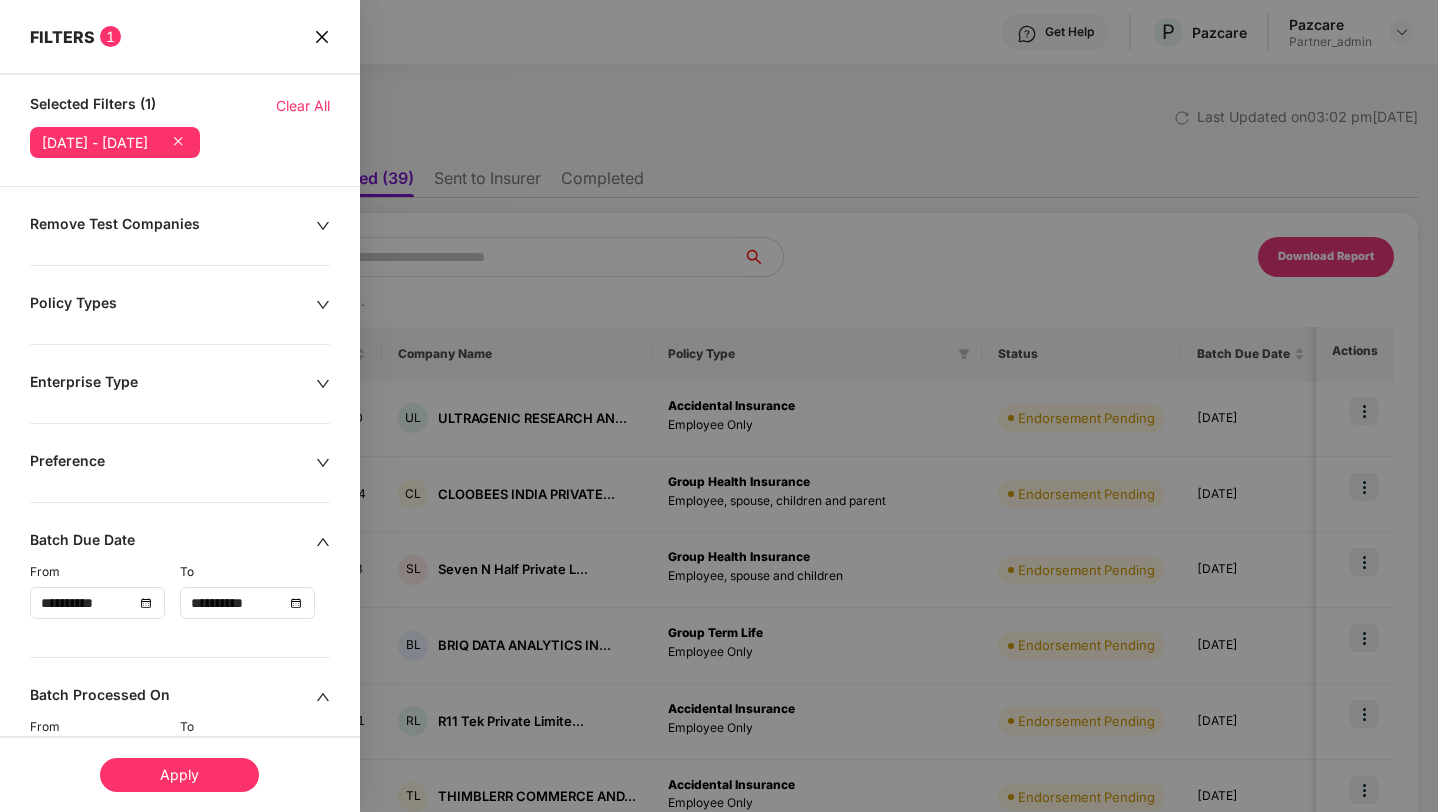 click 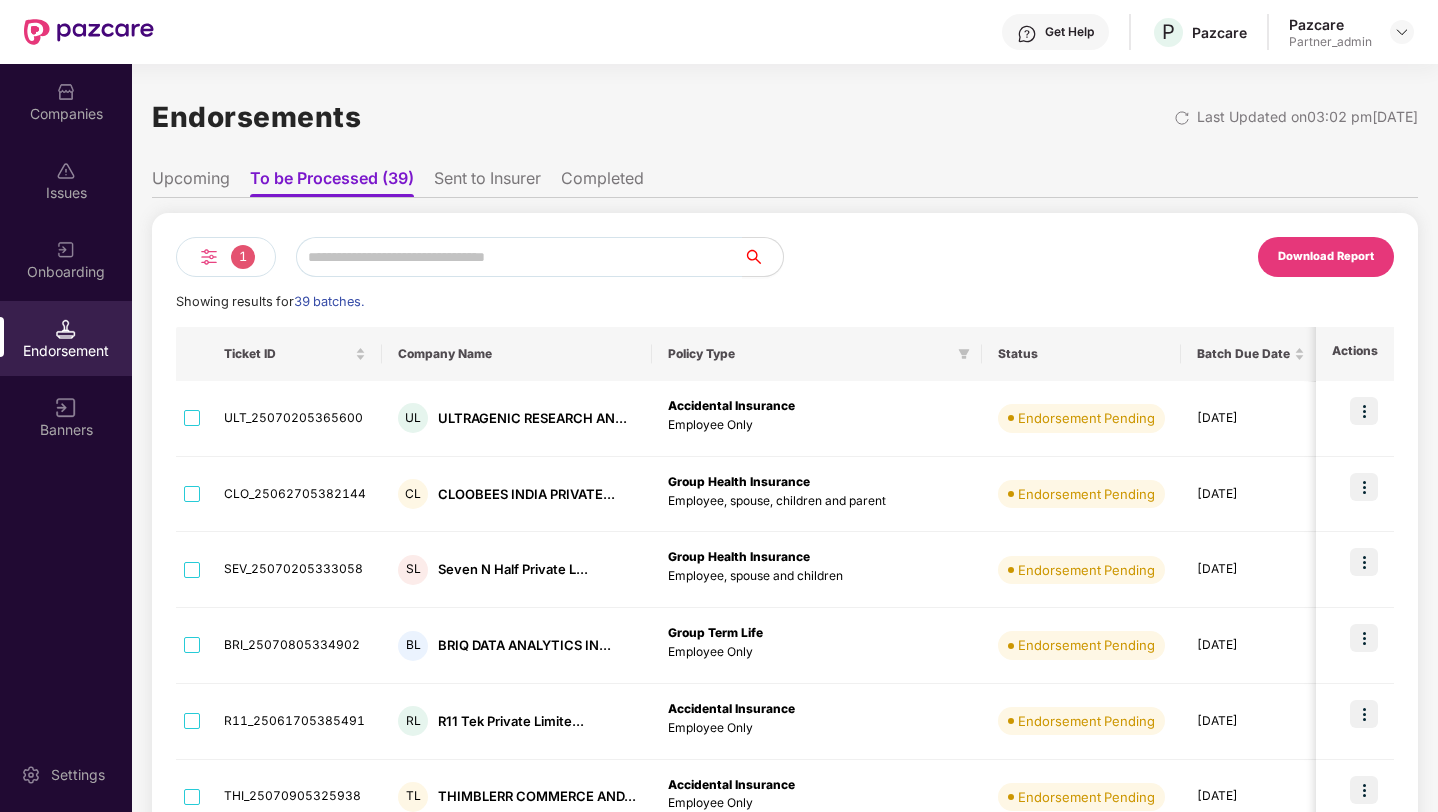 click on "Upcoming" at bounding box center [191, 182] 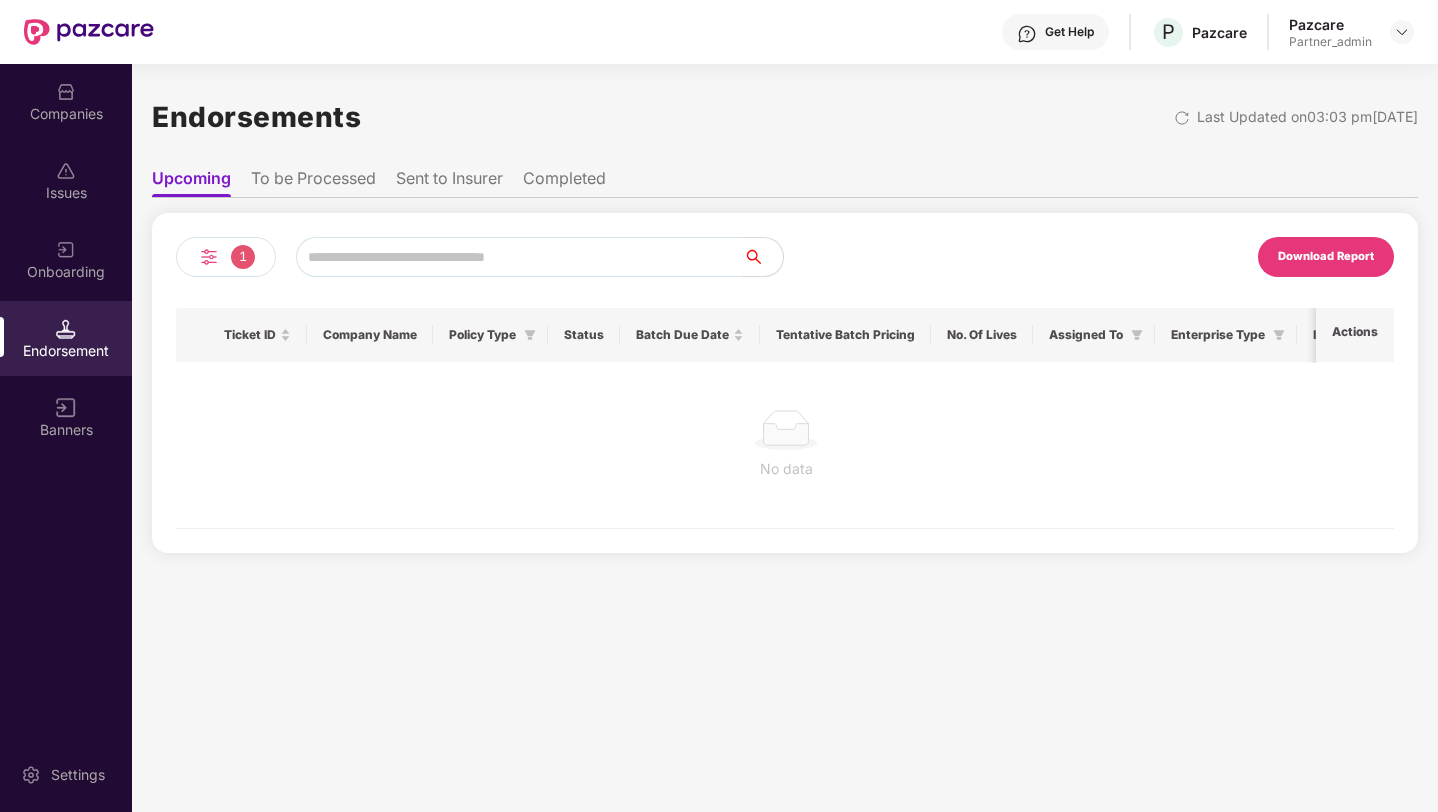 click on "1" at bounding box center (243, 257) 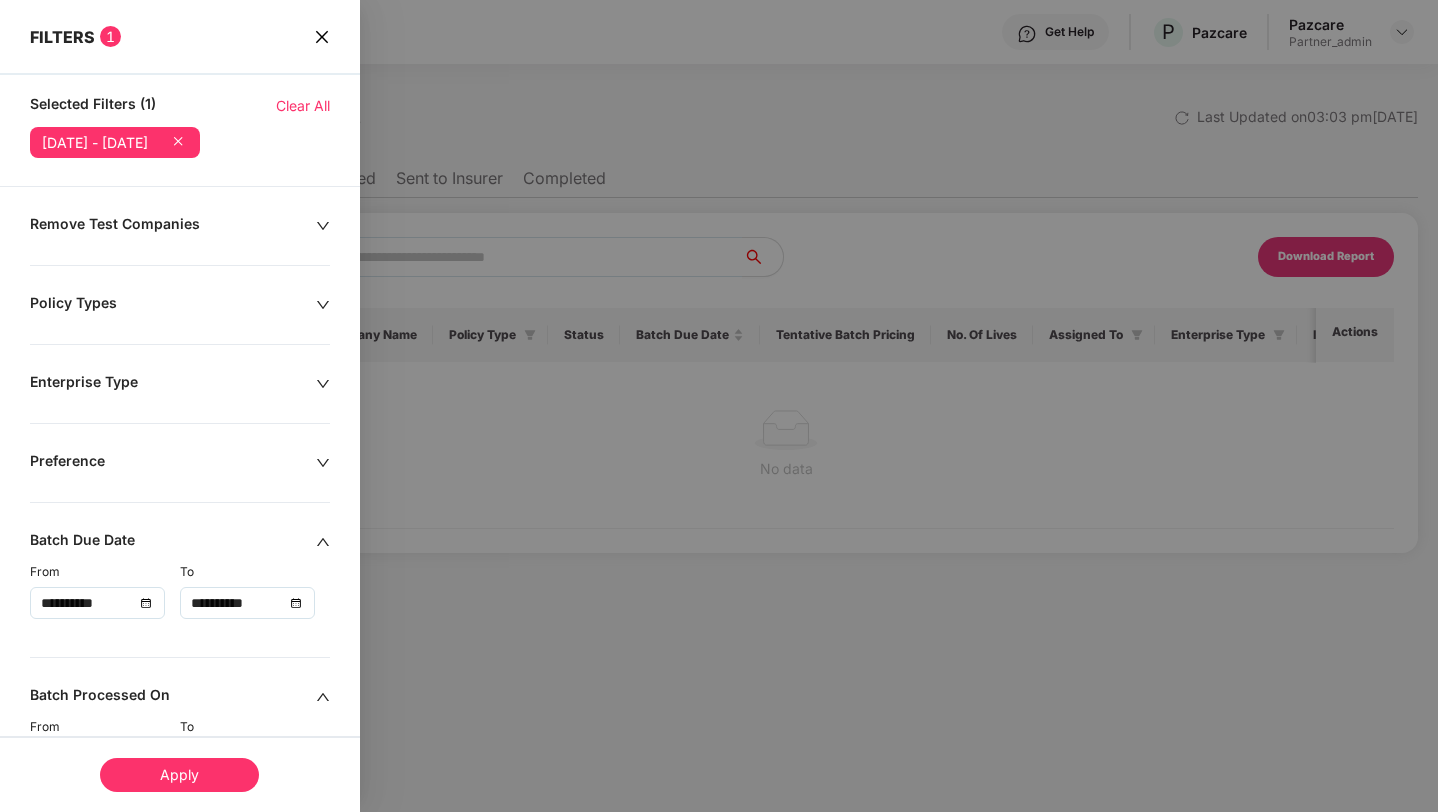 click on "**********" at bounding box center [97, 603] 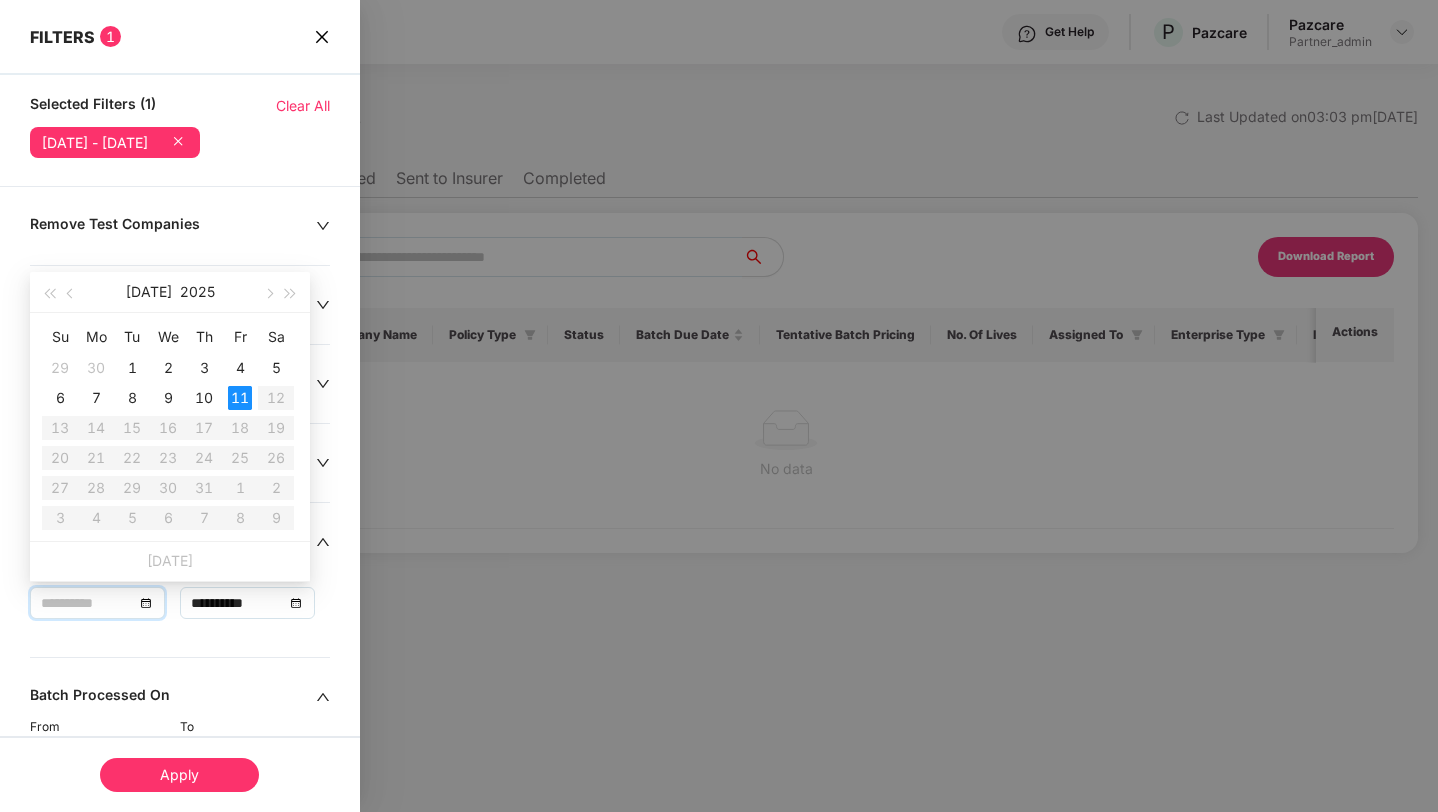 type on "**********" 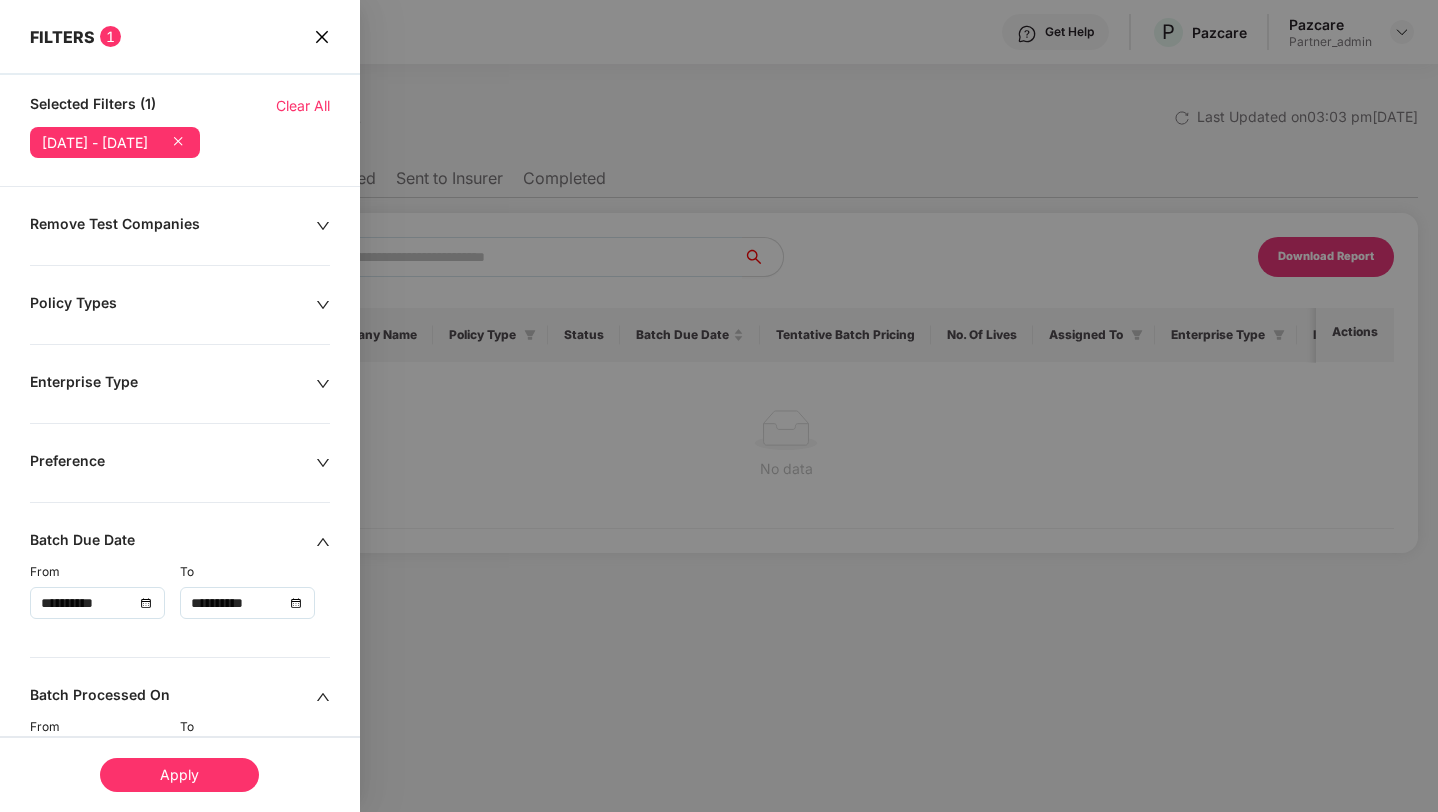 click on "Clear All" at bounding box center (303, 106) 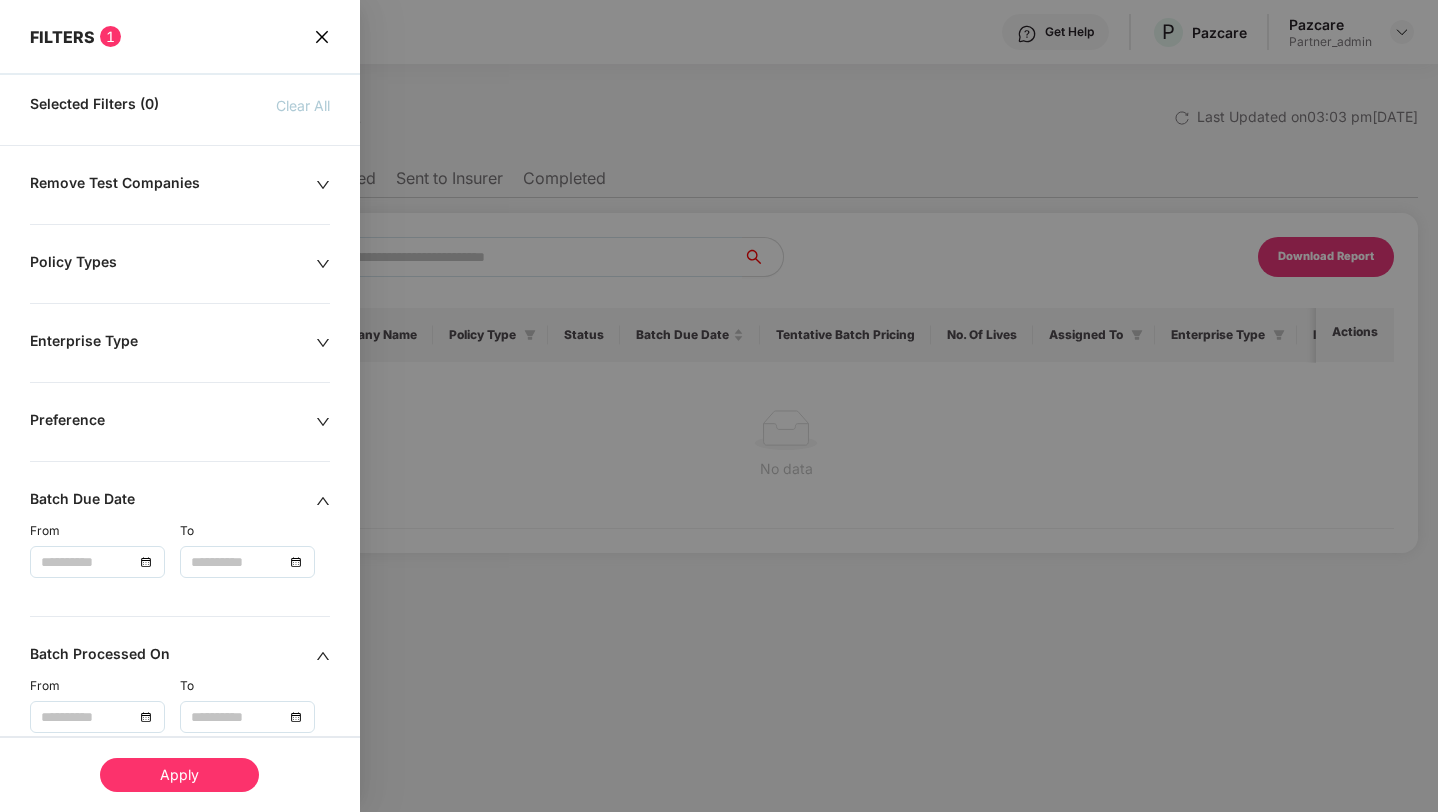 click at bounding box center (97, 562) 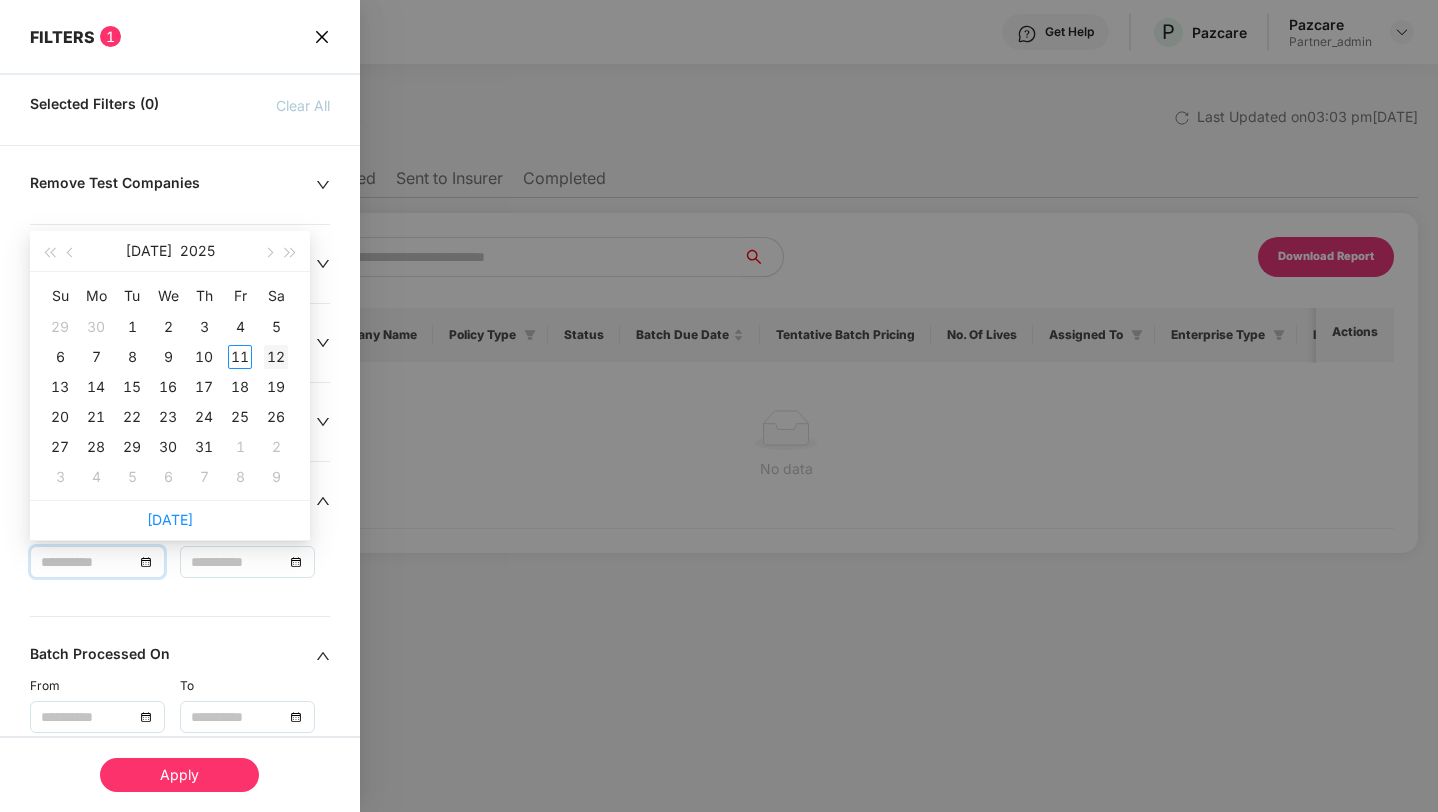 type on "**********" 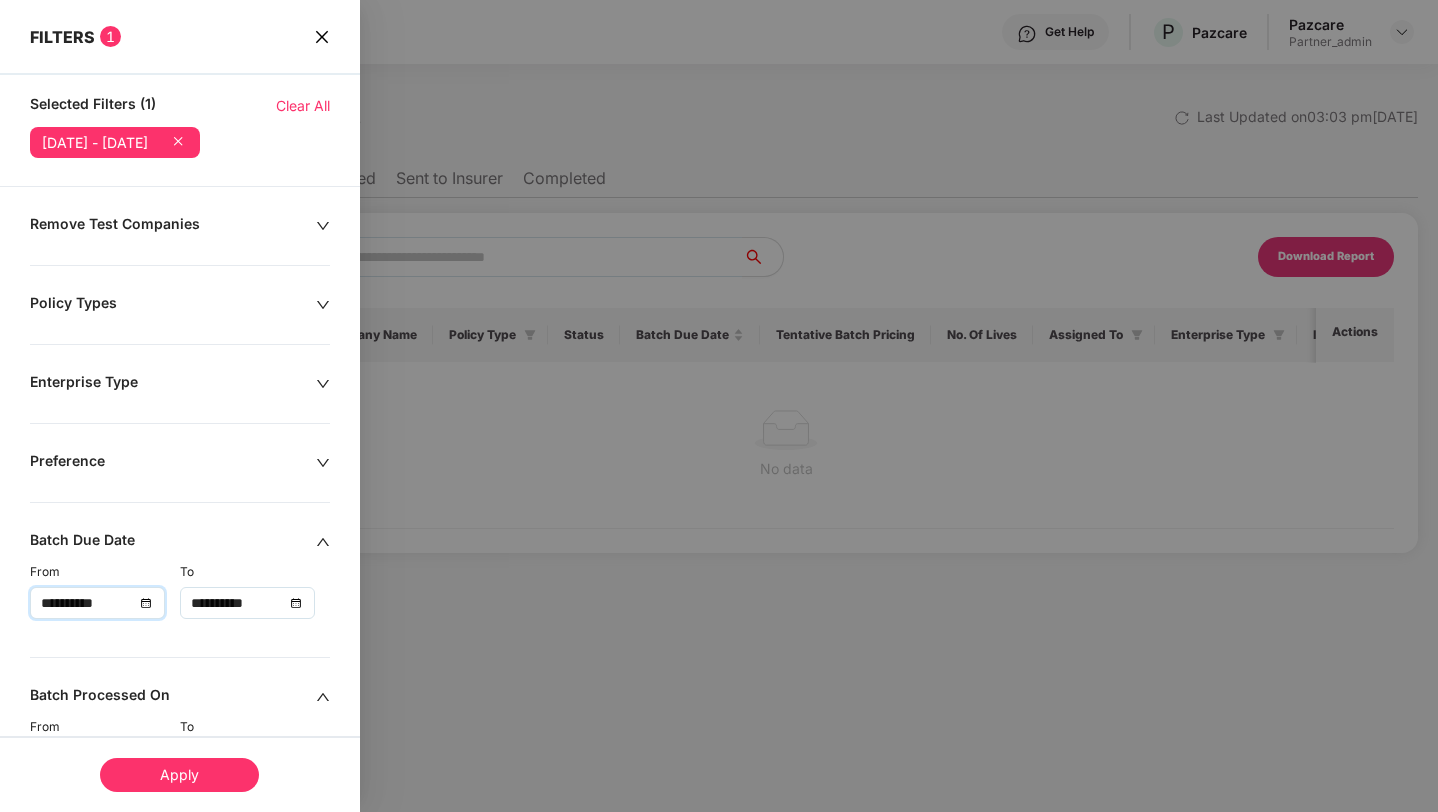 click on "**********" 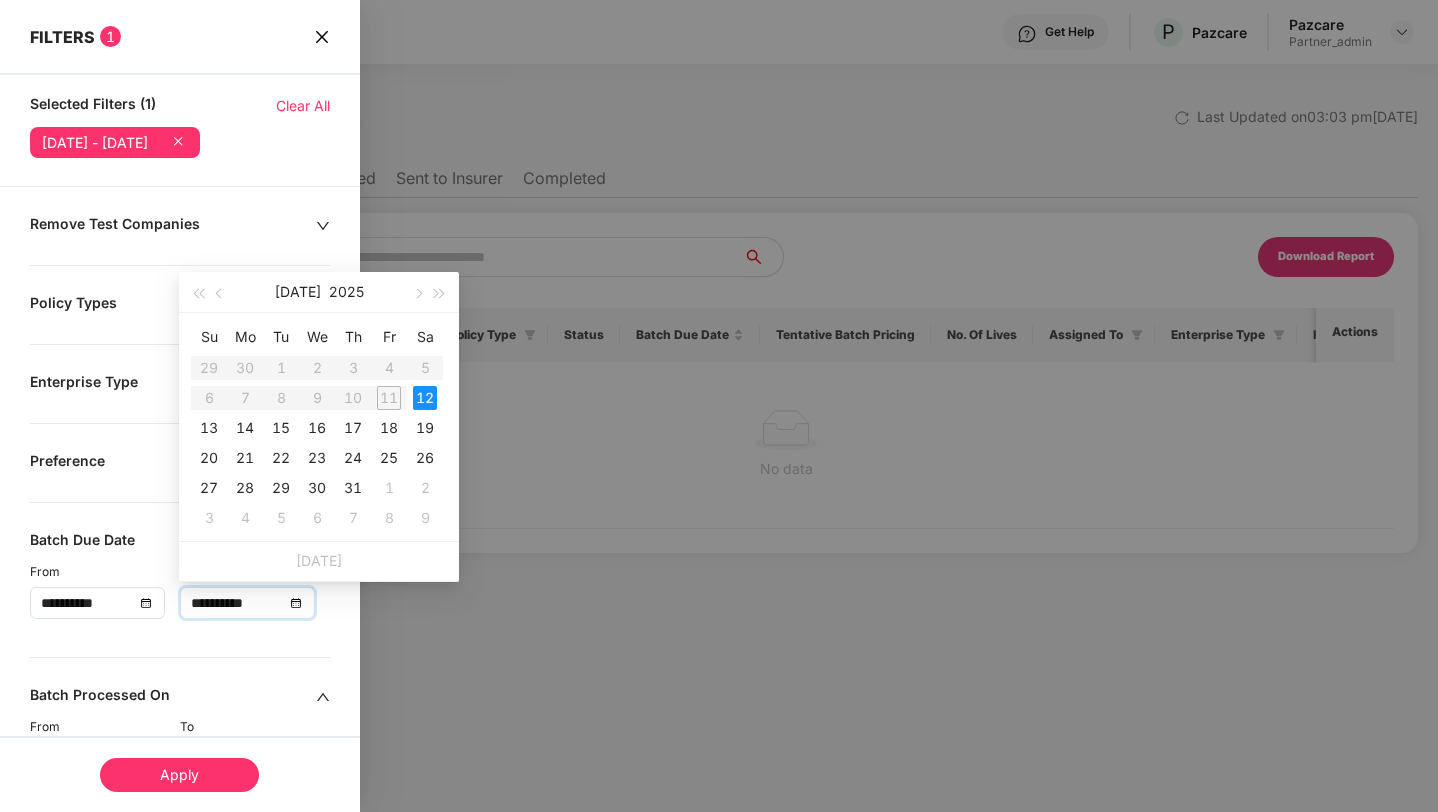 click on "**********" at bounding box center [237, 603] 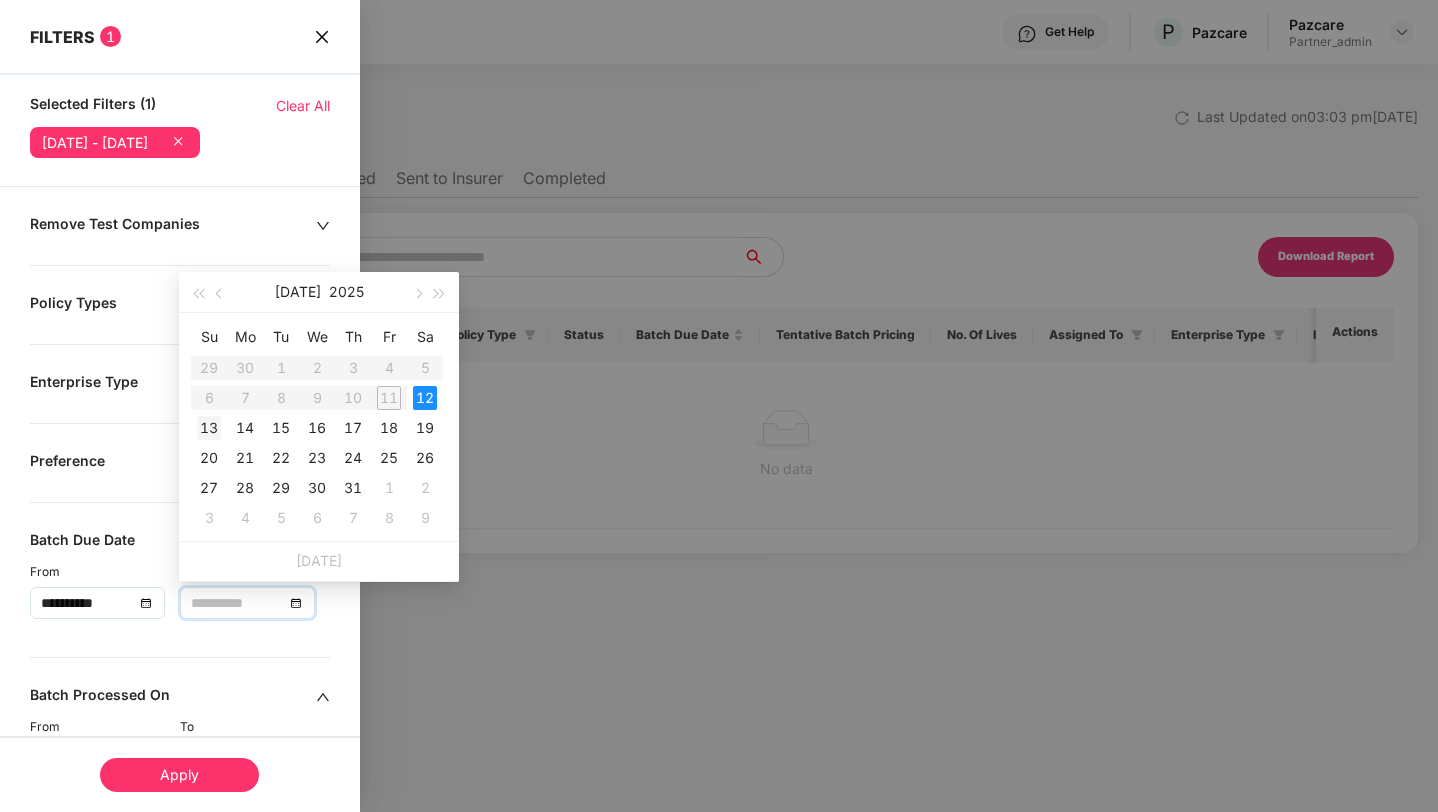 click on "13" at bounding box center (209, 428) 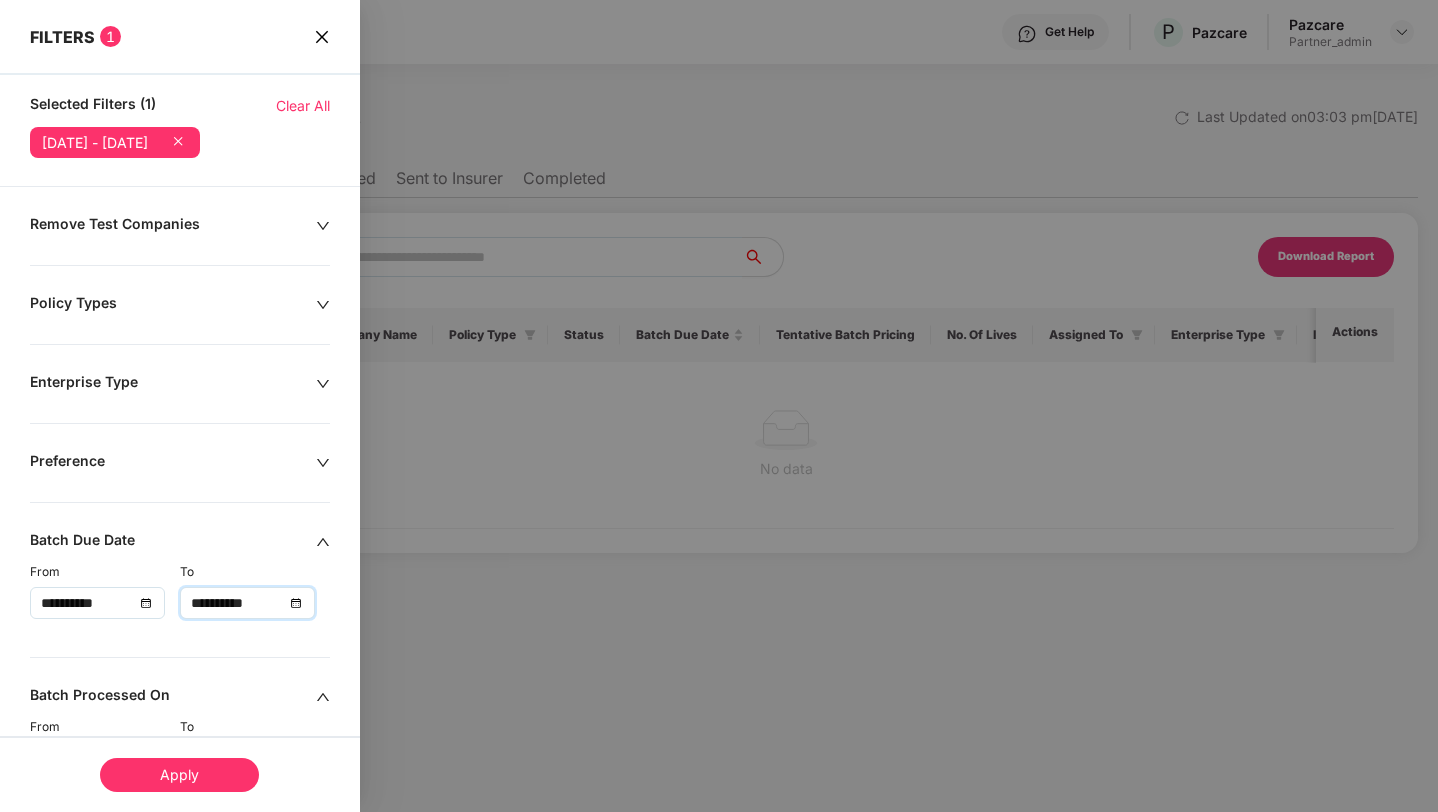 click on "**********" at bounding box center (237, 603) 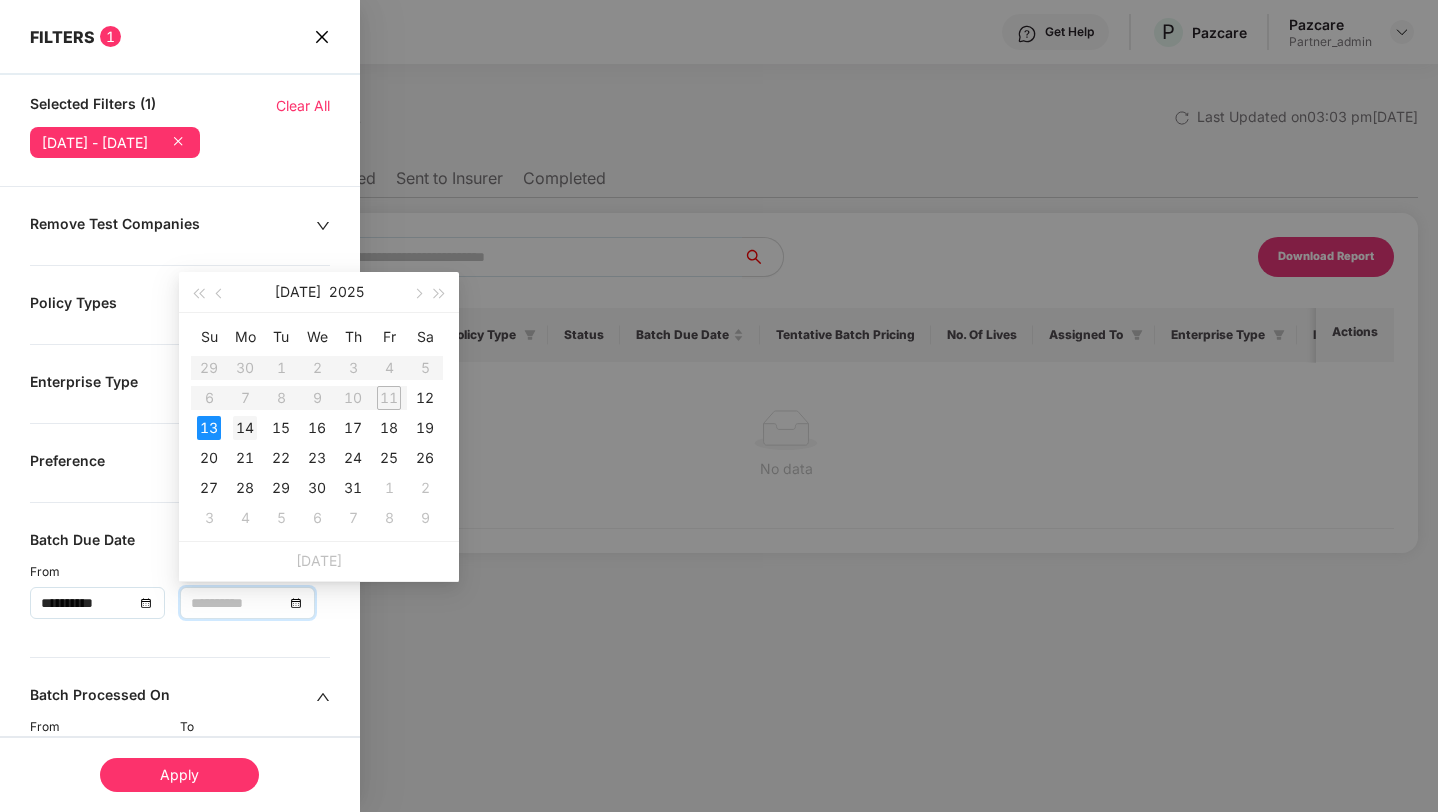 type on "**********" 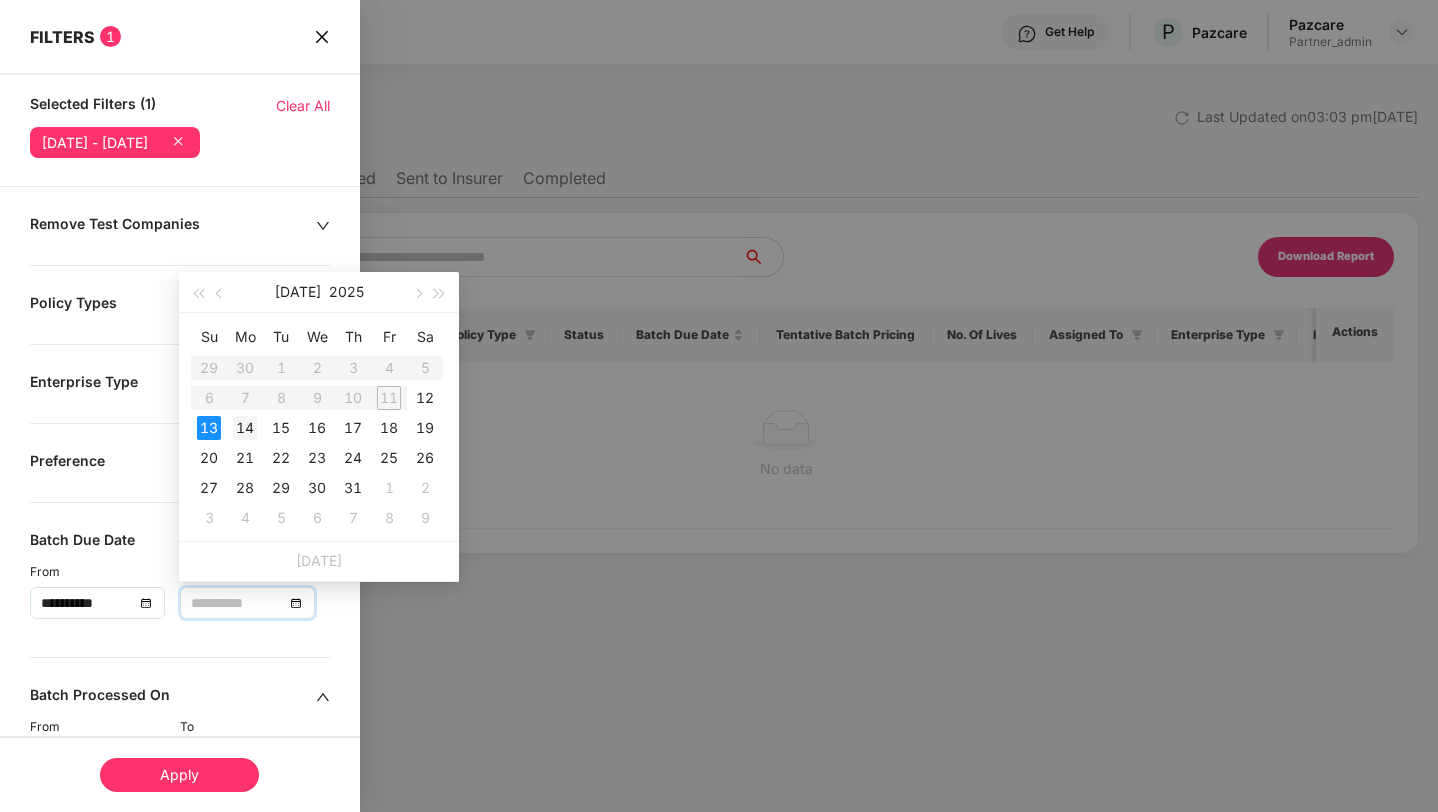 click on "14" at bounding box center [245, 428] 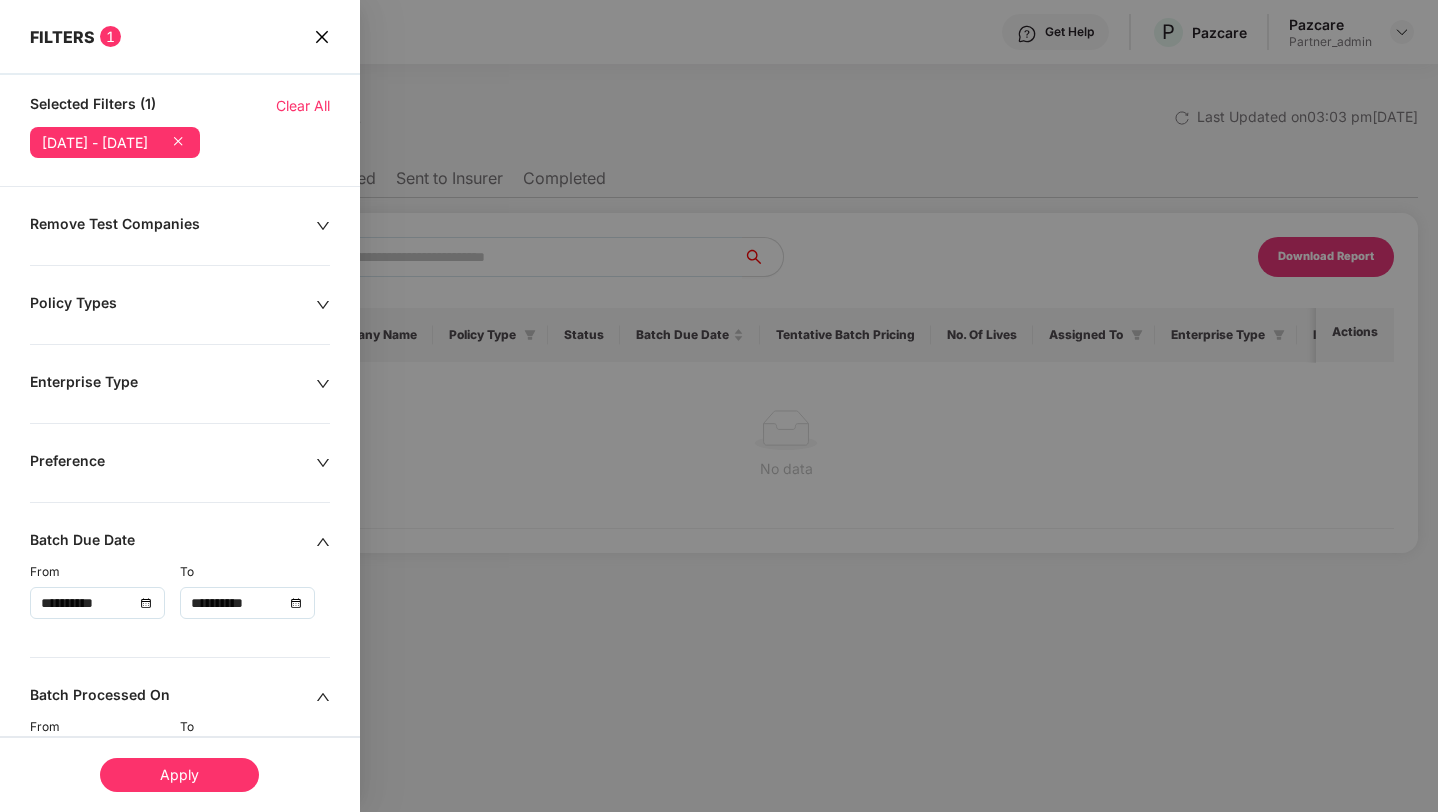 click on "Apply" at bounding box center (179, 775) 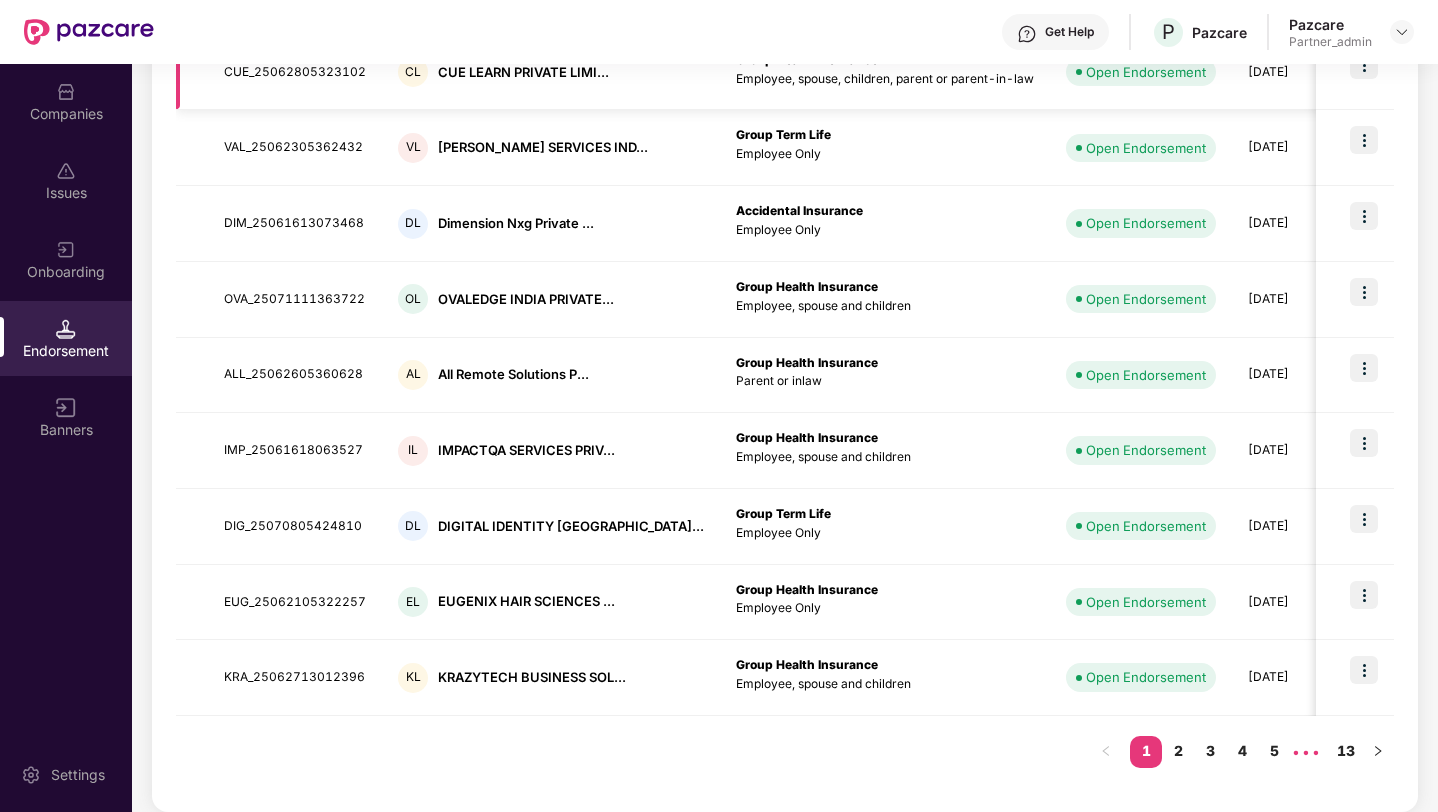 scroll, scrollTop: 0, scrollLeft: 0, axis: both 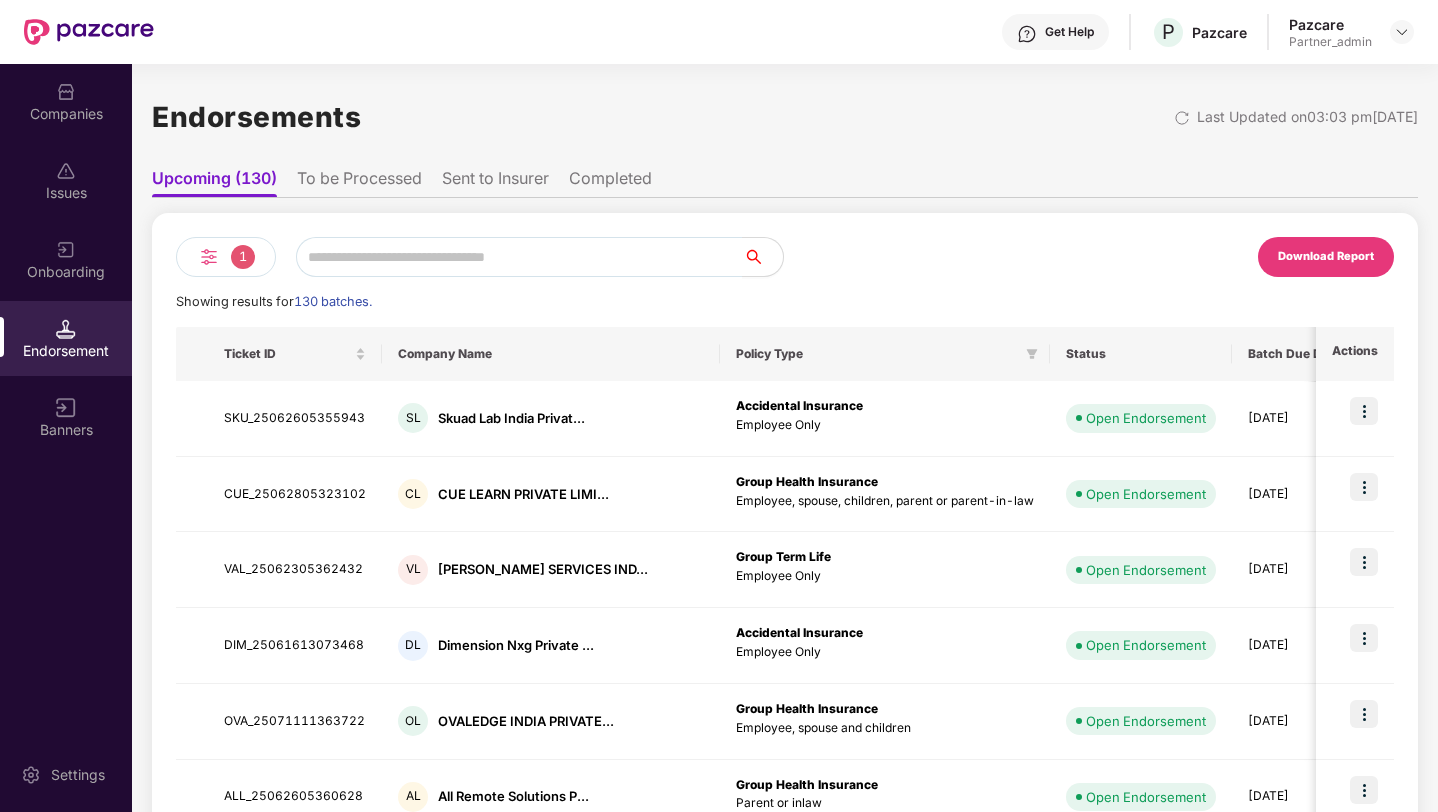 click on "To be Processed" at bounding box center [359, 182] 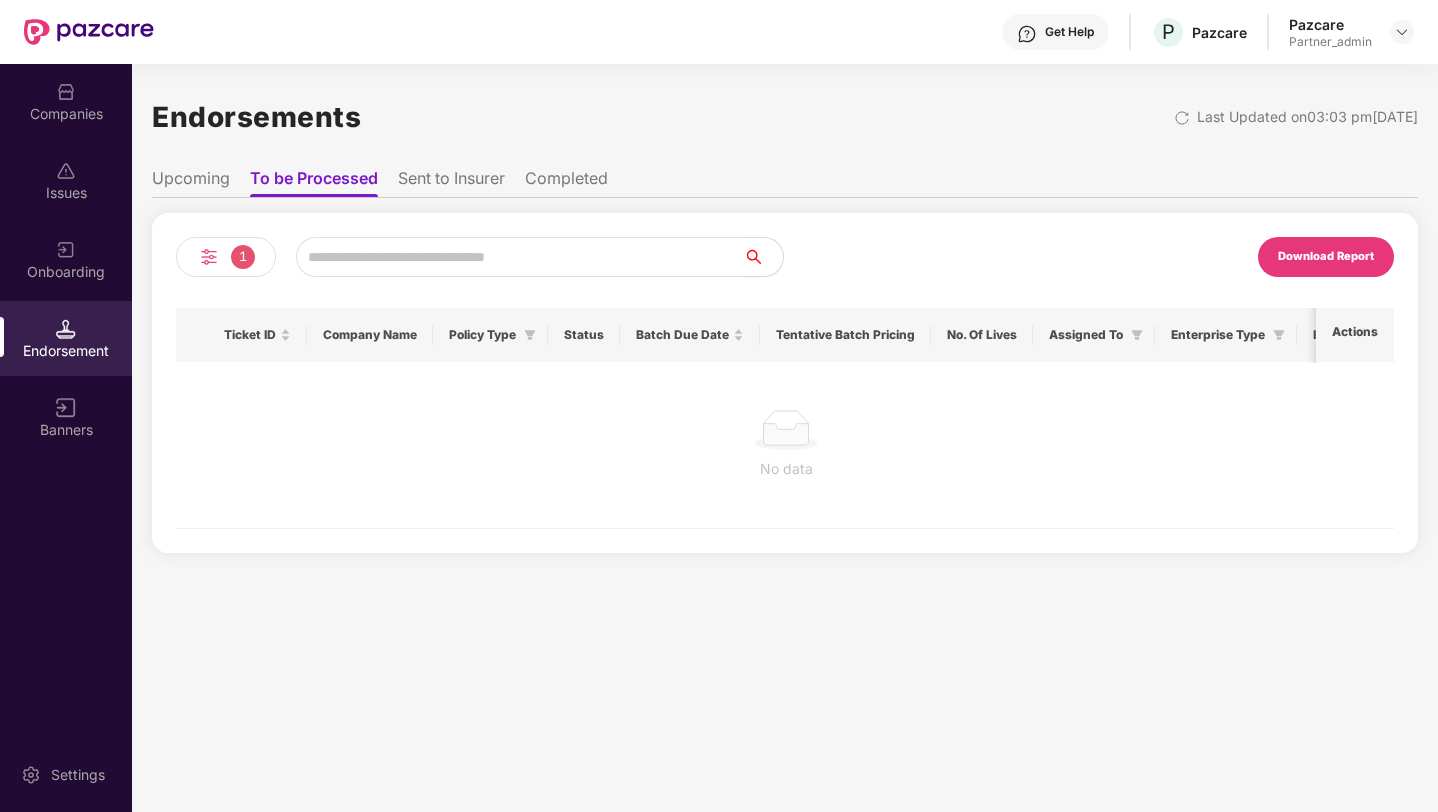 click on "Sent to Insurer" at bounding box center (451, 182) 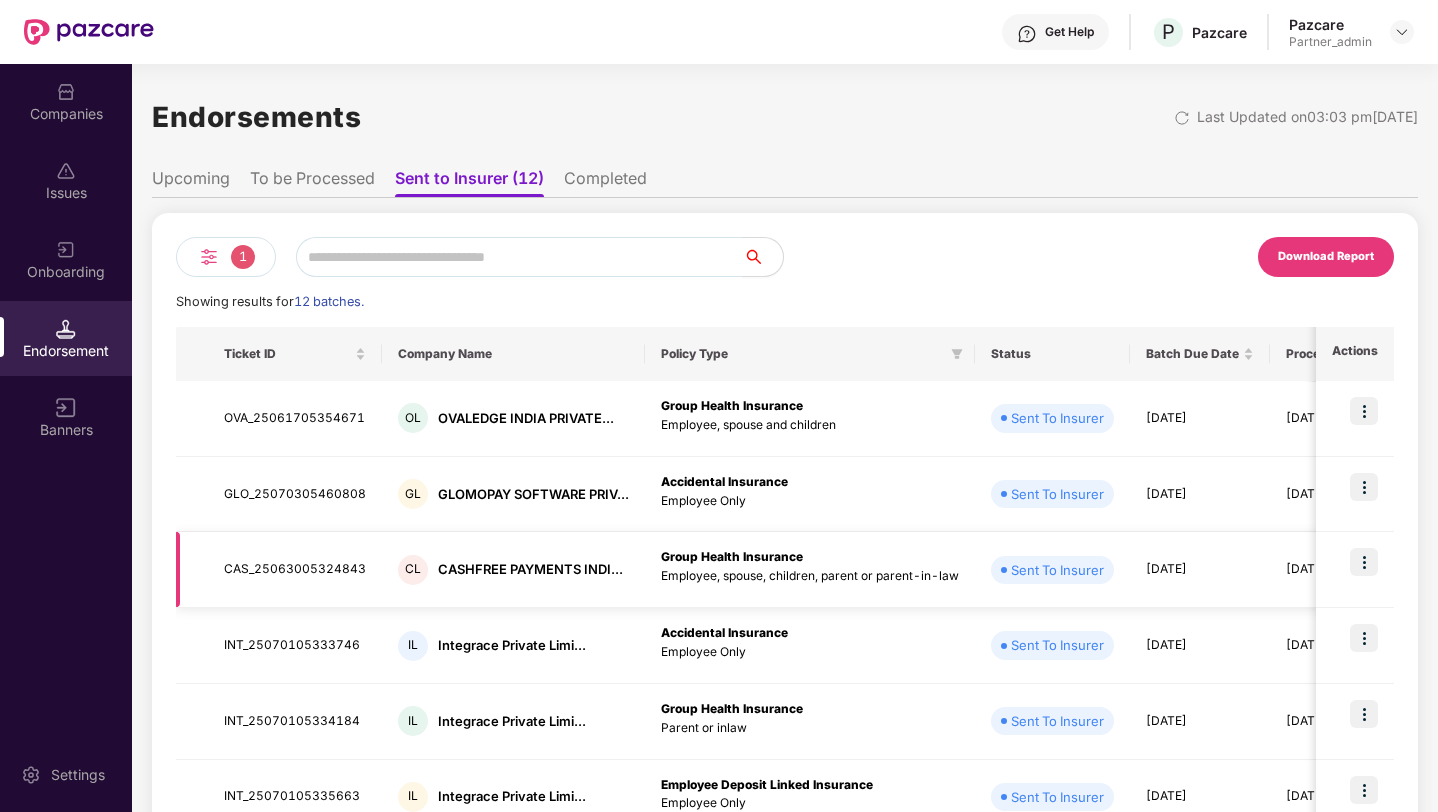 scroll, scrollTop: 23, scrollLeft: 0, axis: vertical 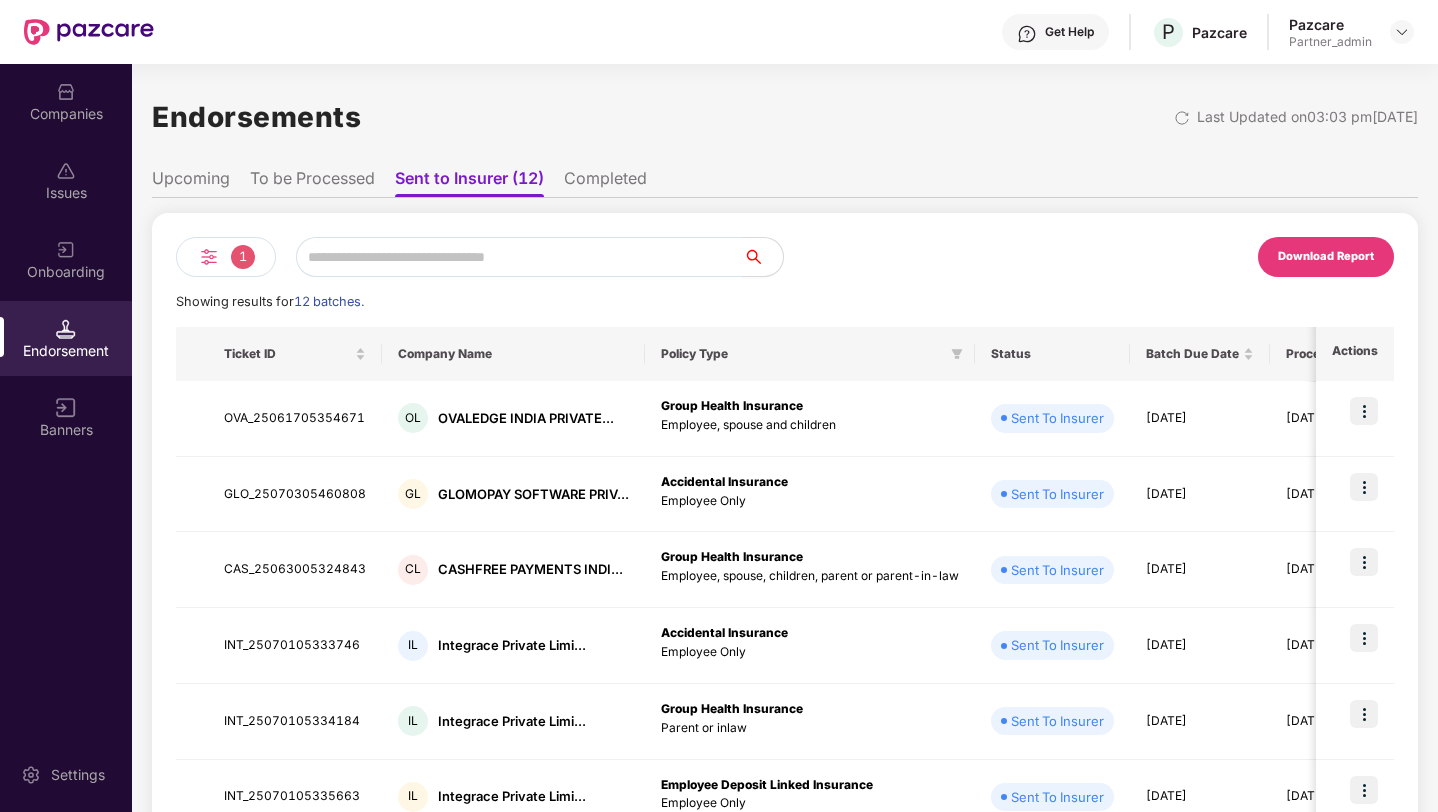 click on "Upcoming" at bounding box center (191, 182) 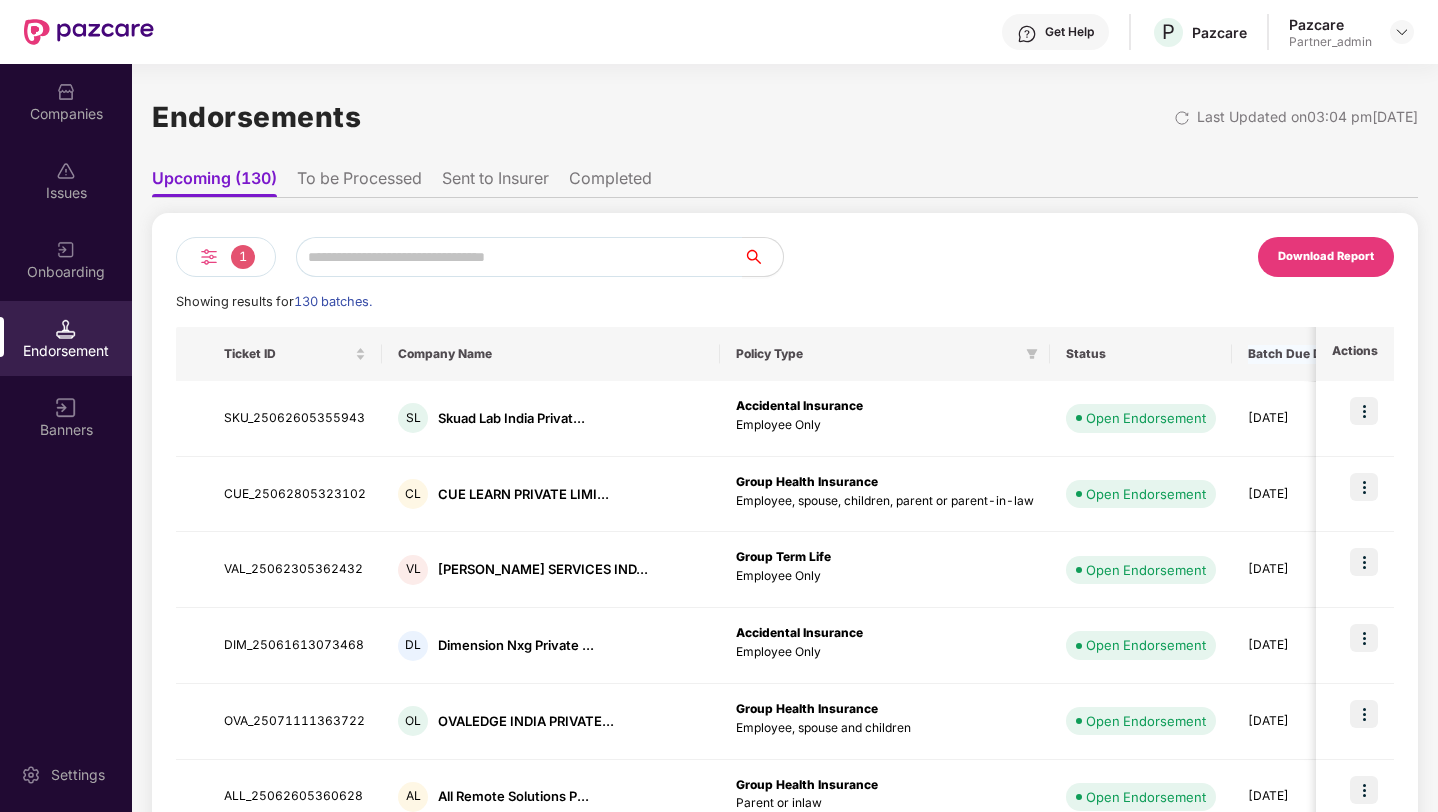 click on "Batch Due Date" at bounding box center (1302, 354) 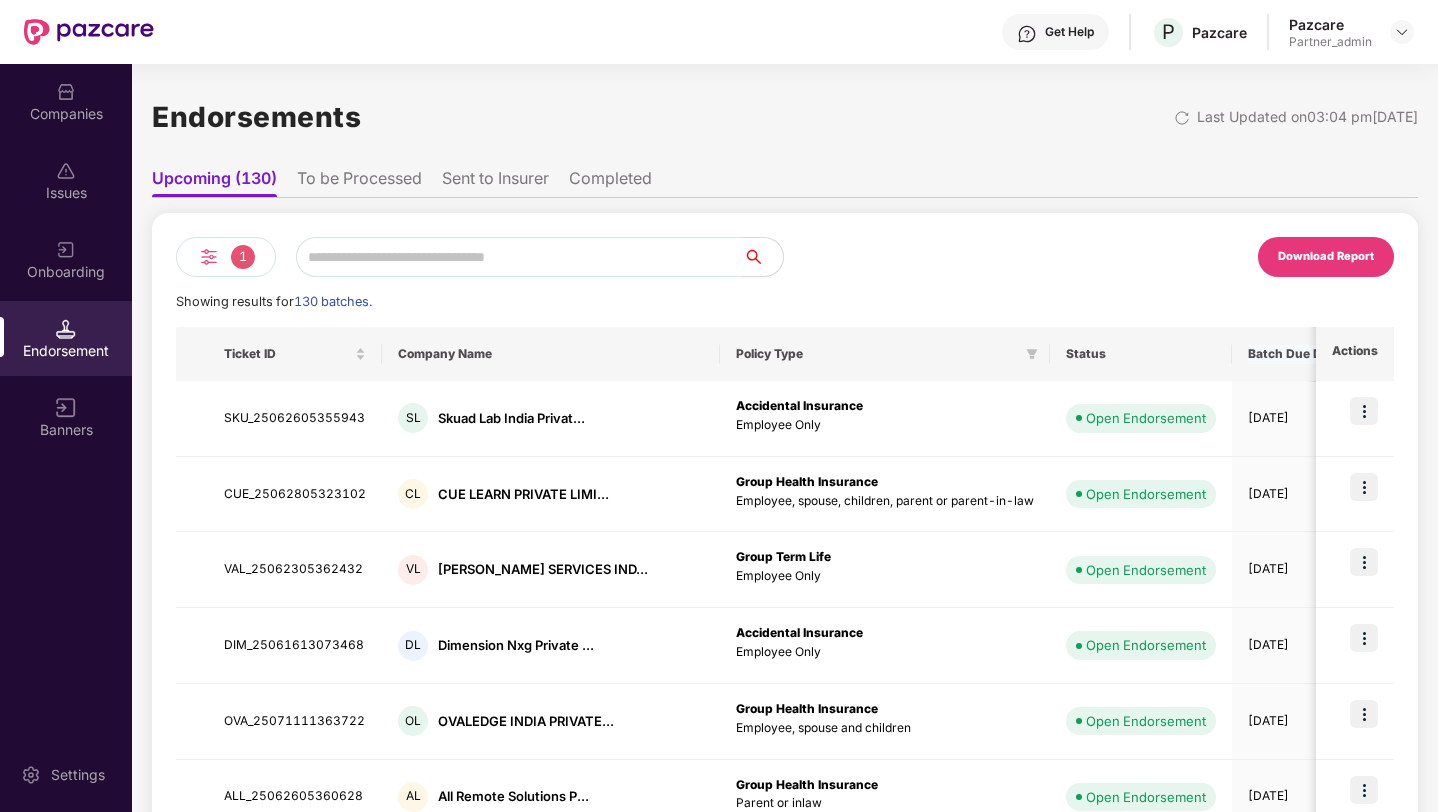 click on "Batch Due Date" at bounding box center [1294, 354] 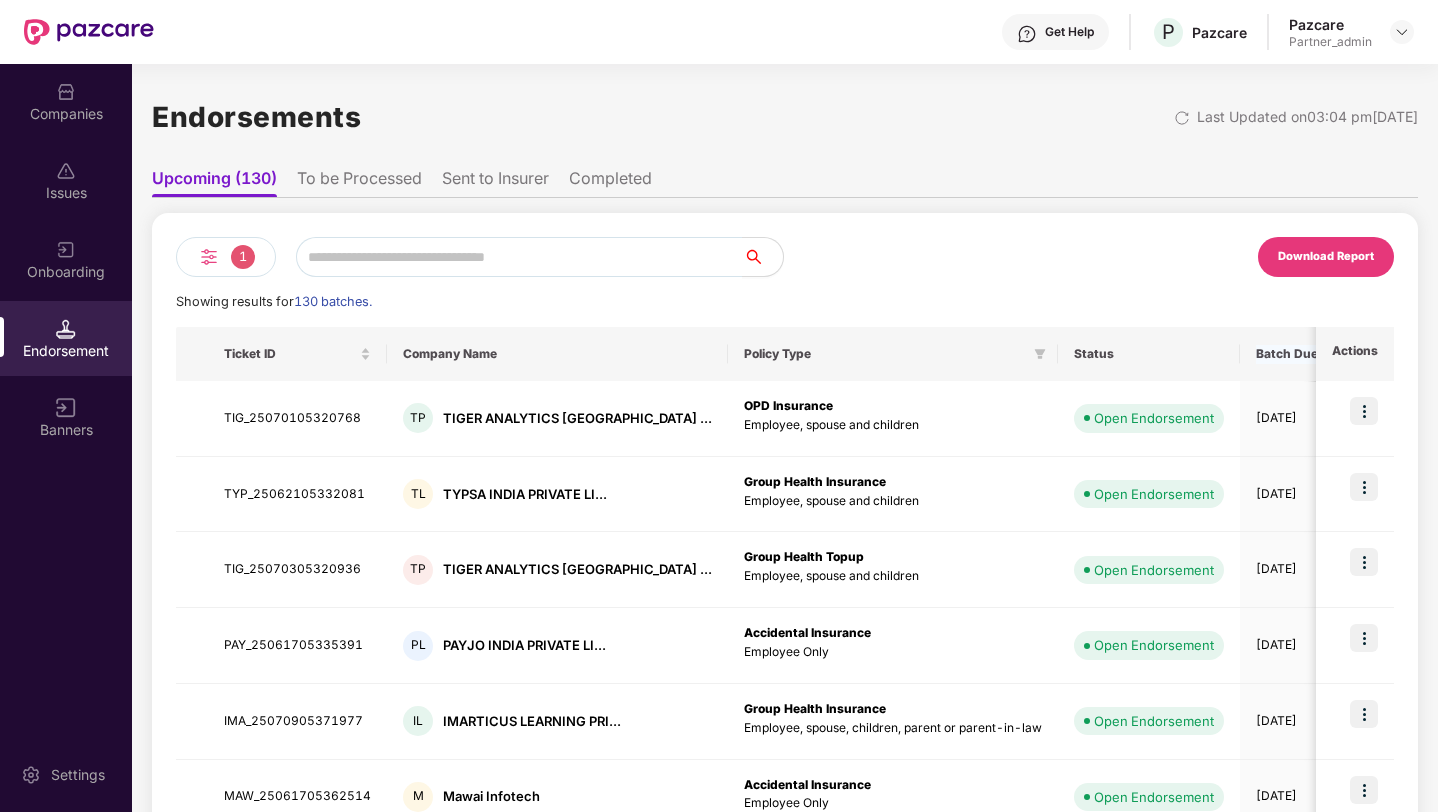 click on "Batch Due Date" at bounding box center (1302, 354) 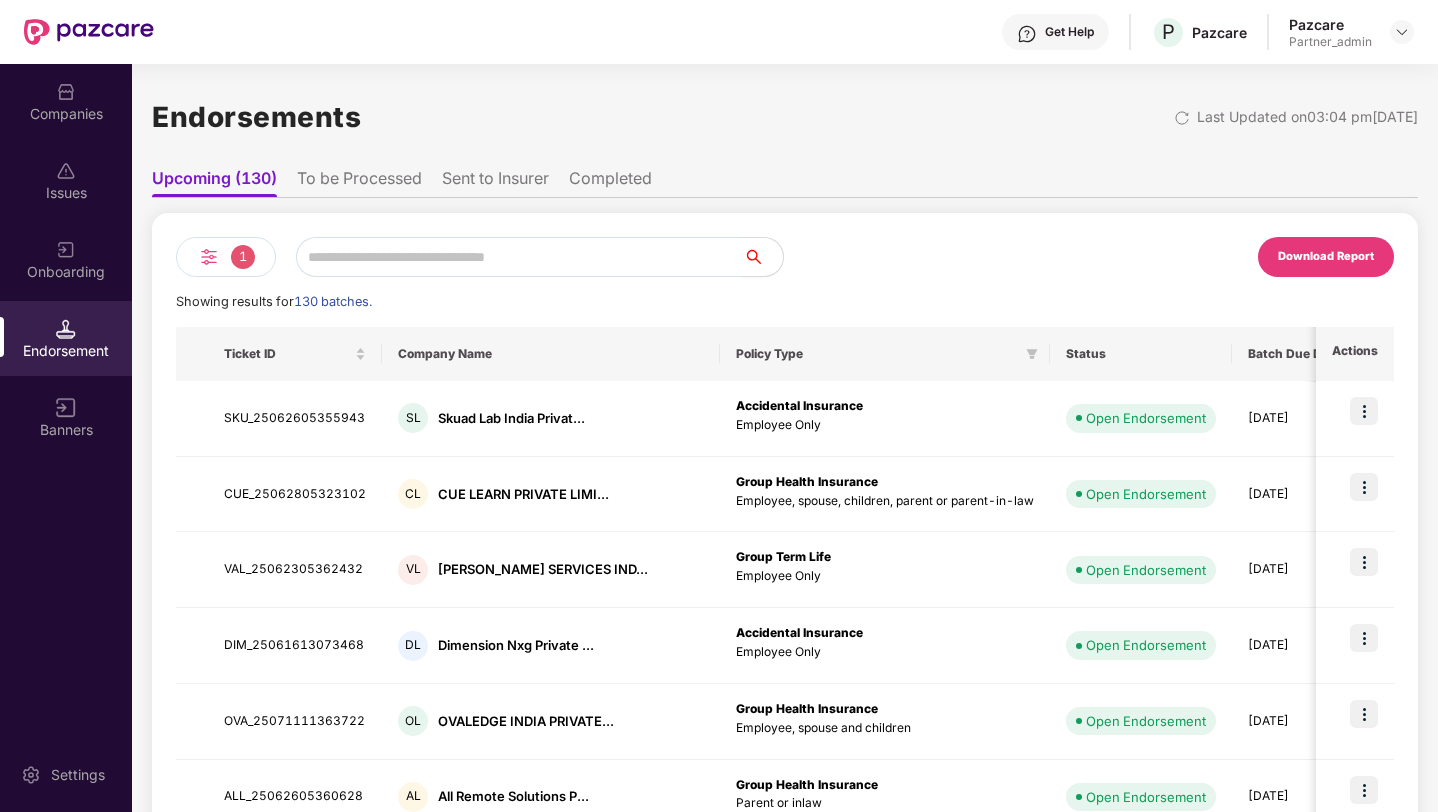 click on "Download Report" at bounding box center (1326, 257) 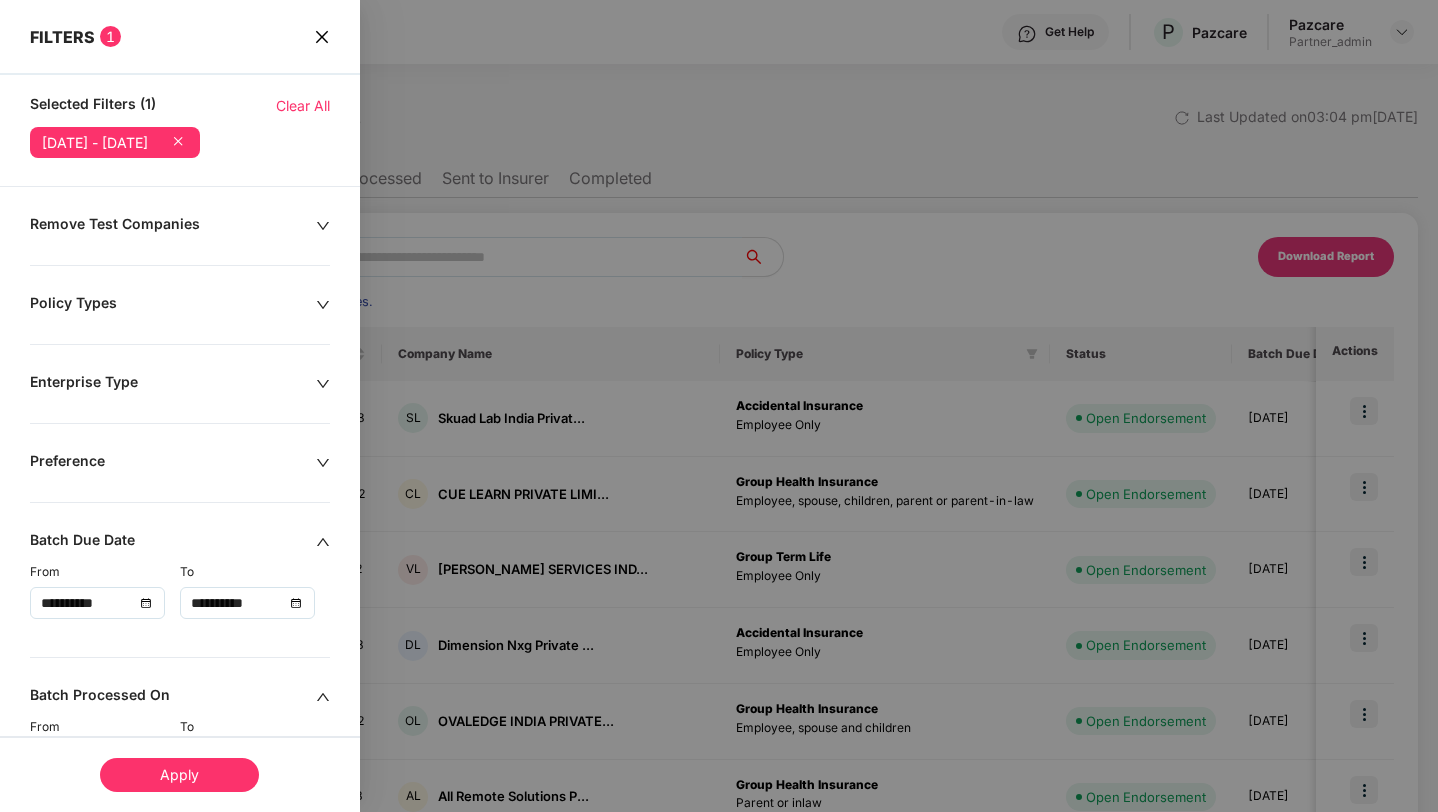 click 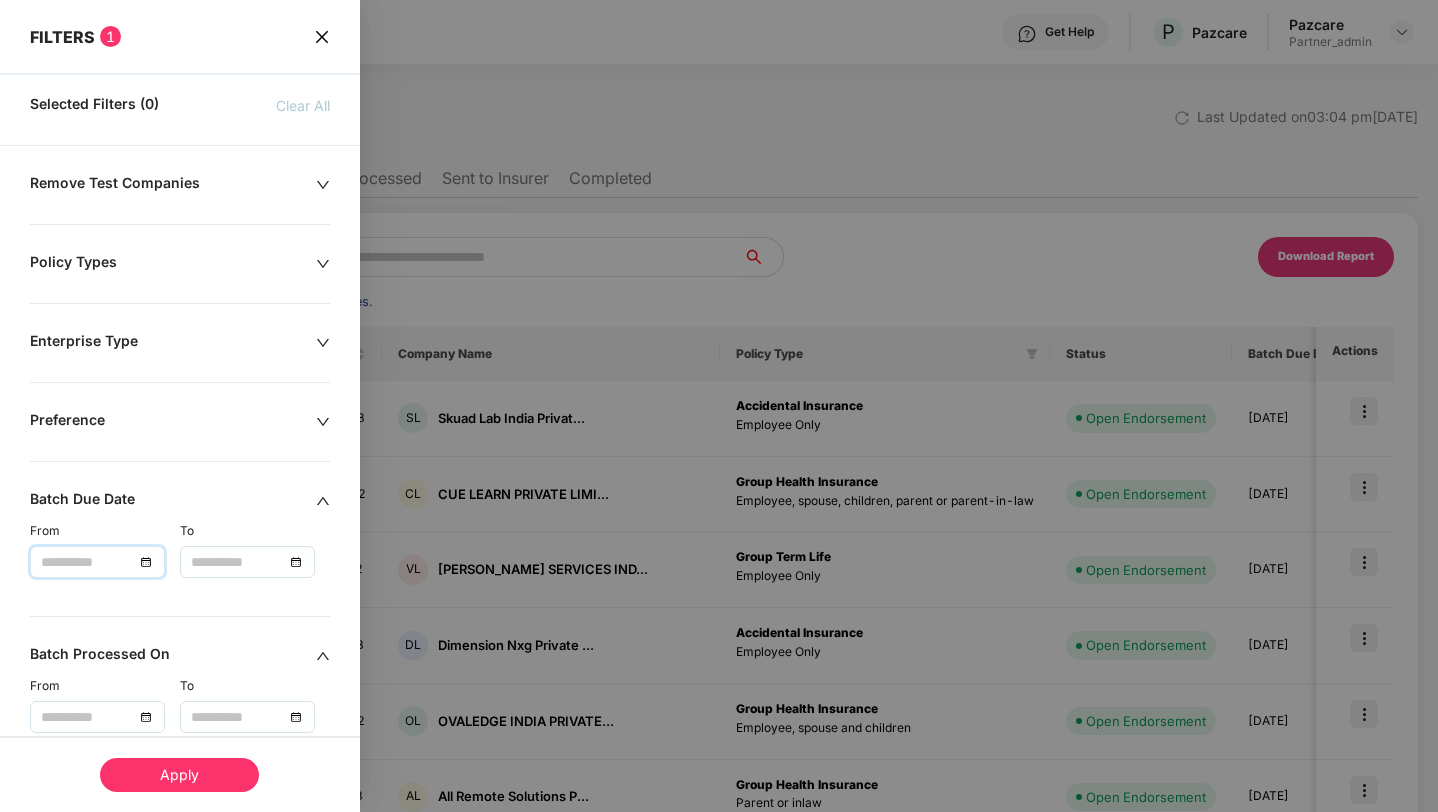 click at bounding box center (87, 562) 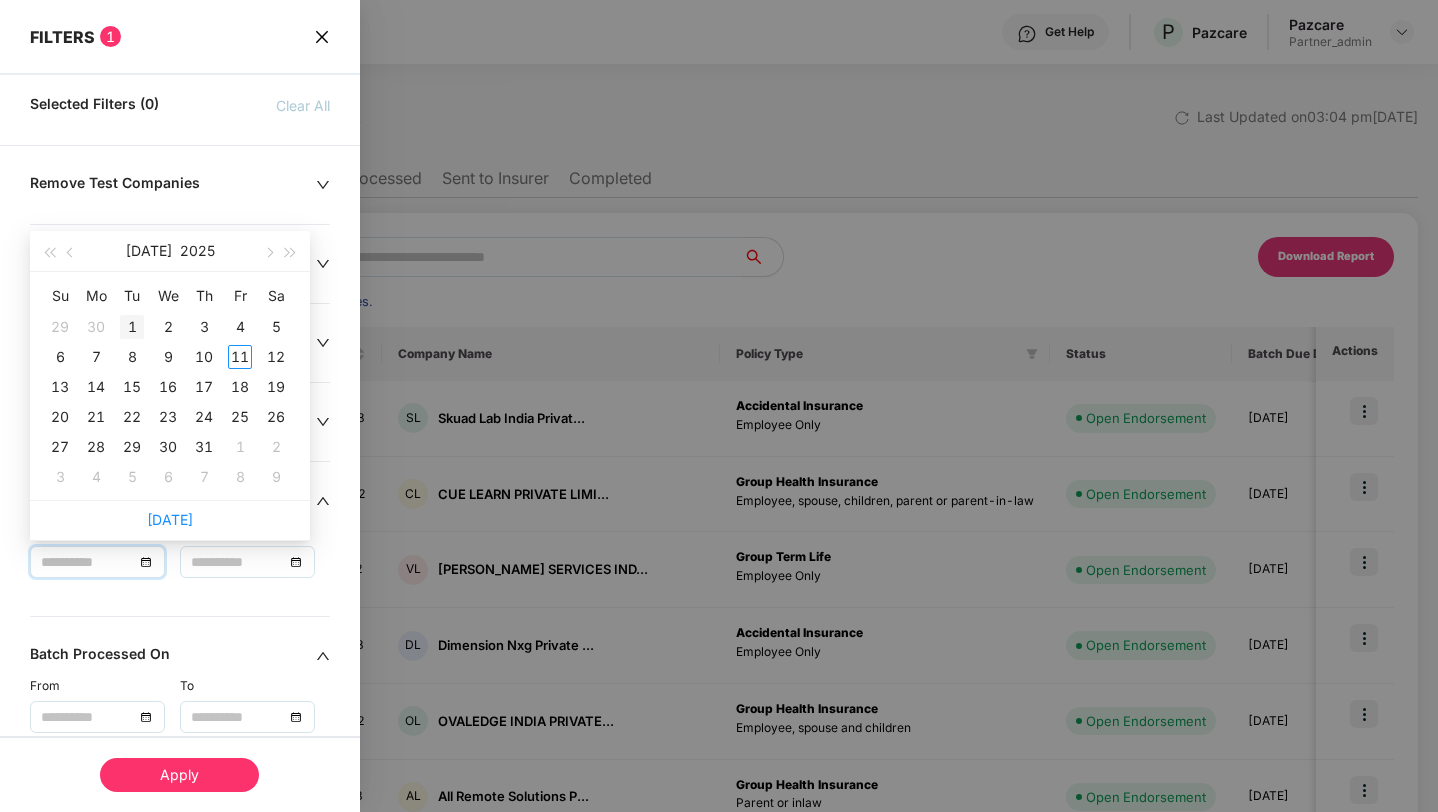 type on "**********" 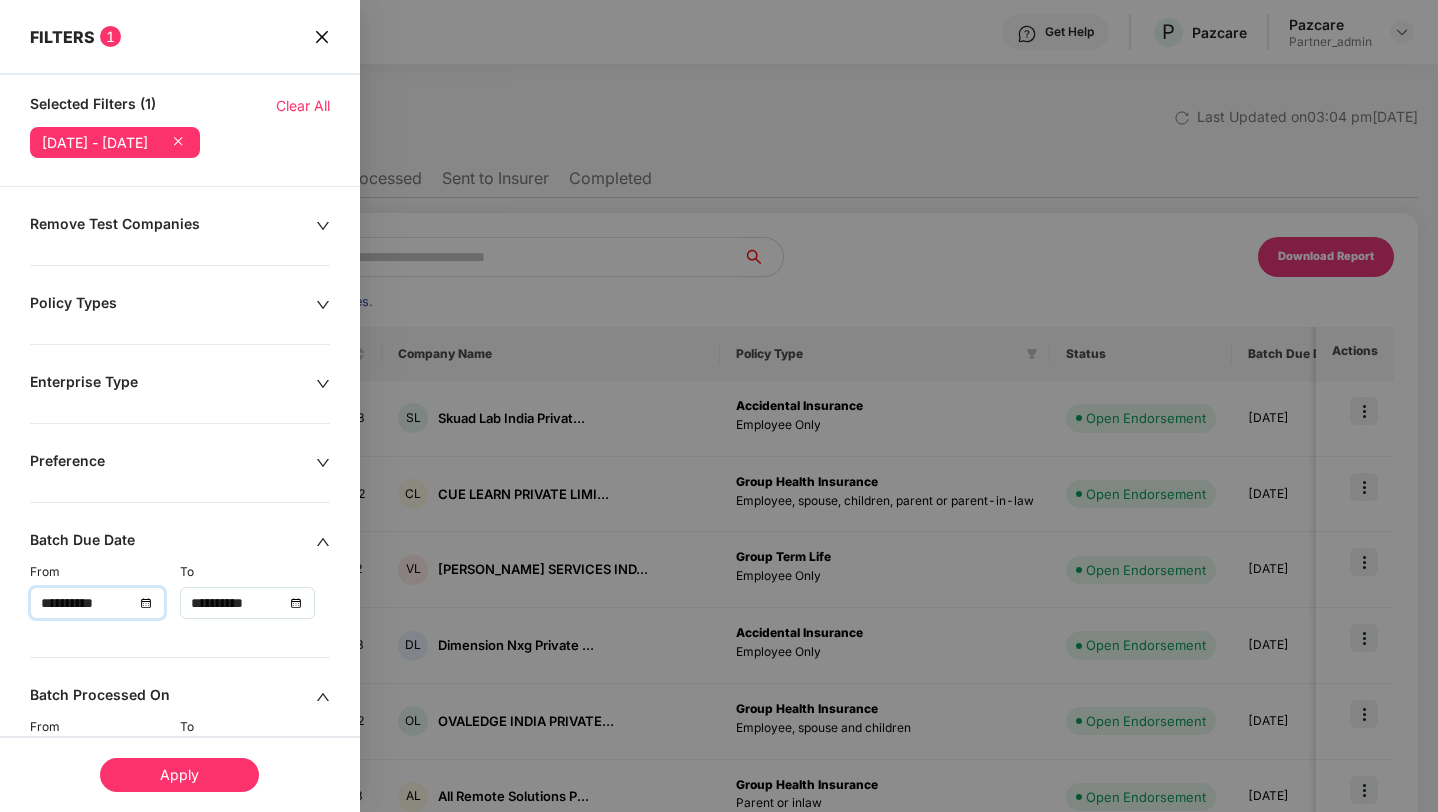 click on "**********" at bounding box center (237, 603) 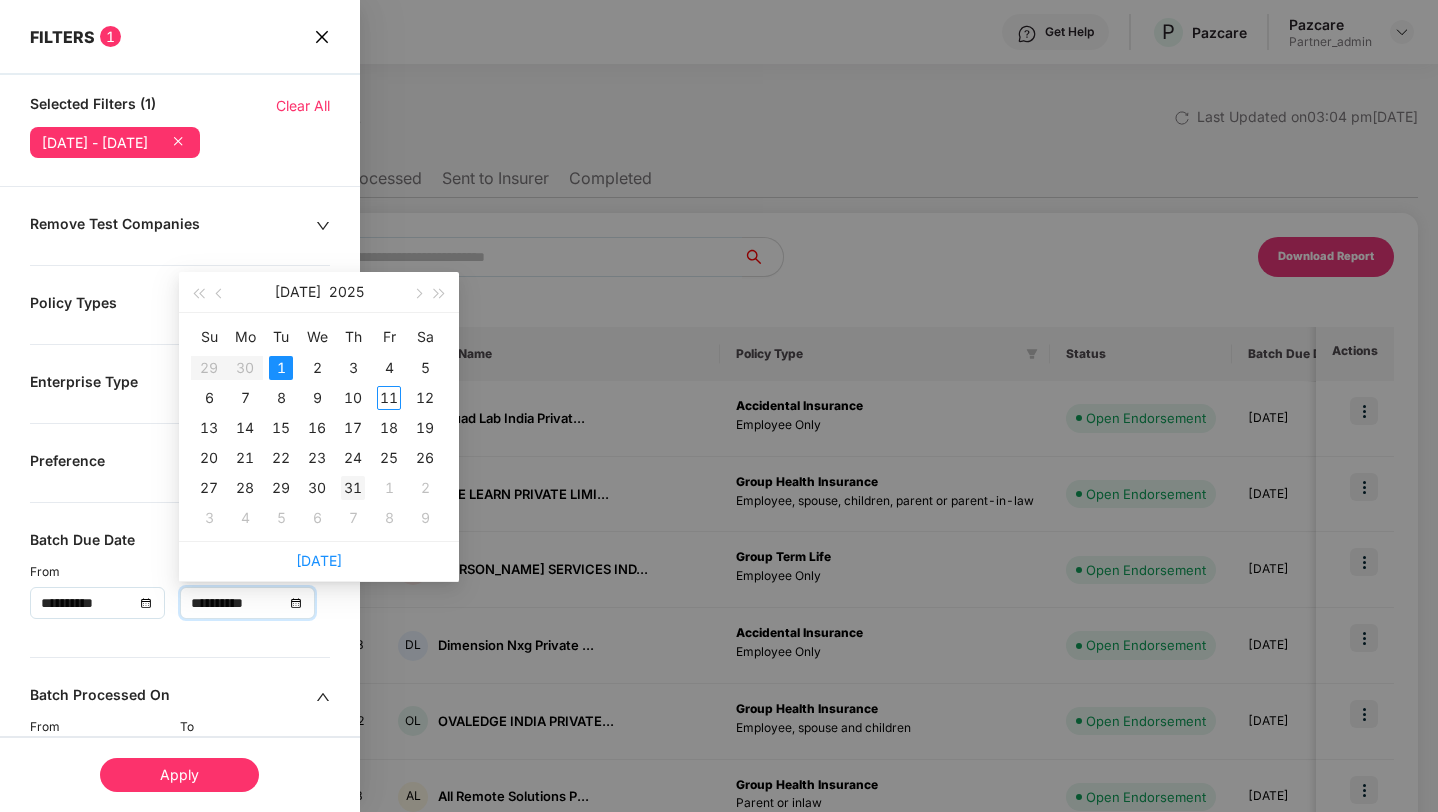 type on "**********" 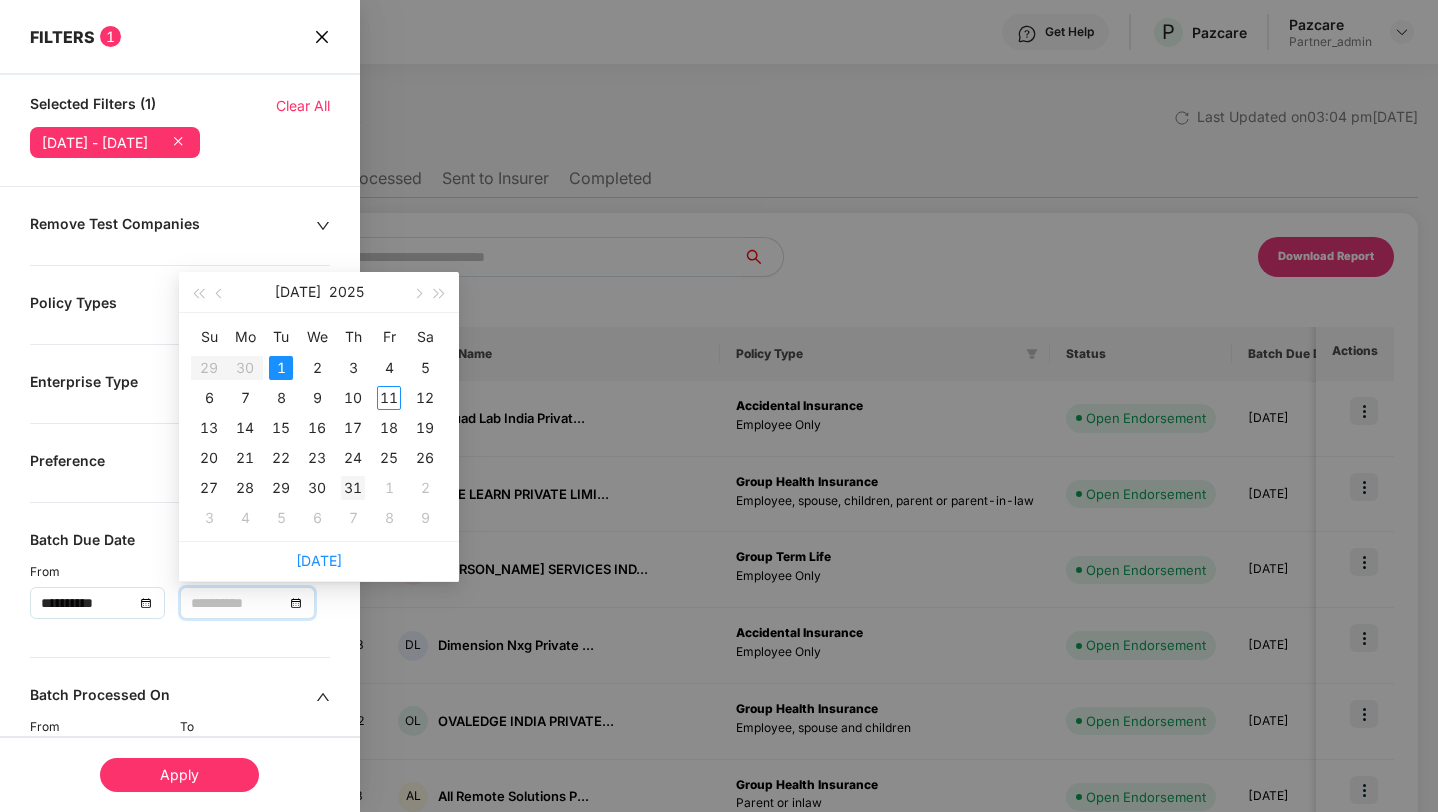 click on "31" at bounding box center (353, 488) 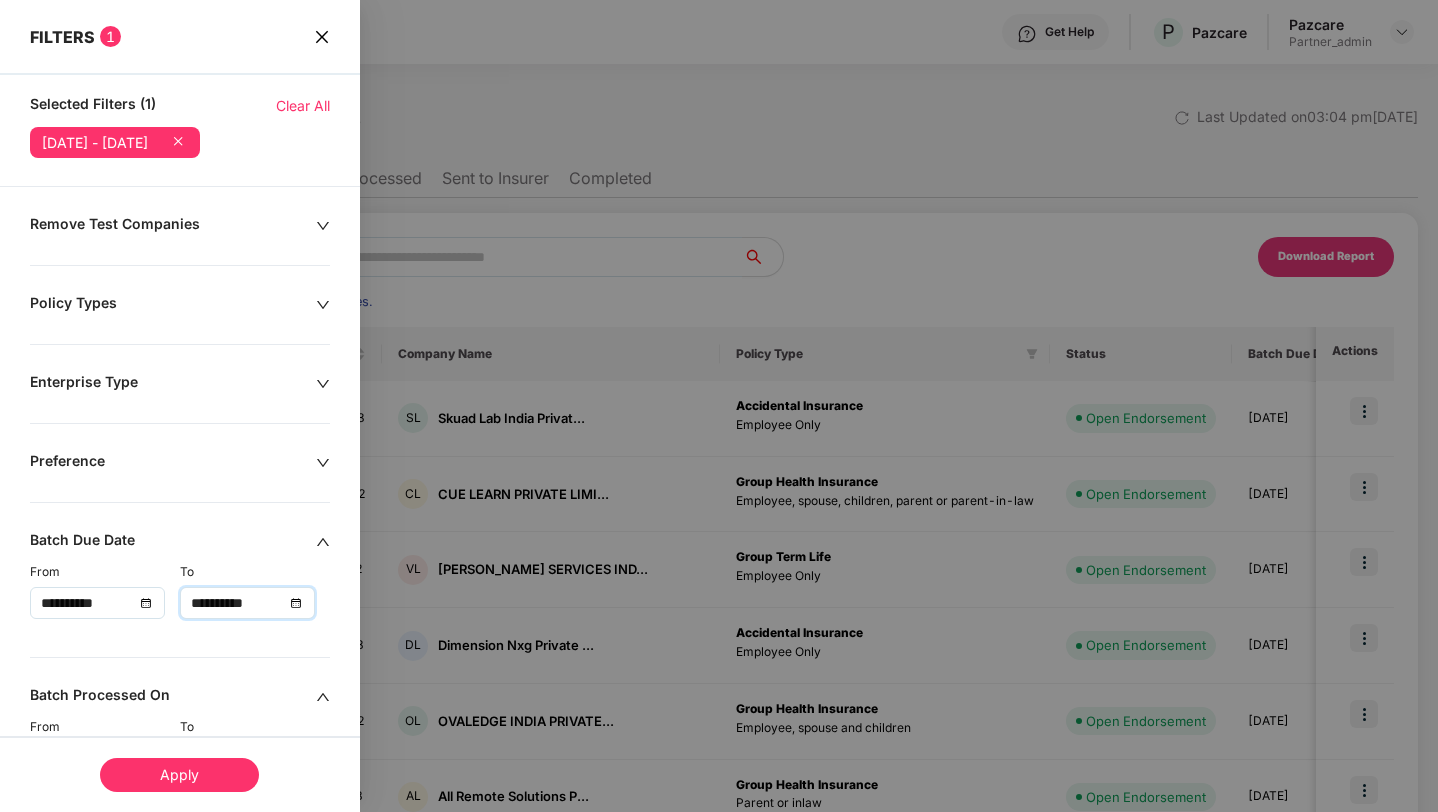 click on "Apply" at bounding box center [179, 775] 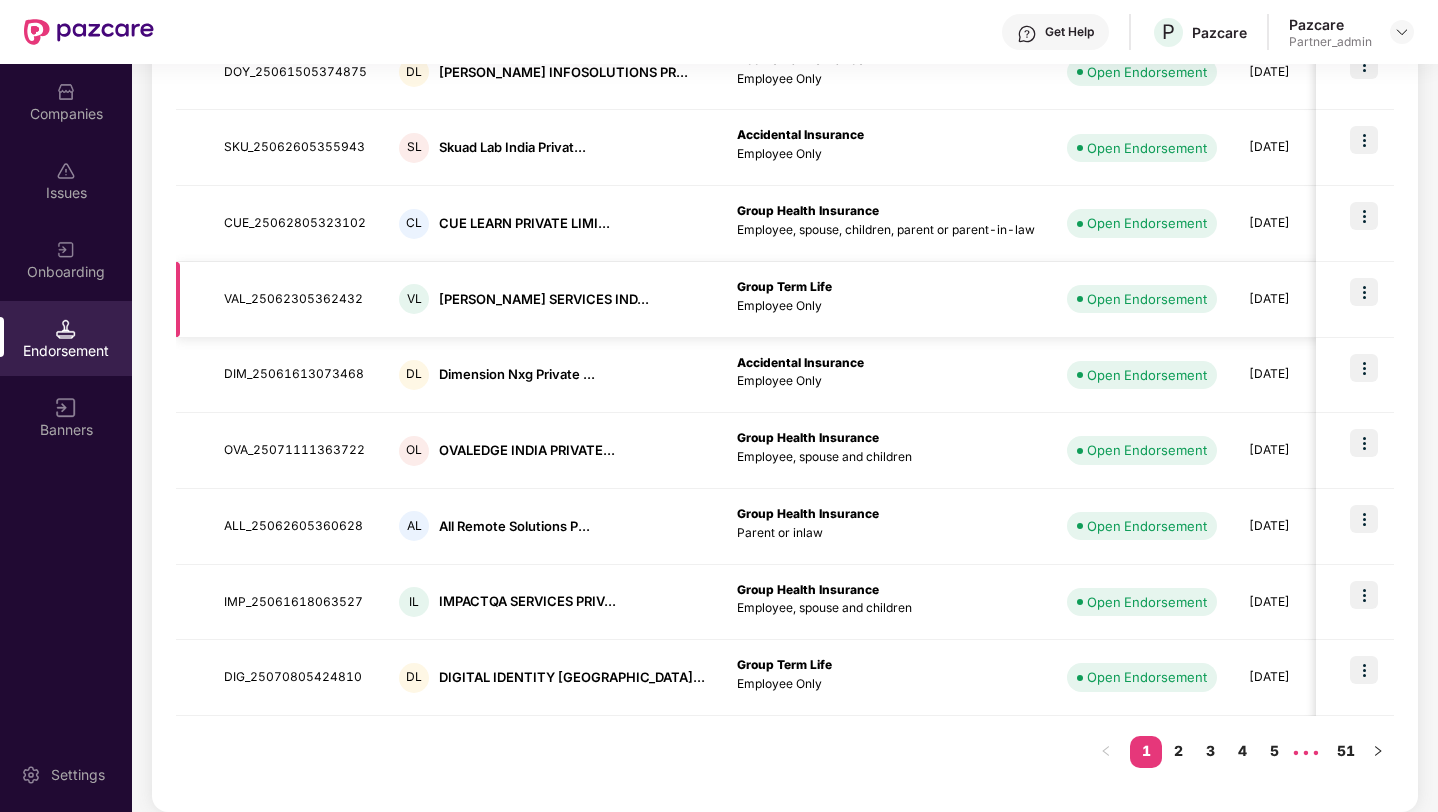 scroll, scrollTop: 0, scrollLeft: 0, axis: both 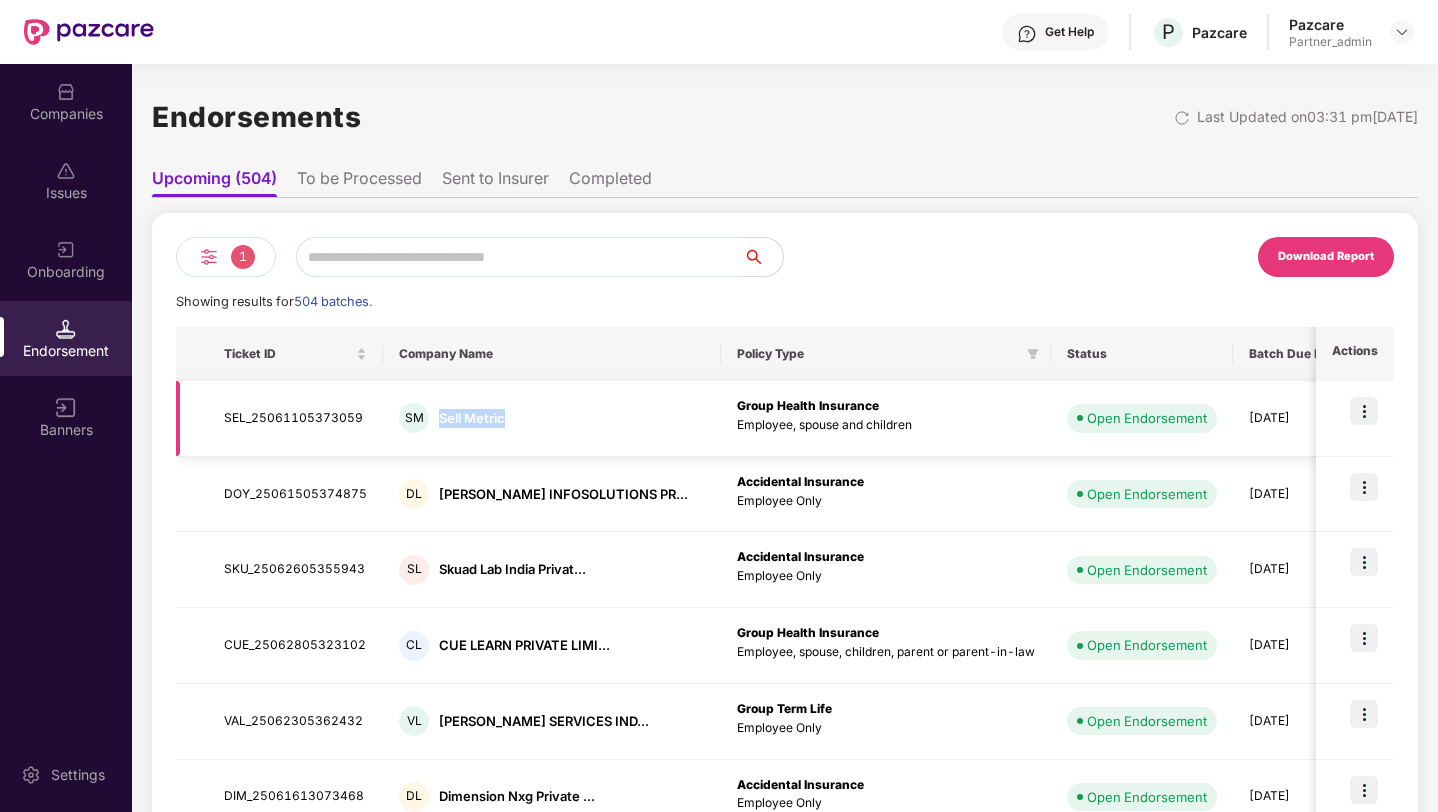drag, startPoint x: 518, startPoint y: 421, endPoint x: 428, endPoint y: 419, distance: 90.02222 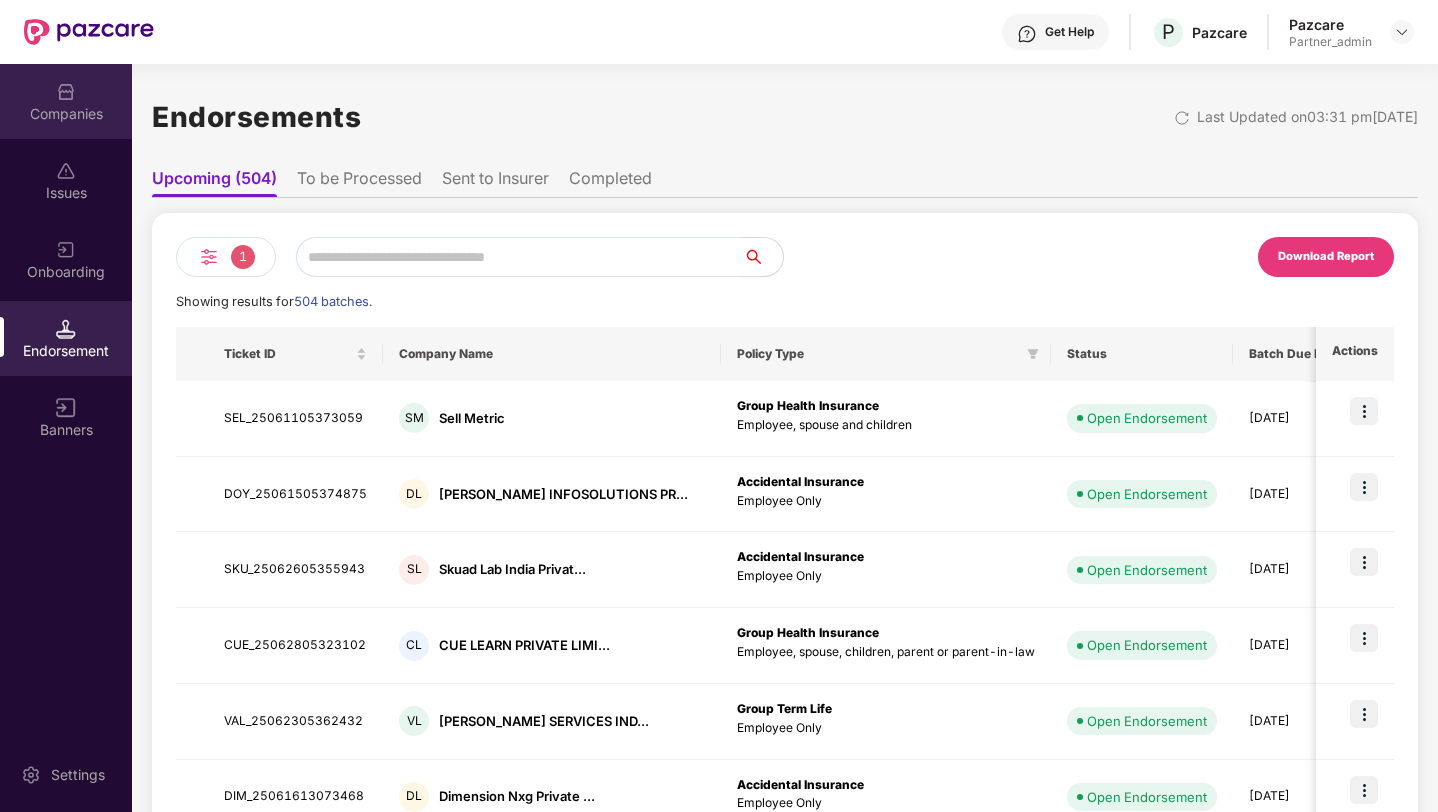 click on "Companies" at bounding box center [66, 101] 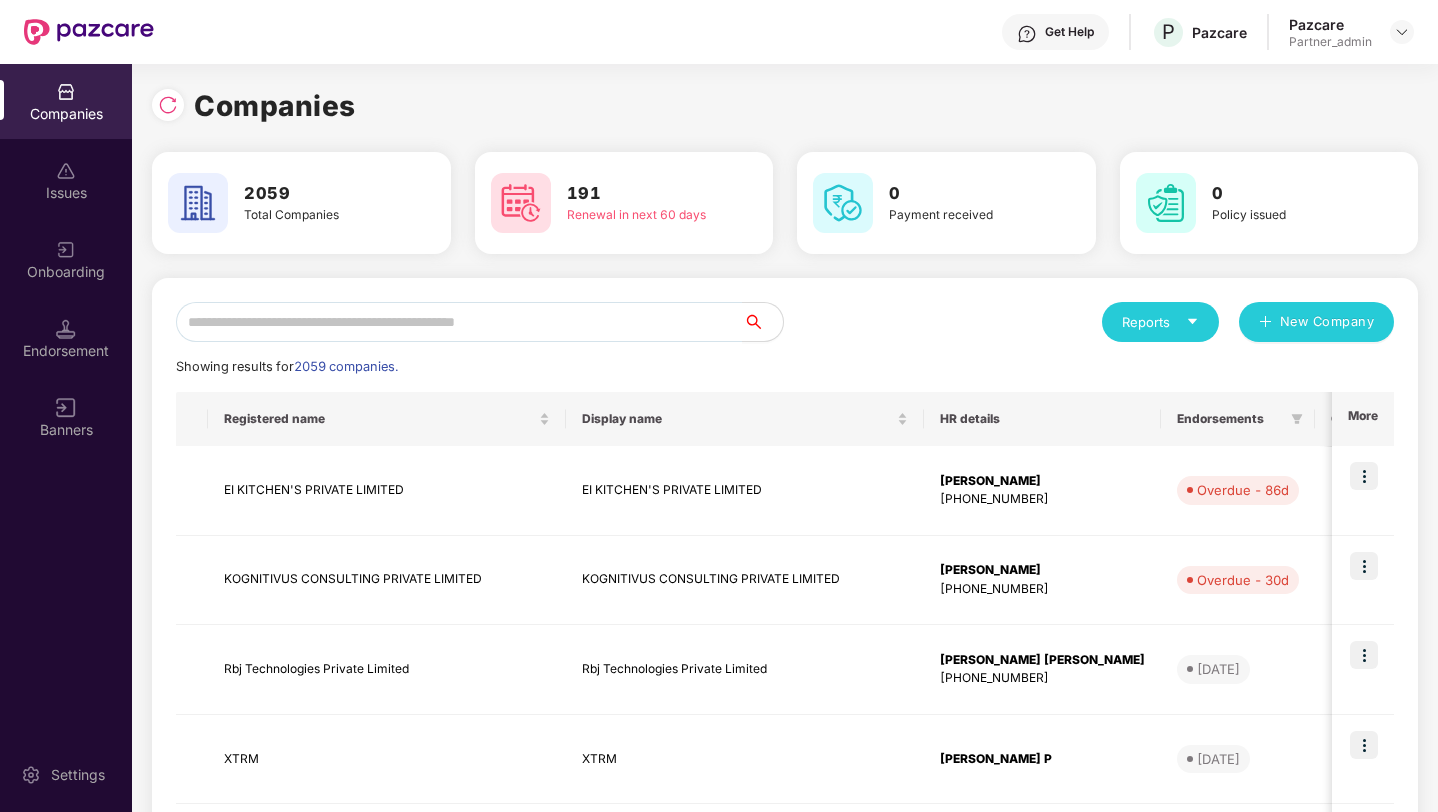 click on "Companies 2059 Total Companies 191 Renewal in next 60 days 0 Payment received 0 Policy issued Reports  New Company Showing results for  2059 companies. Registered name Display name HR details Endorsements CS Manager Benefits Earliest Renewal Issues Total Premium Ops Manager More                         EI KITCHEN'S PRIVATE LIMITED EI KITCHEN'S PRIVATE LIMITED Shabnam Das +917454028317 Overdue - 86d Deeksha P K deeksha.pk@pazcare.com +917758065133 GMC 13 Jan 2026 0 ₹1,08,727.56 Anjali Bhaireshwar Vernekar anjali.vernekar@pazcare.com +916361933031 KOGNITIVUS CONSULTING PRIVATE LIMITED KOGNITIVUS CONSULTING PRIVATE LIMITED Siddhartha Dubey +918007433388 Overdue - 30d Syed  Mansoor syed.mansoor@pazcare.com +918884321696 GMC 01 Apr 2026 0 ₹96,276.2 Nischith U nischith.u@pazcare.com +919513138960 Rbj Technologies Private Limited Rbj Technologies Private Limited Pradeep Kumar Gajavelli +919849646003 05 Aug 2025 Punith Arumugam punith.arumugam@pazcare.com +919945080349 GMC 27 Feb 2026 0 ₹5,90,590 4" at bounding box center [785, 768] 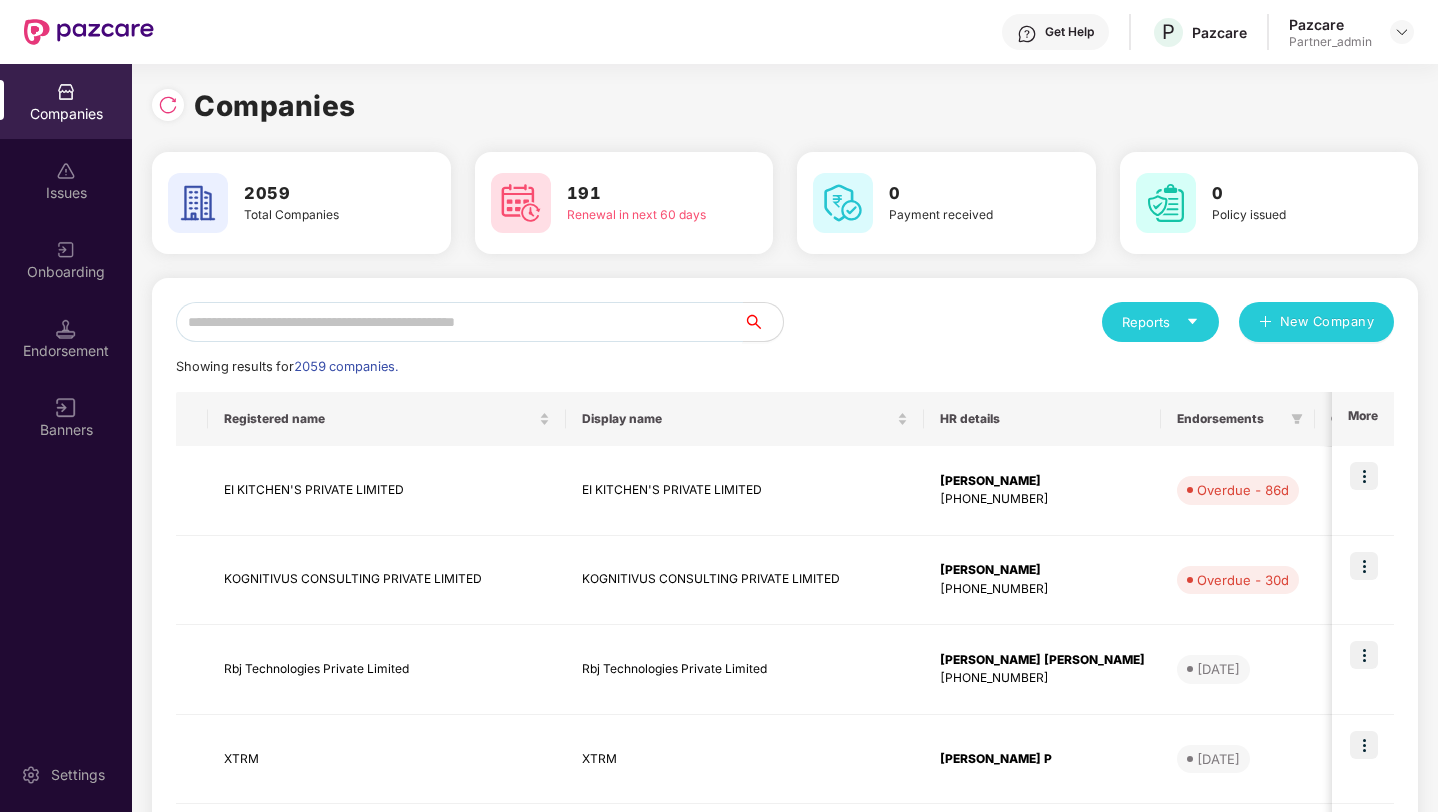 click at bounding box center [459, 322] 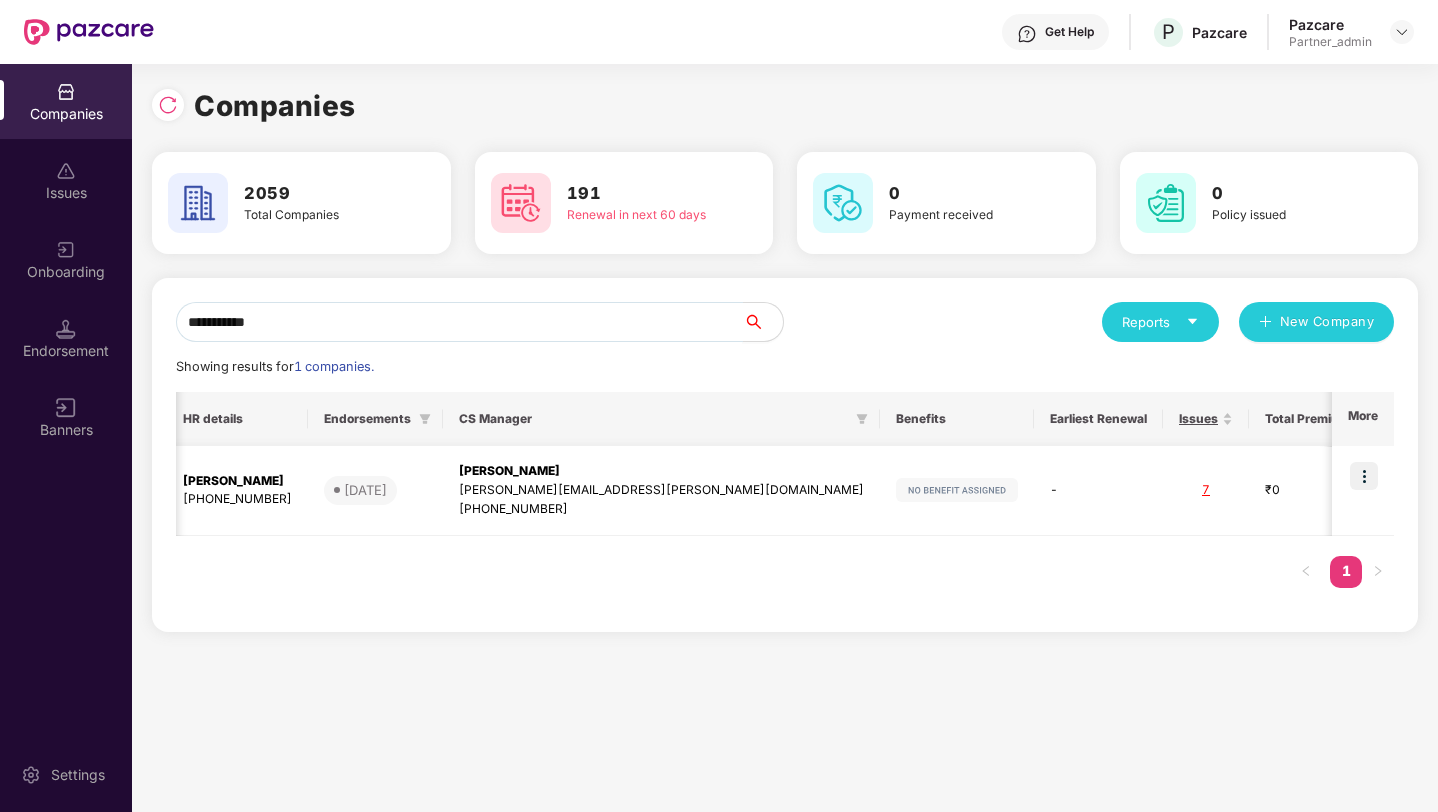scroll, scrollTop: 0, scrollLeft: 317, axis: horizontal 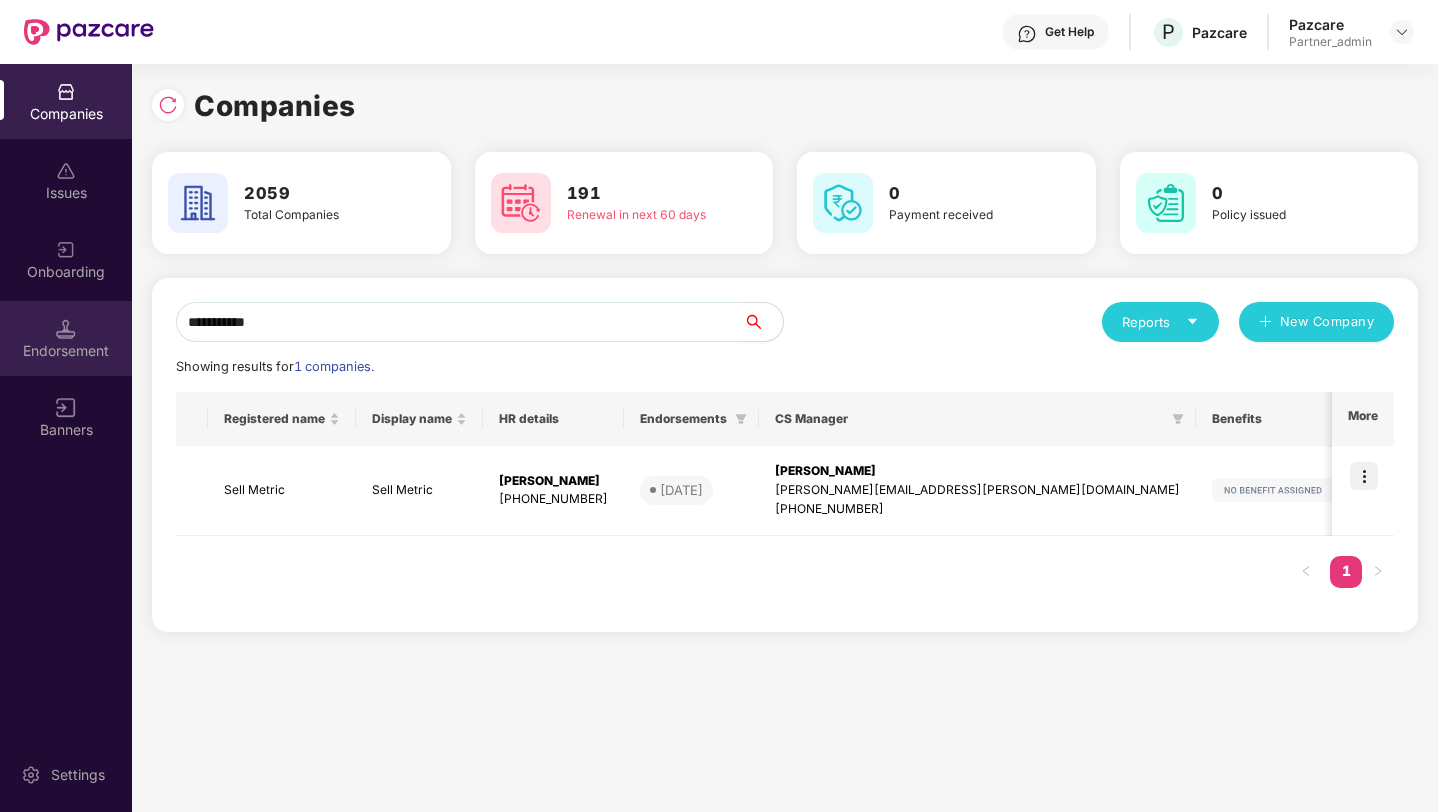 type on "**********" 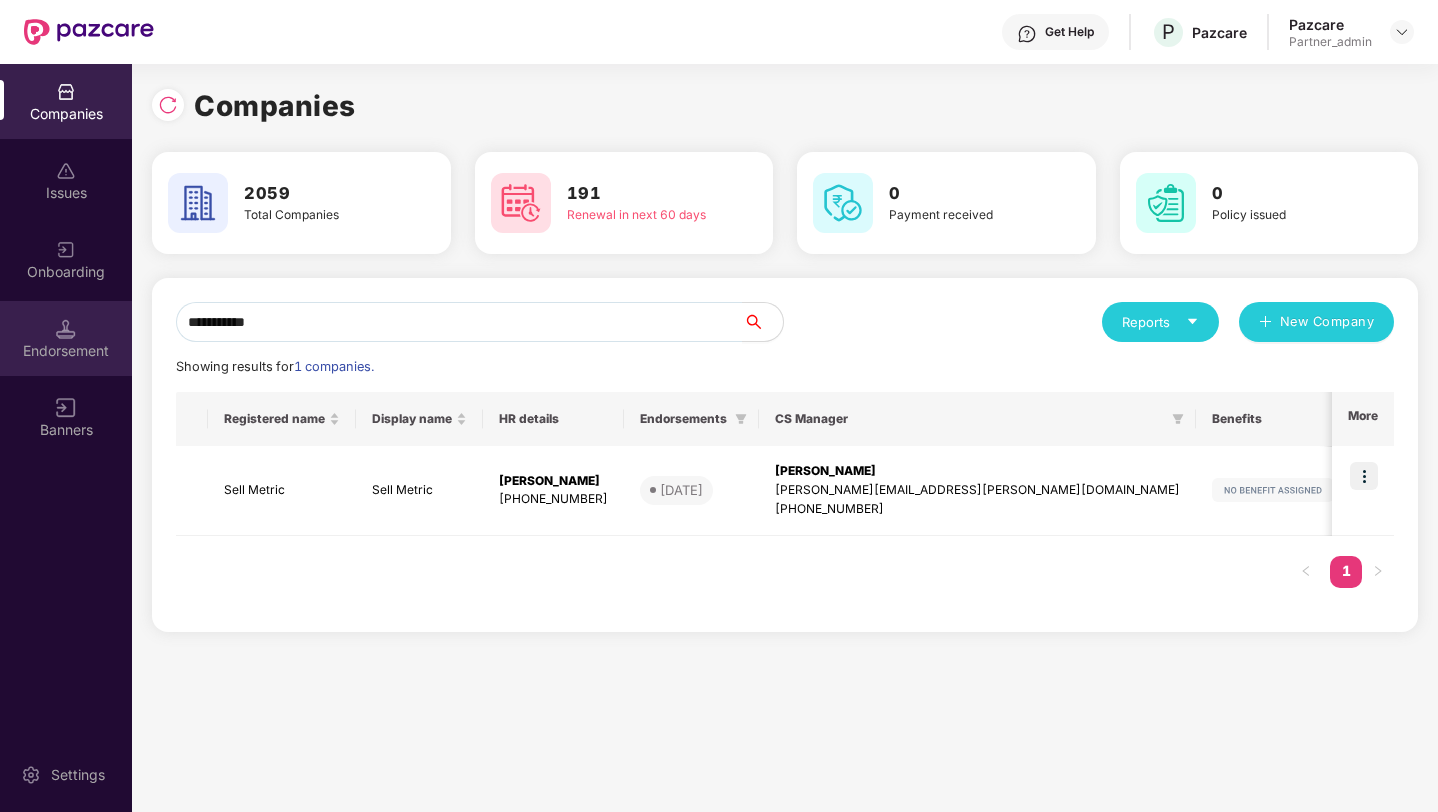 click on "Endorsement" at bounding box center (66, 351) 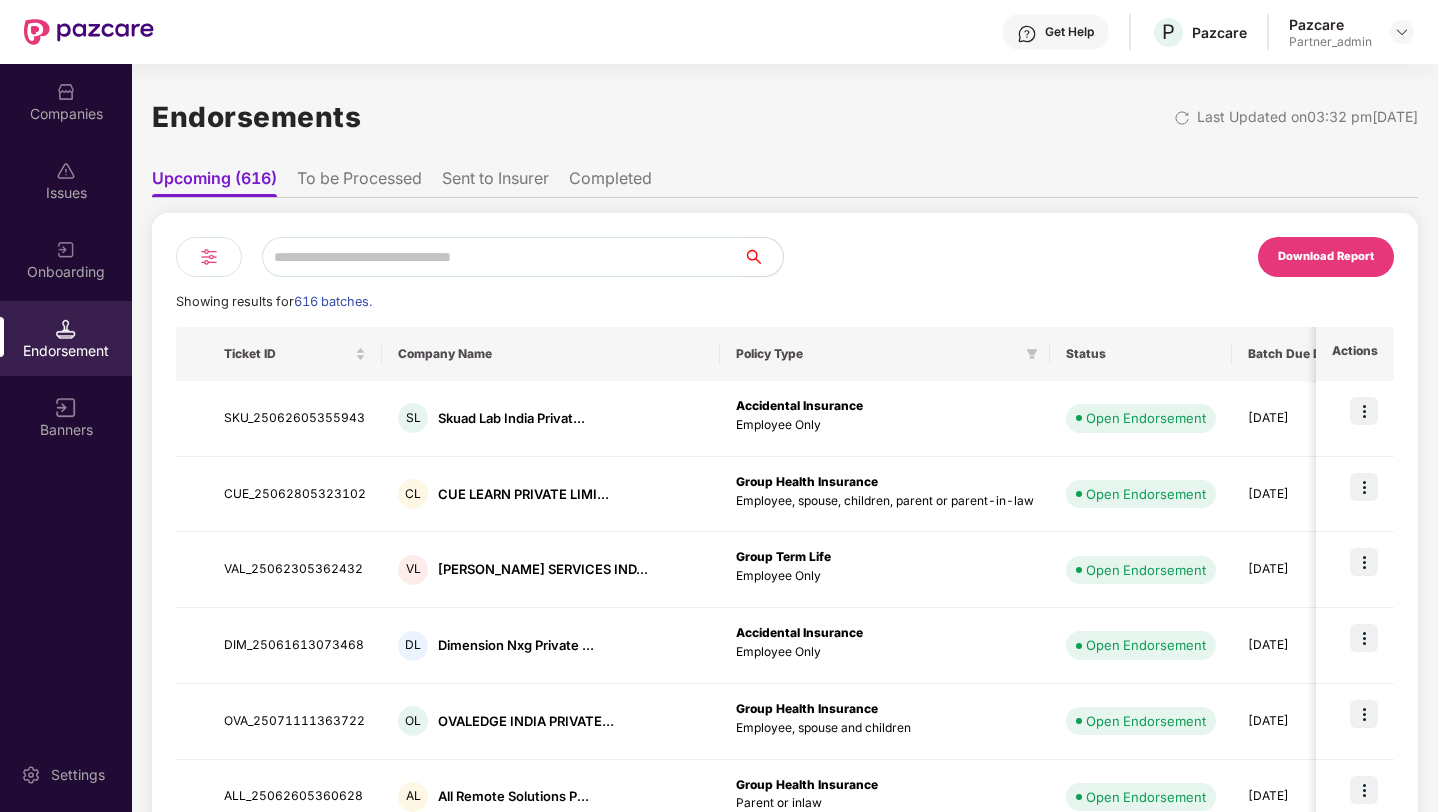 click at bounding box center [502, 257] 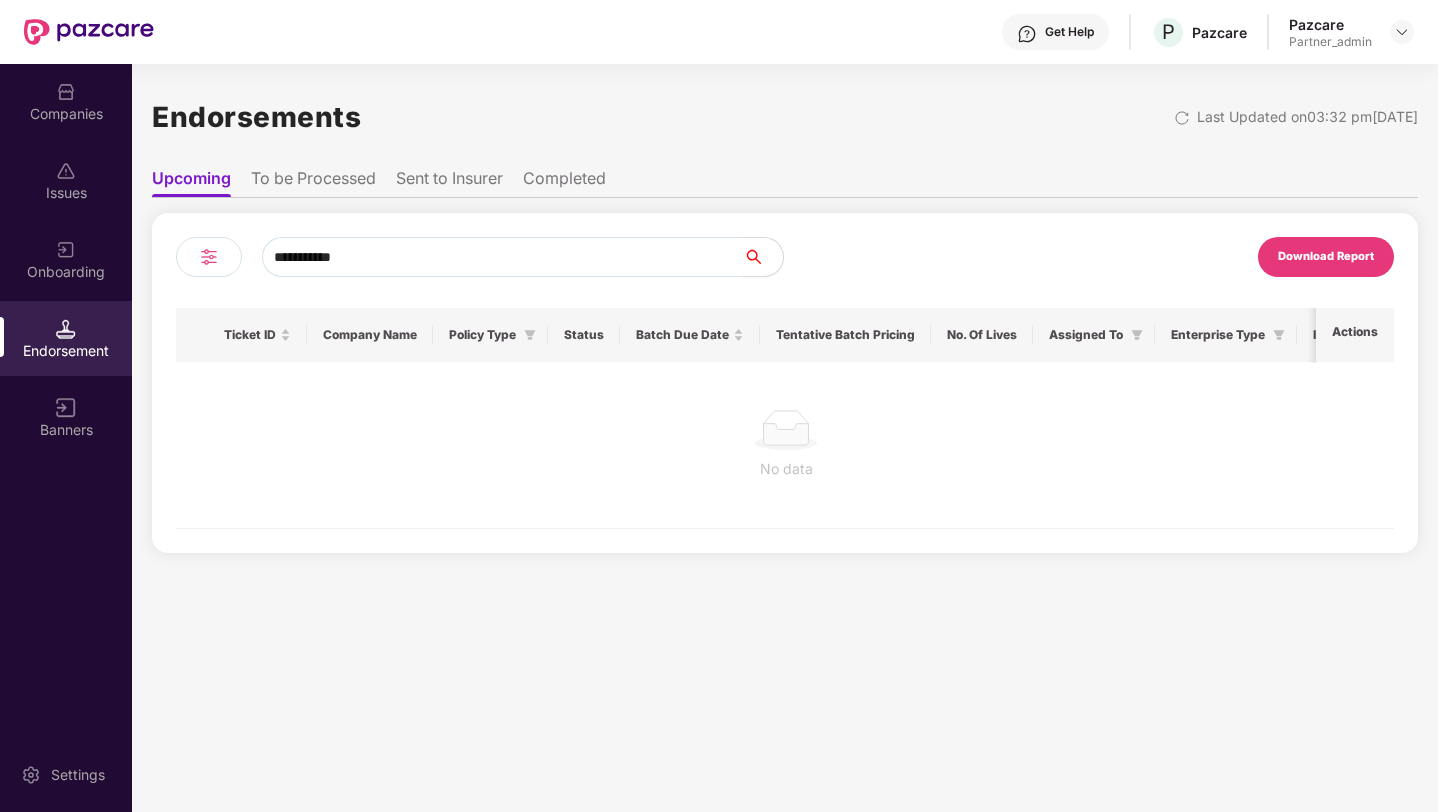 click on "**********" at bounding box center [502, 257] 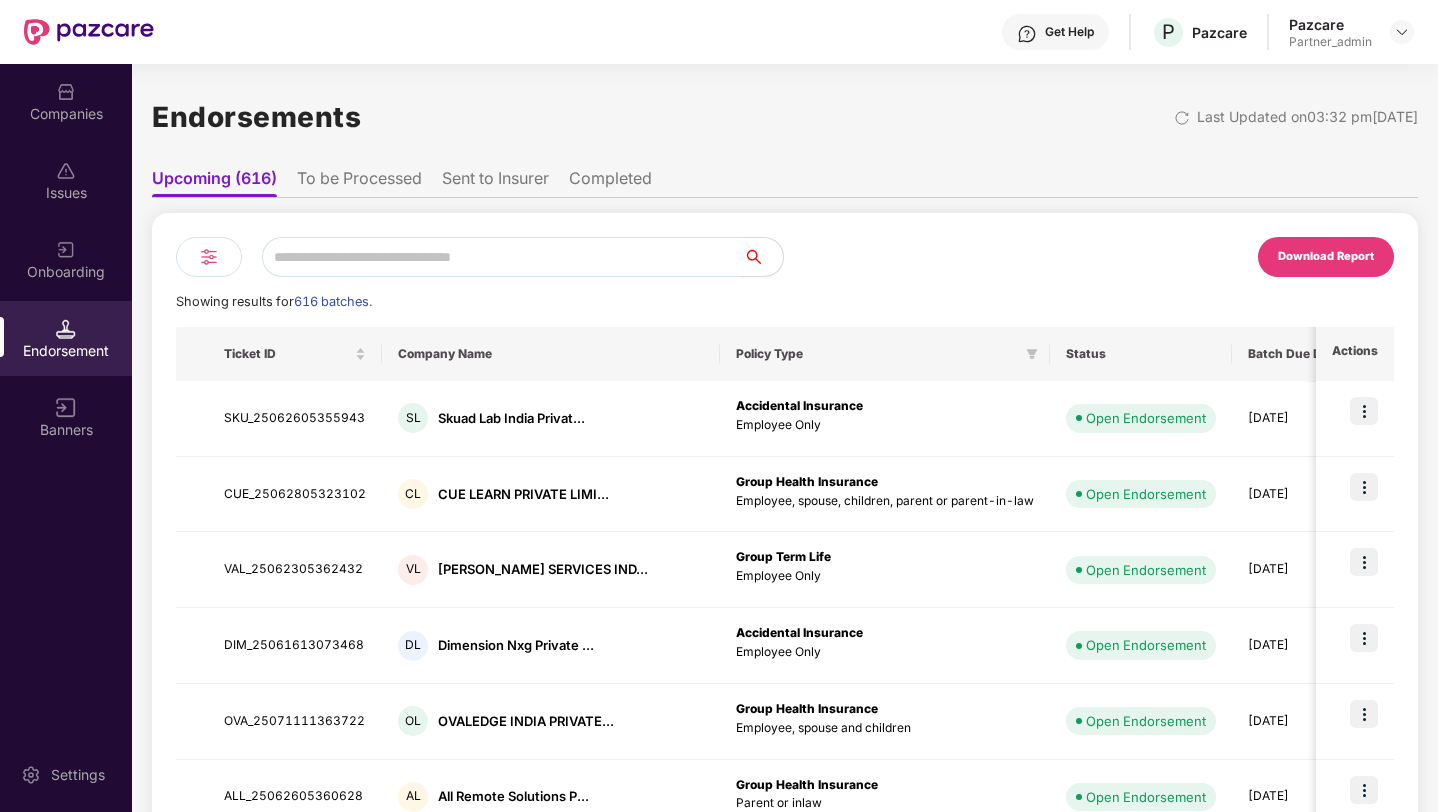 click at bounding box center (209, 257) 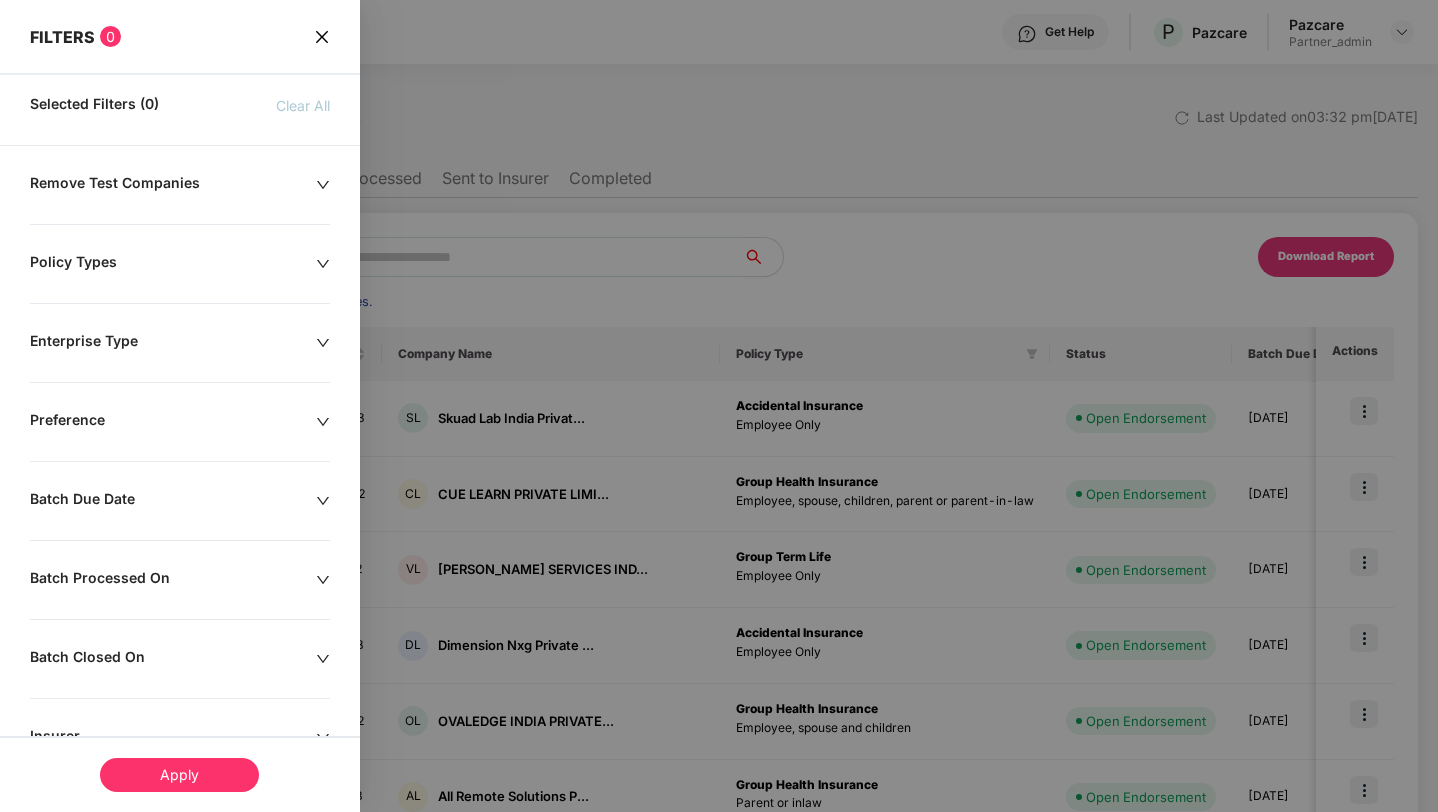 click at bounding box center (719, 406) 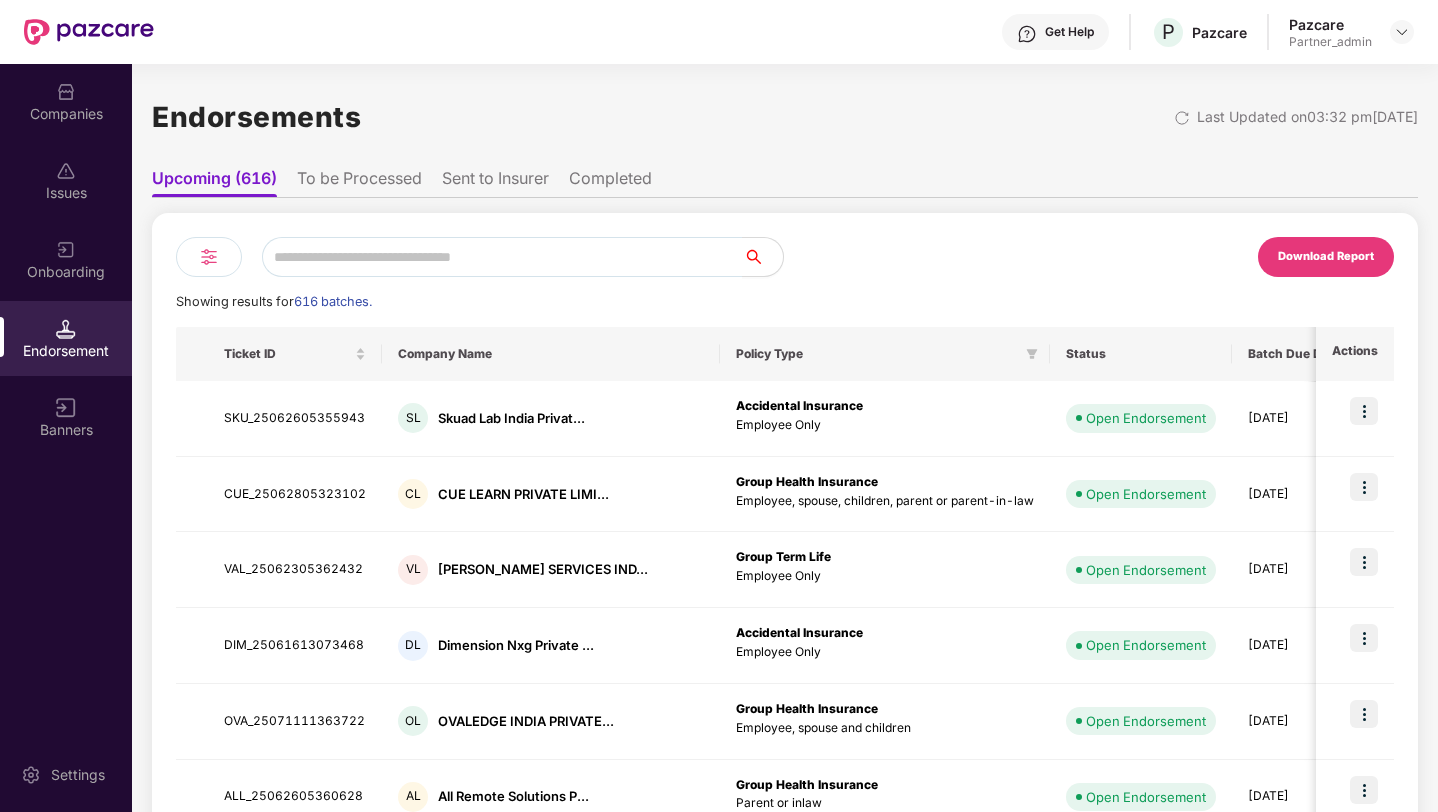 click on "Sent to Insurer" at bounding box center (495, 182) 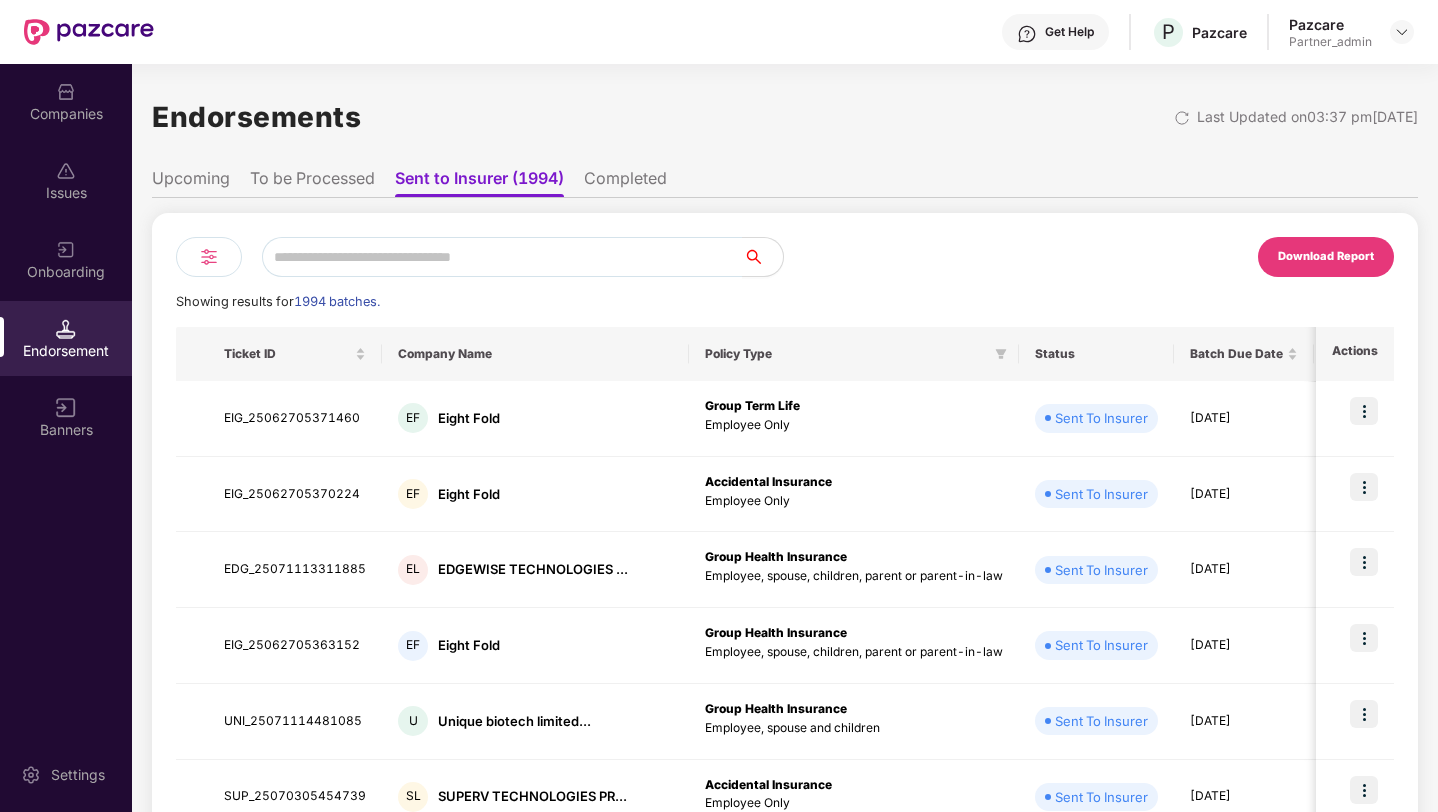 click on "Completed" at bounding box center [625, 182] 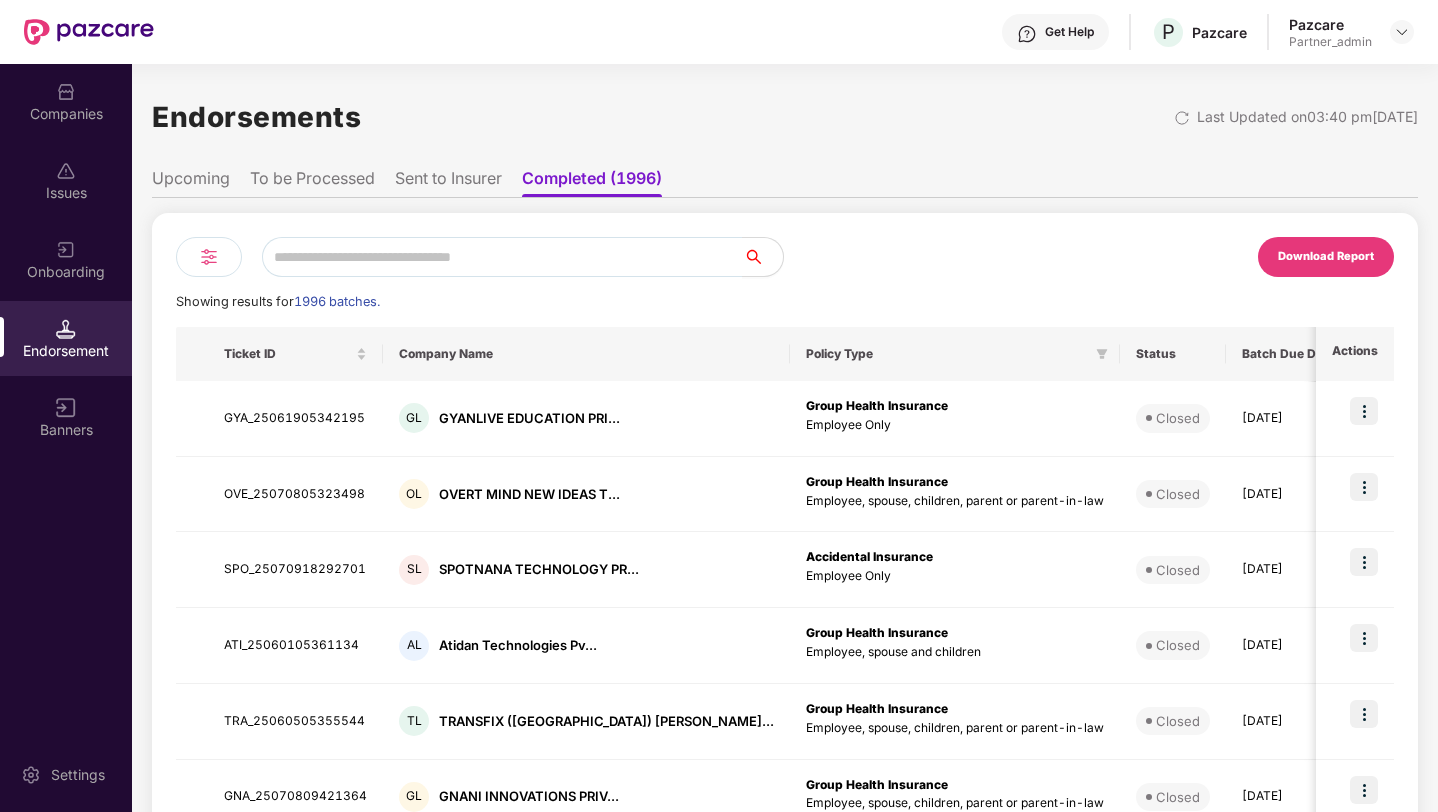 click on "Upcoming  To be Processed  Sent to Insurer  Completed (1996)" at bounding box center (785, 178) 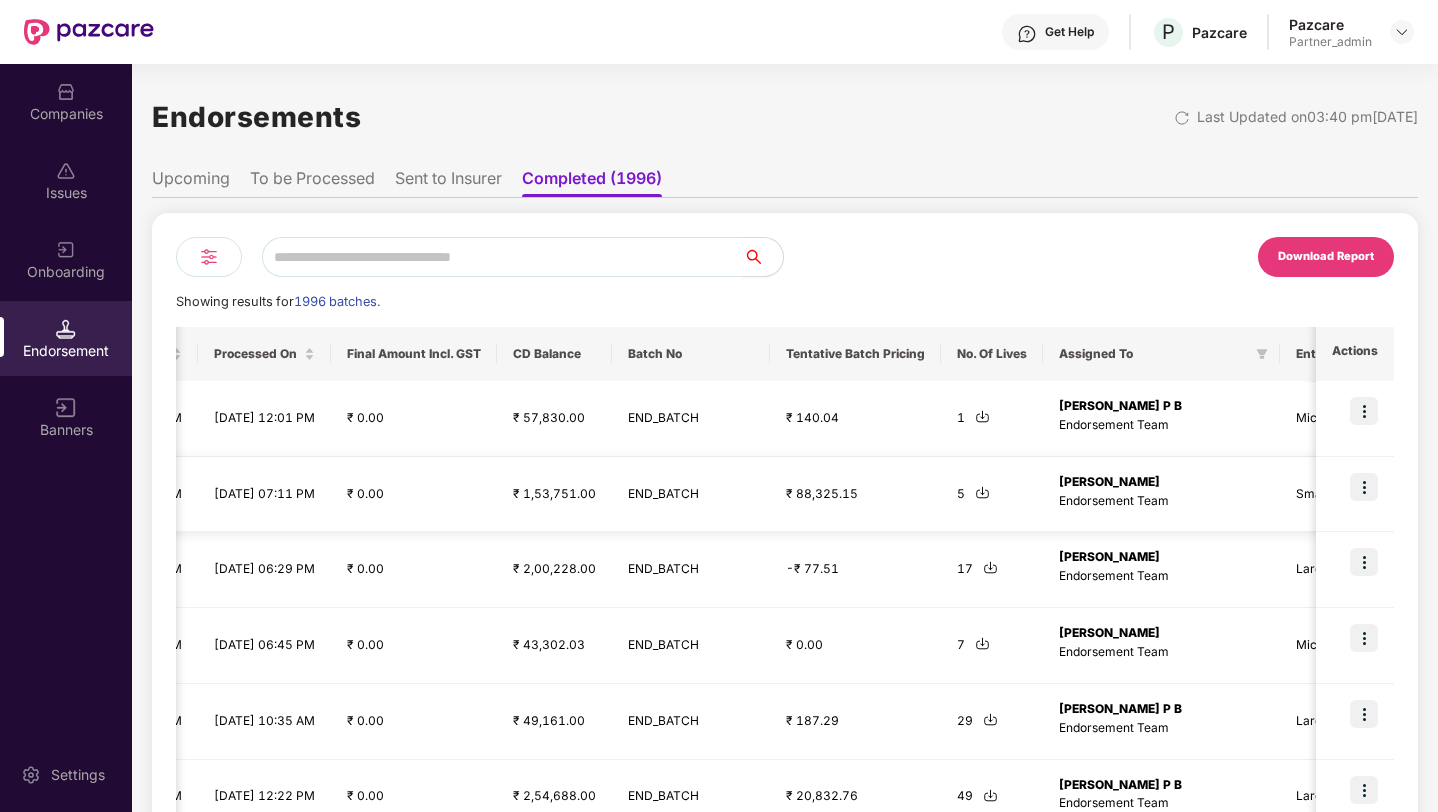 scroll, scrollTop: 0, scrollLeft: 1306, axis: horizontal 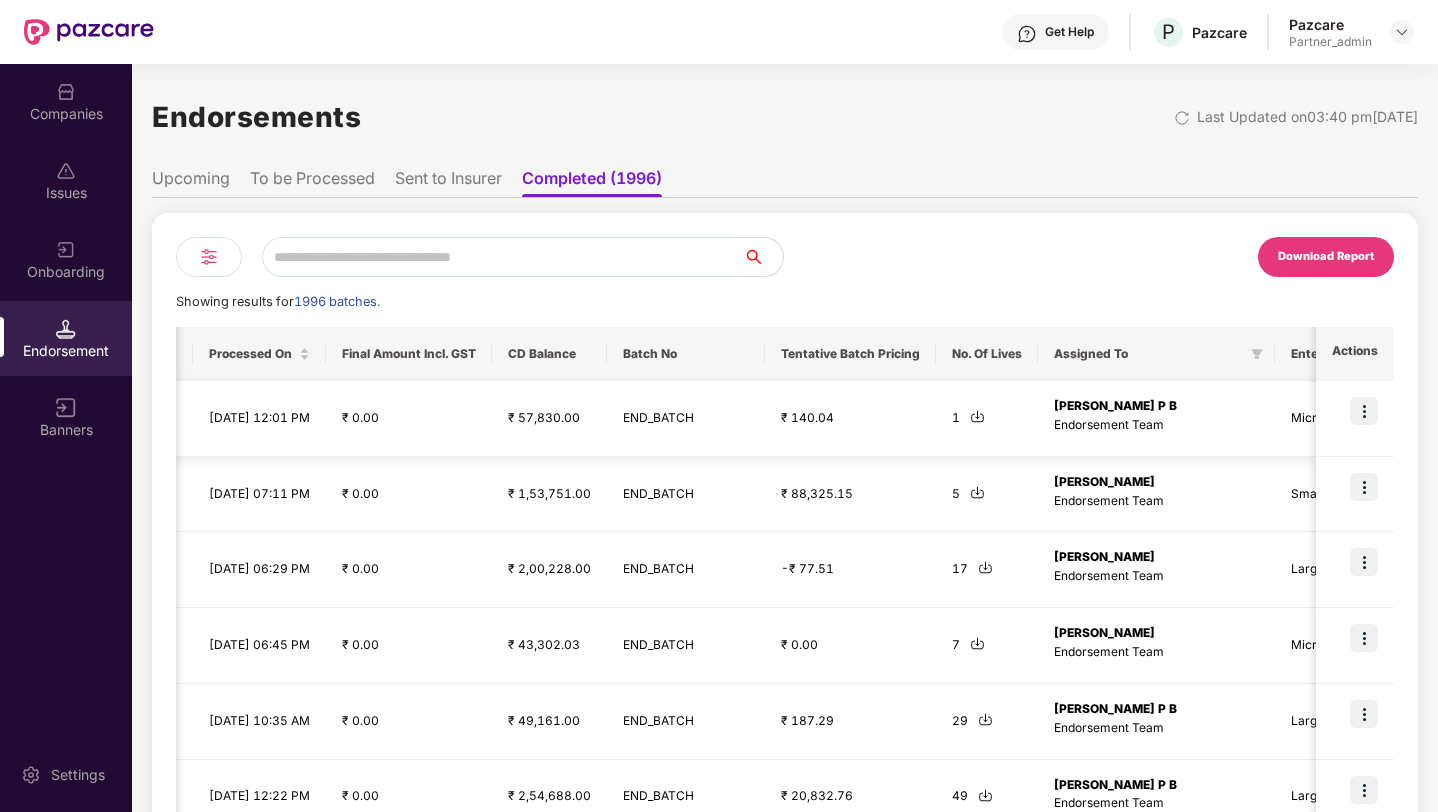 click at bounding box center [1364, 411] 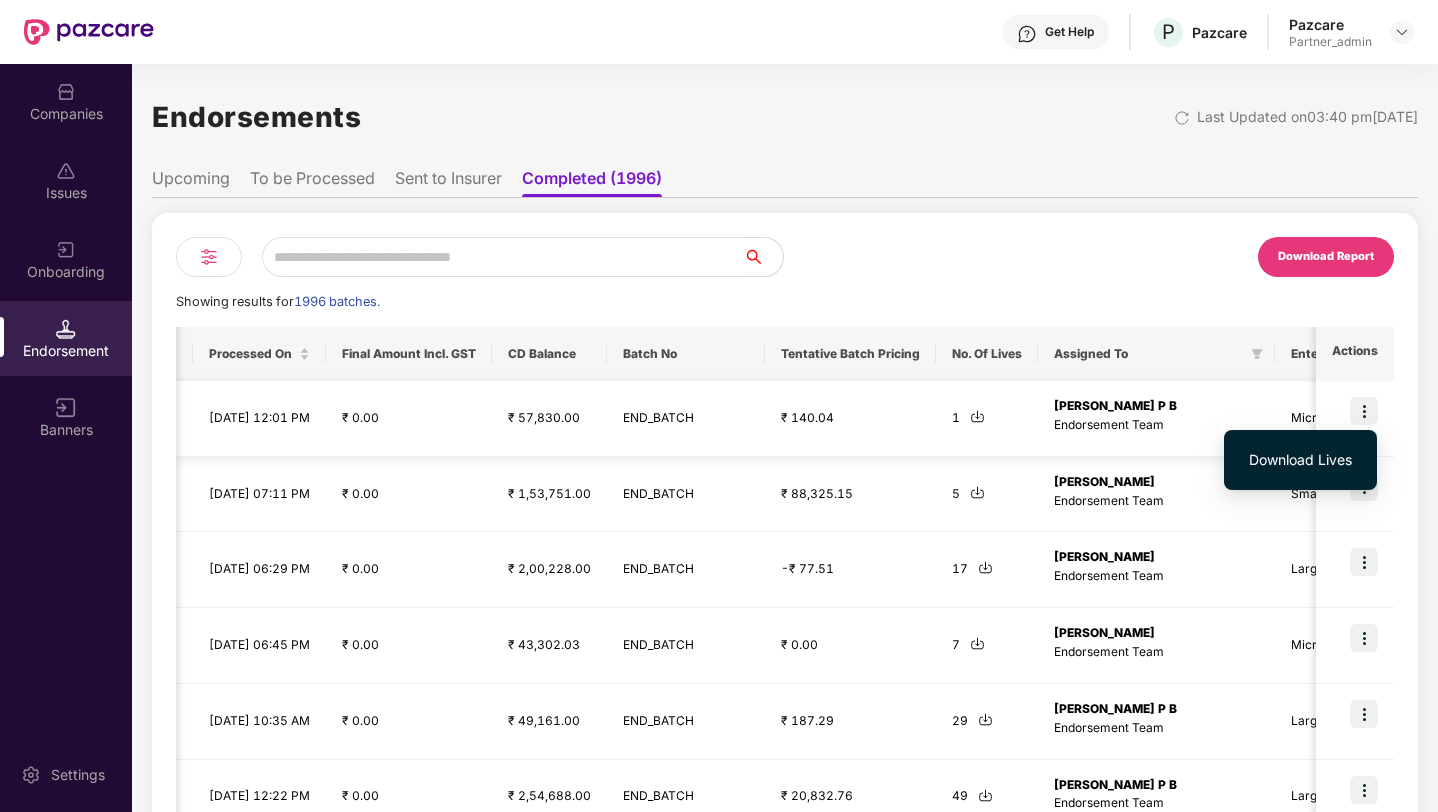 click on "₹ 57,830.00" at bounding box center [549, 419] 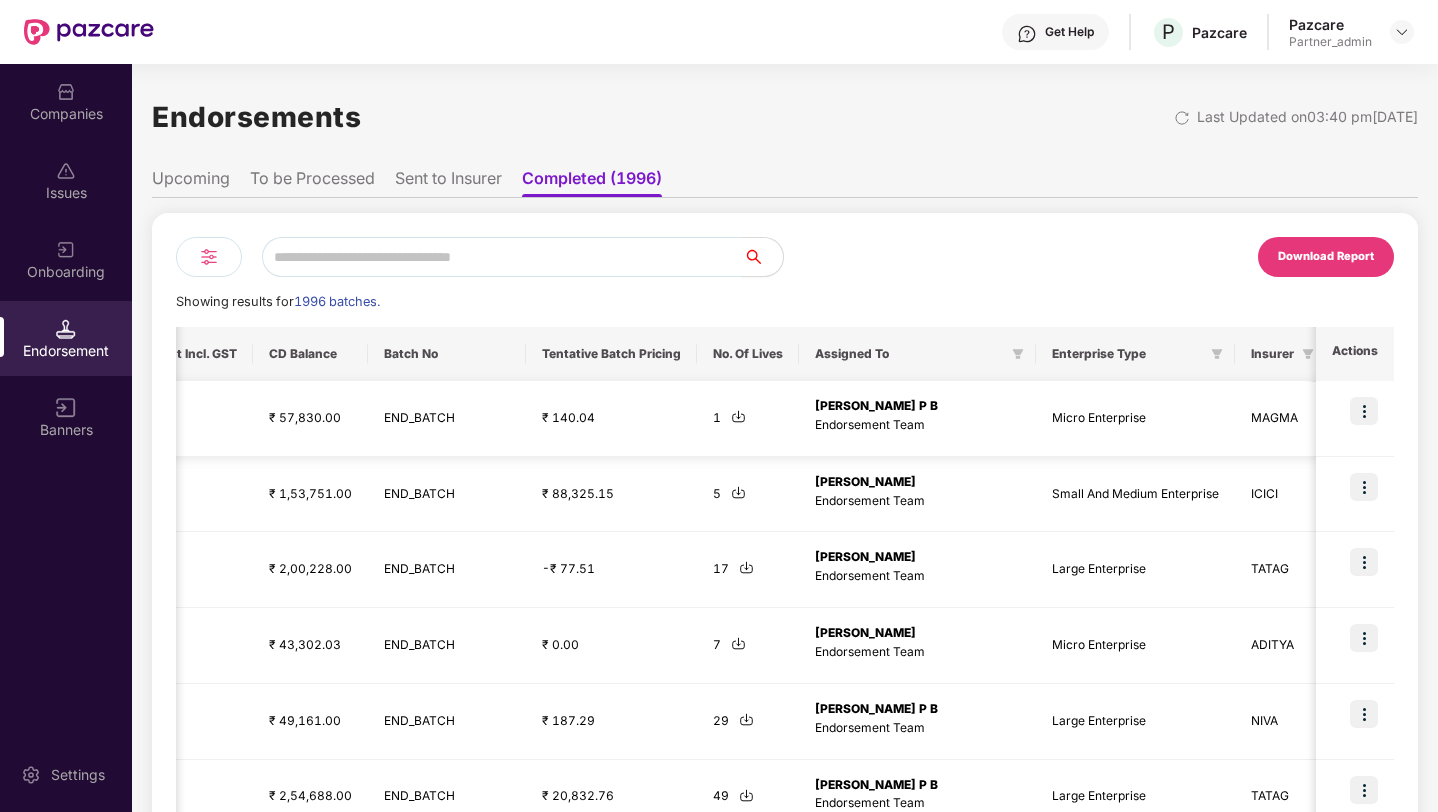 scroll, scrollTop: 0, scrollLeft: 1554, axis: horizontal 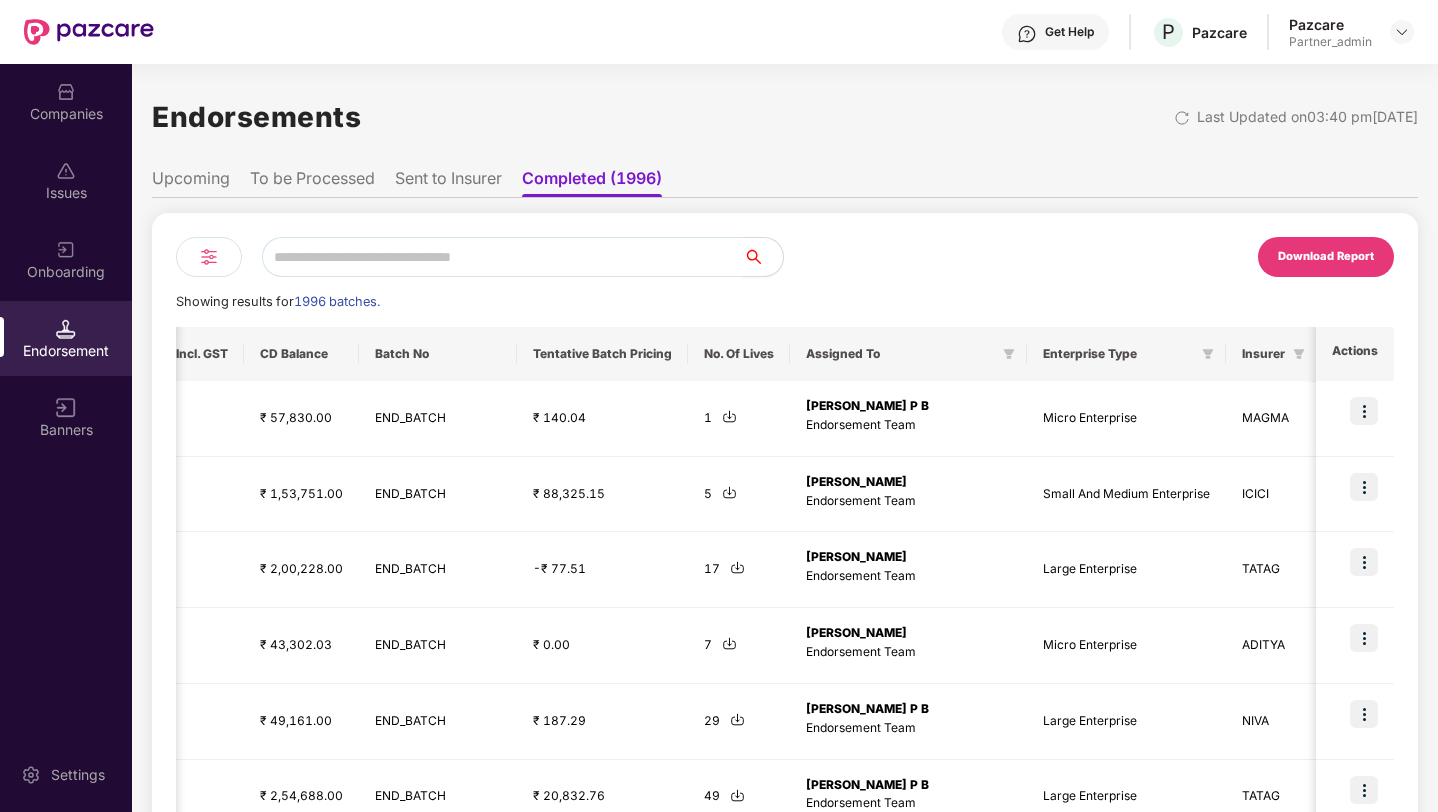 click on "Sent to Insurer" at bounding box center [448, 182] 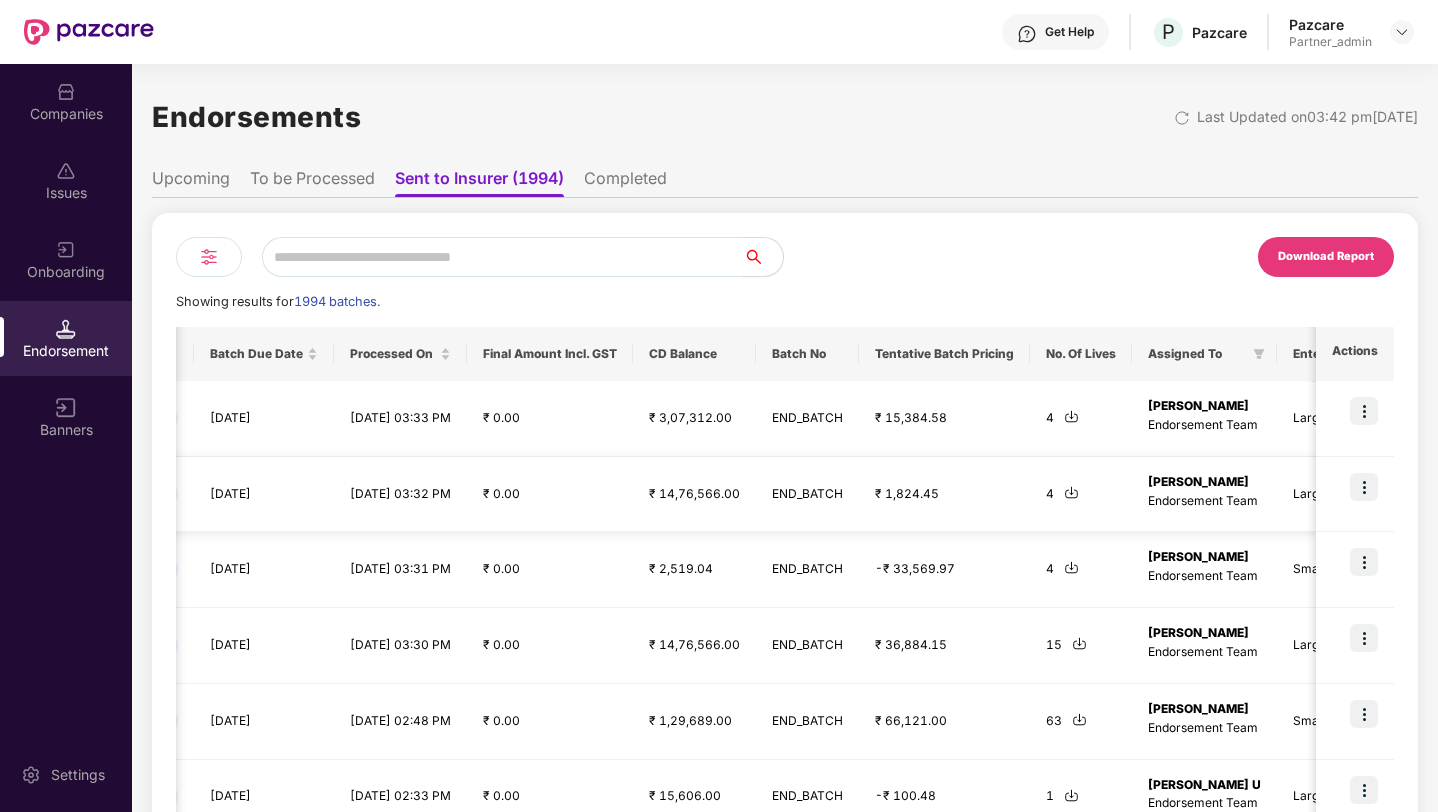 scroll, scrollTop: 0, scrollLeft: 1349, axis: horizontal 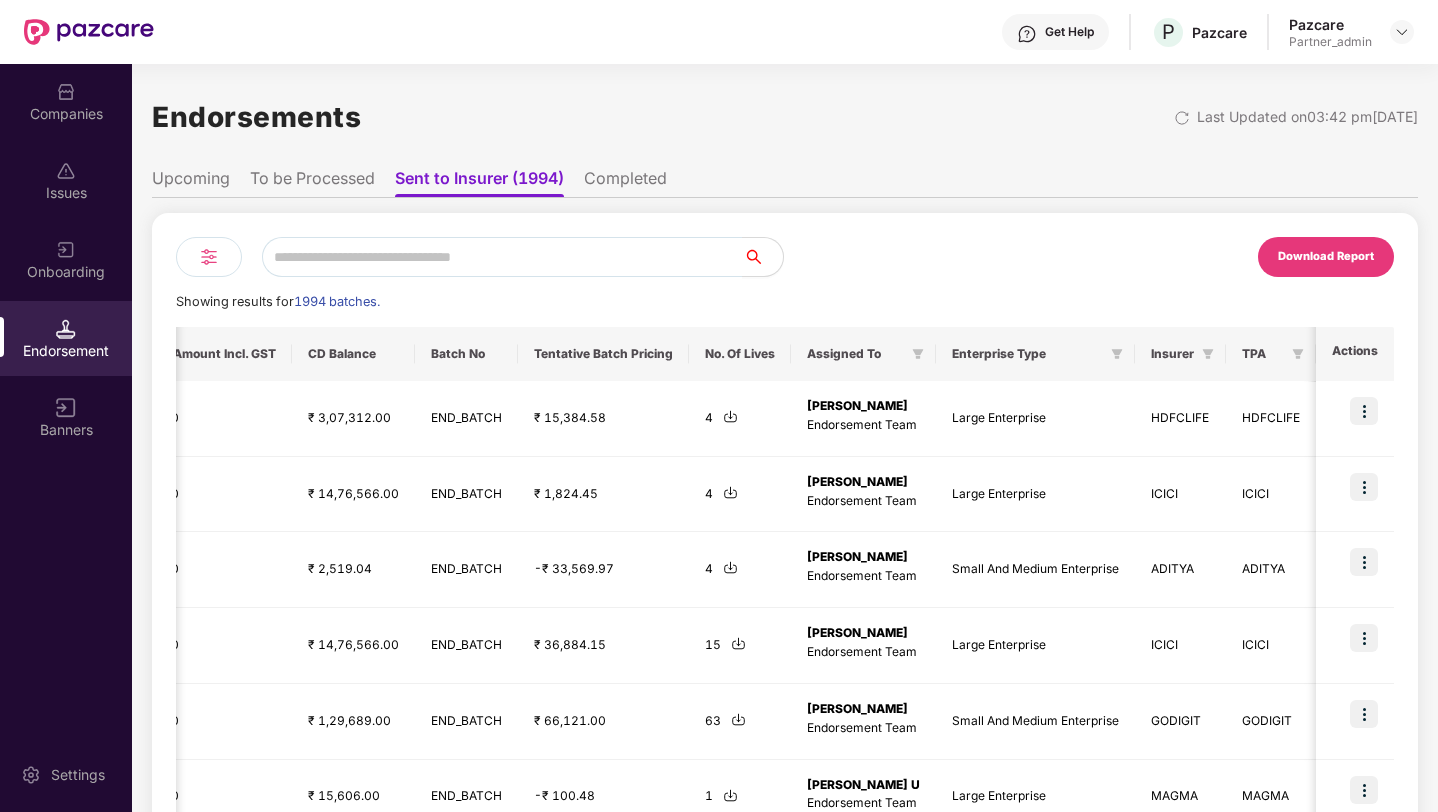 click on "To be Processed" at bounding box center [312, 182] 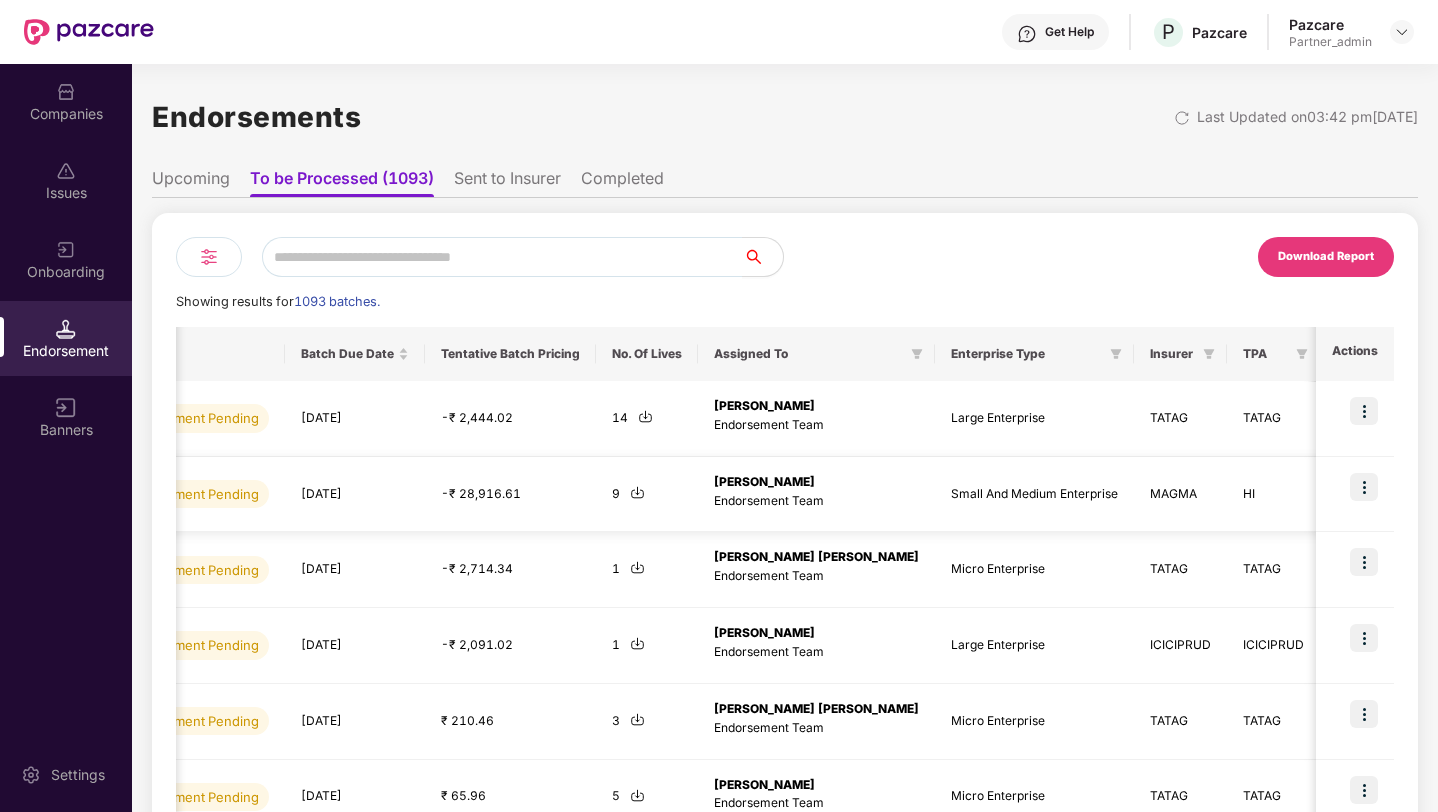scroll, scrollTop: 0, scrollLeft: 939, axis: horizontal 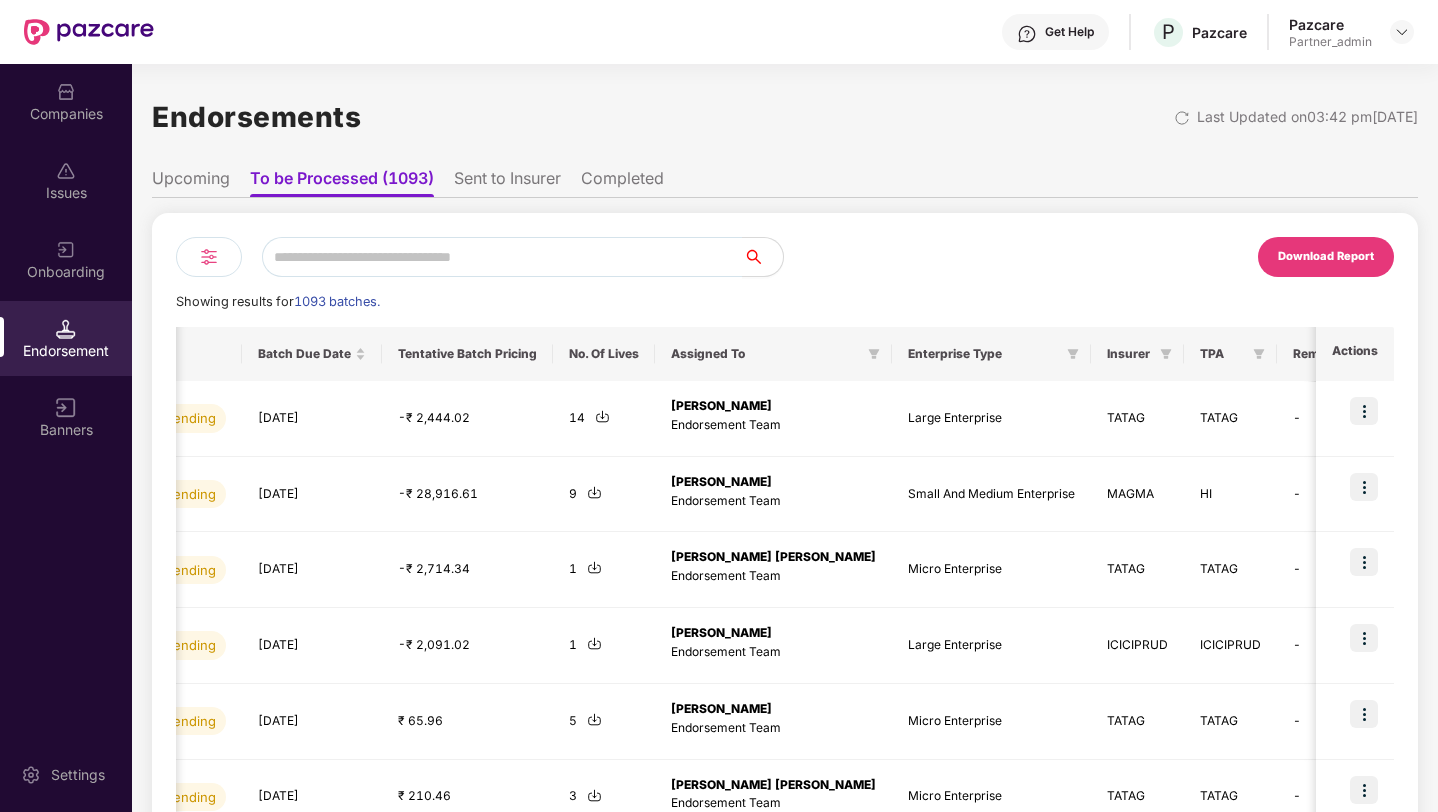 click on "Upcoming  To be Processed (1093) Sent to Insurer  Completed" at bounding box center (785, 178) 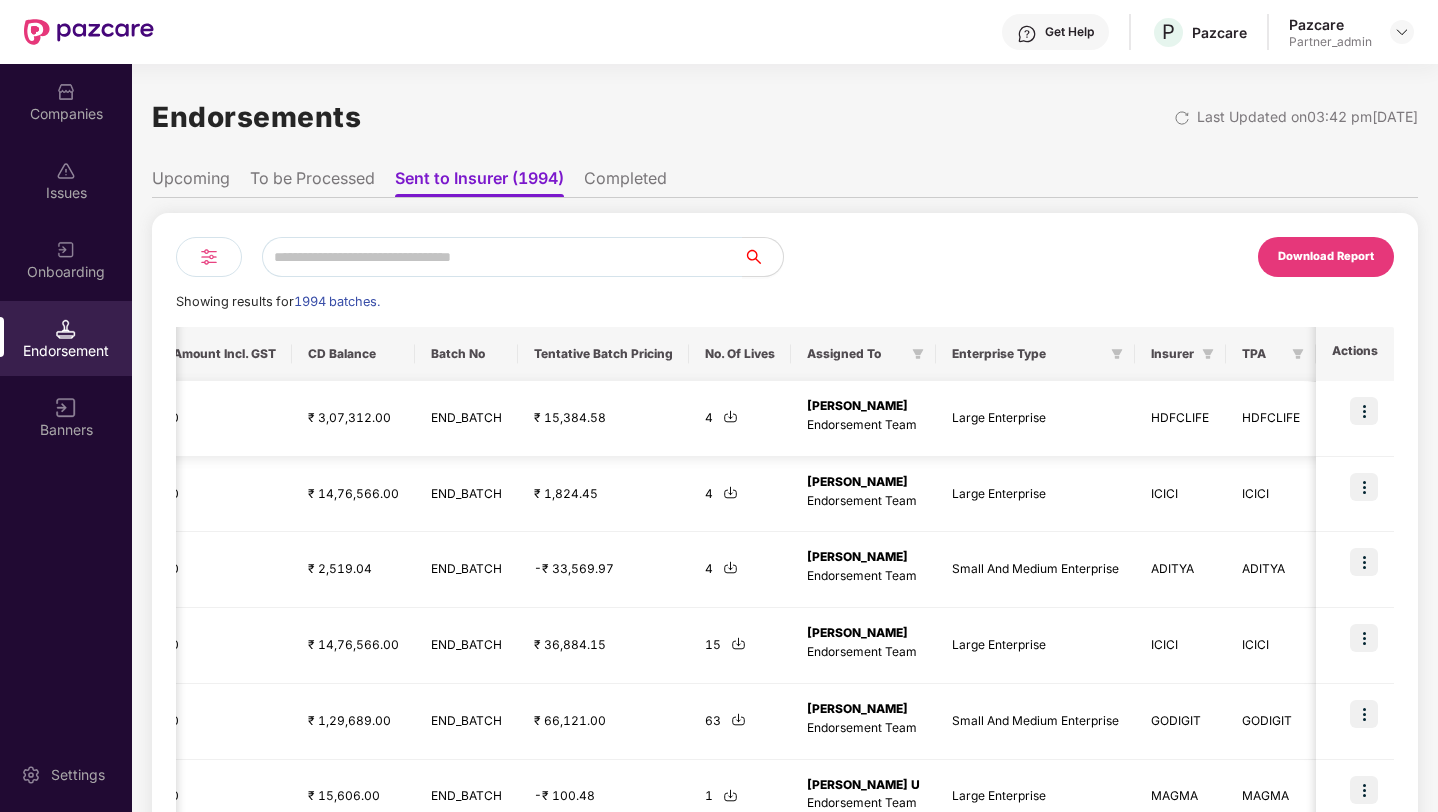 scroll, scrollTop: 0, scrollLeft: 1349, axis: horizontal 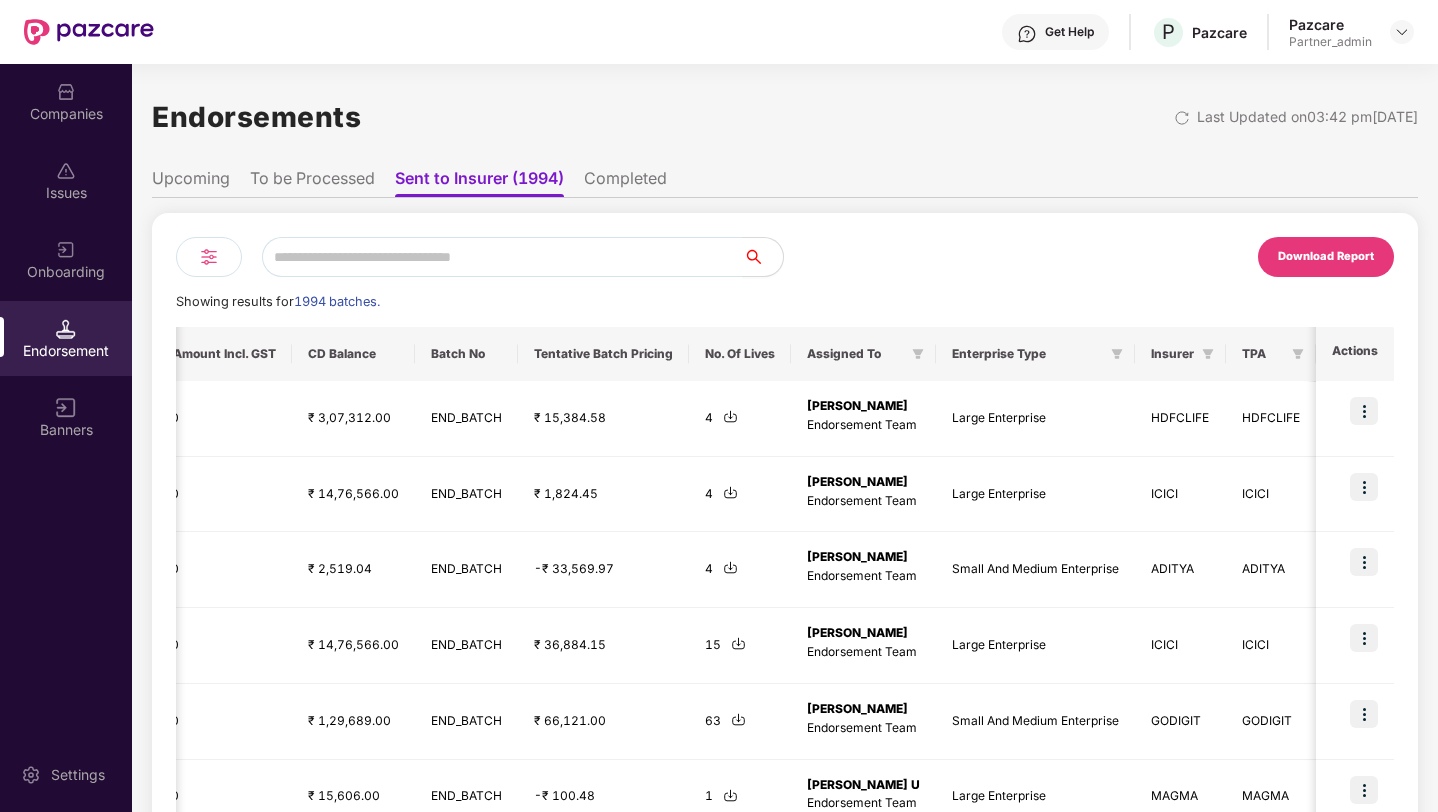 click on "Companies" at bounding box center (66, 114) 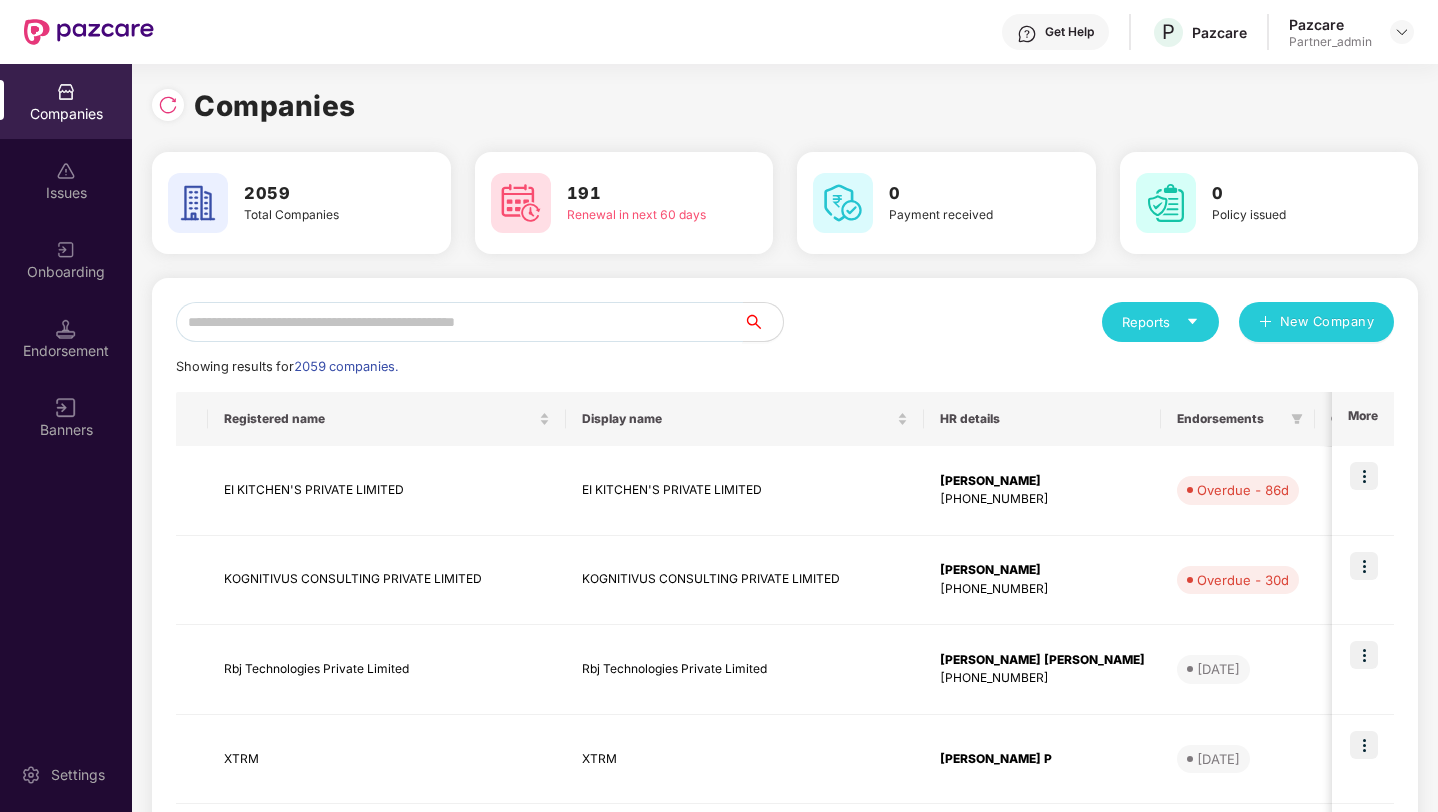 click at bounding box center [459, 322] 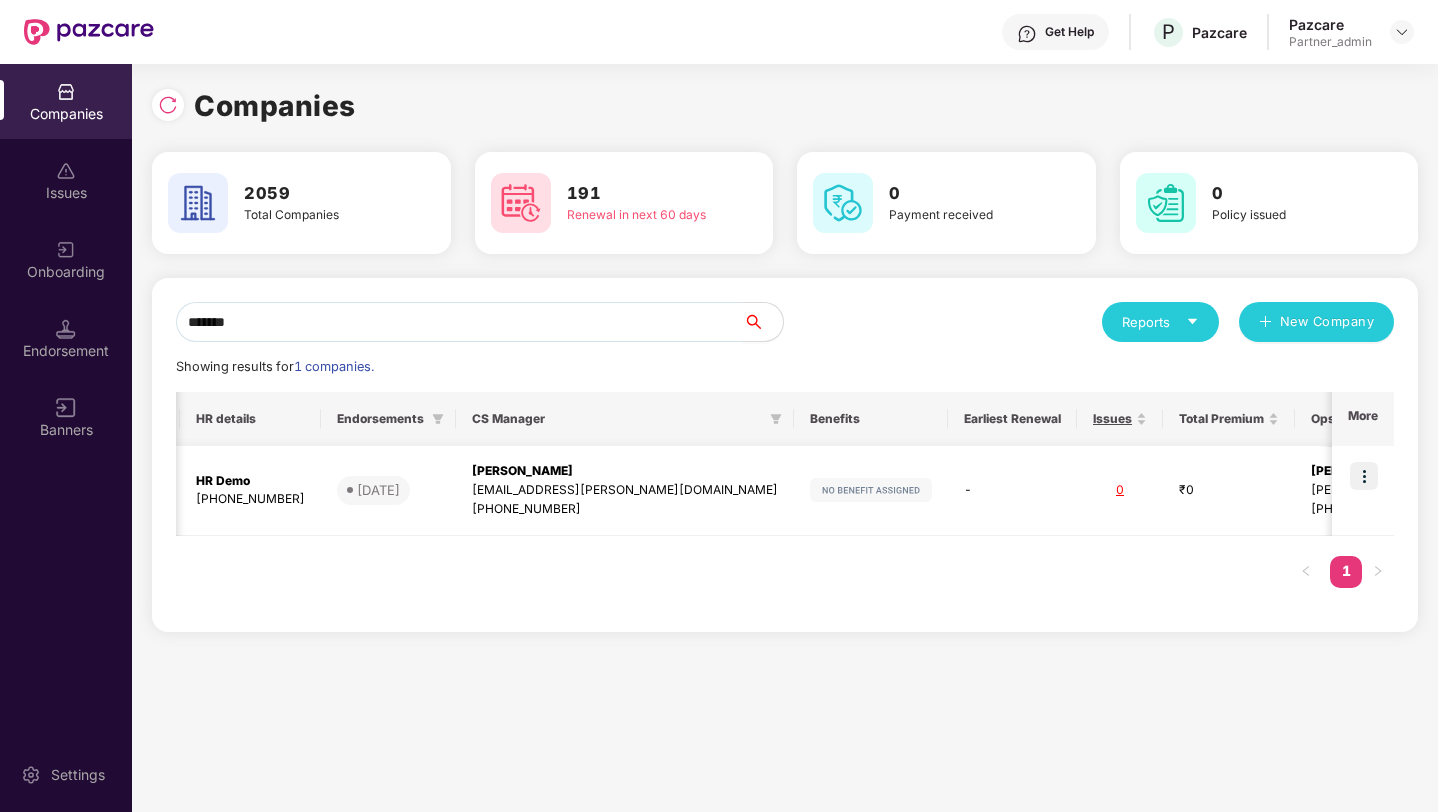 scroll, scrollTop: 0, scrollLeft: 0, axis: both 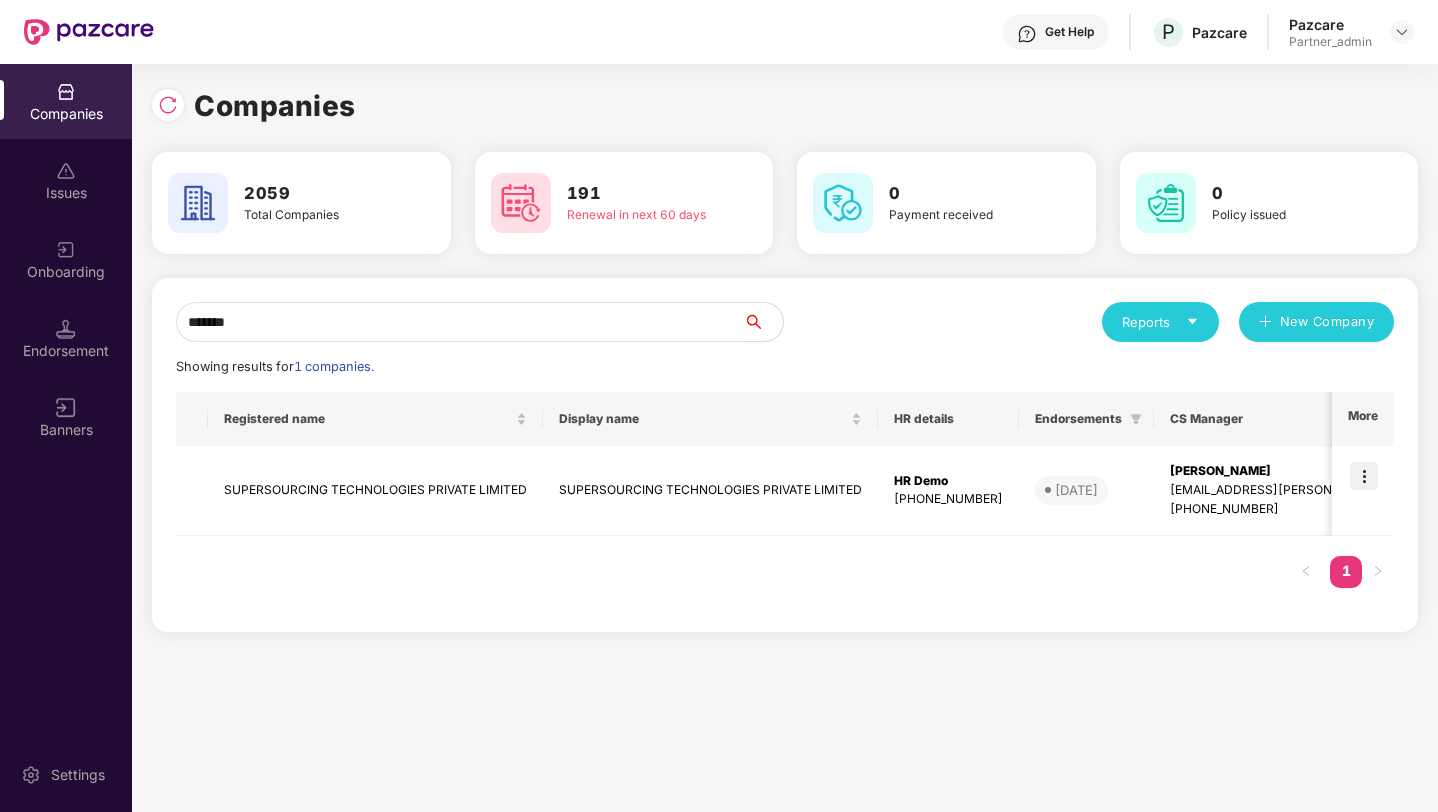 type on "*******" 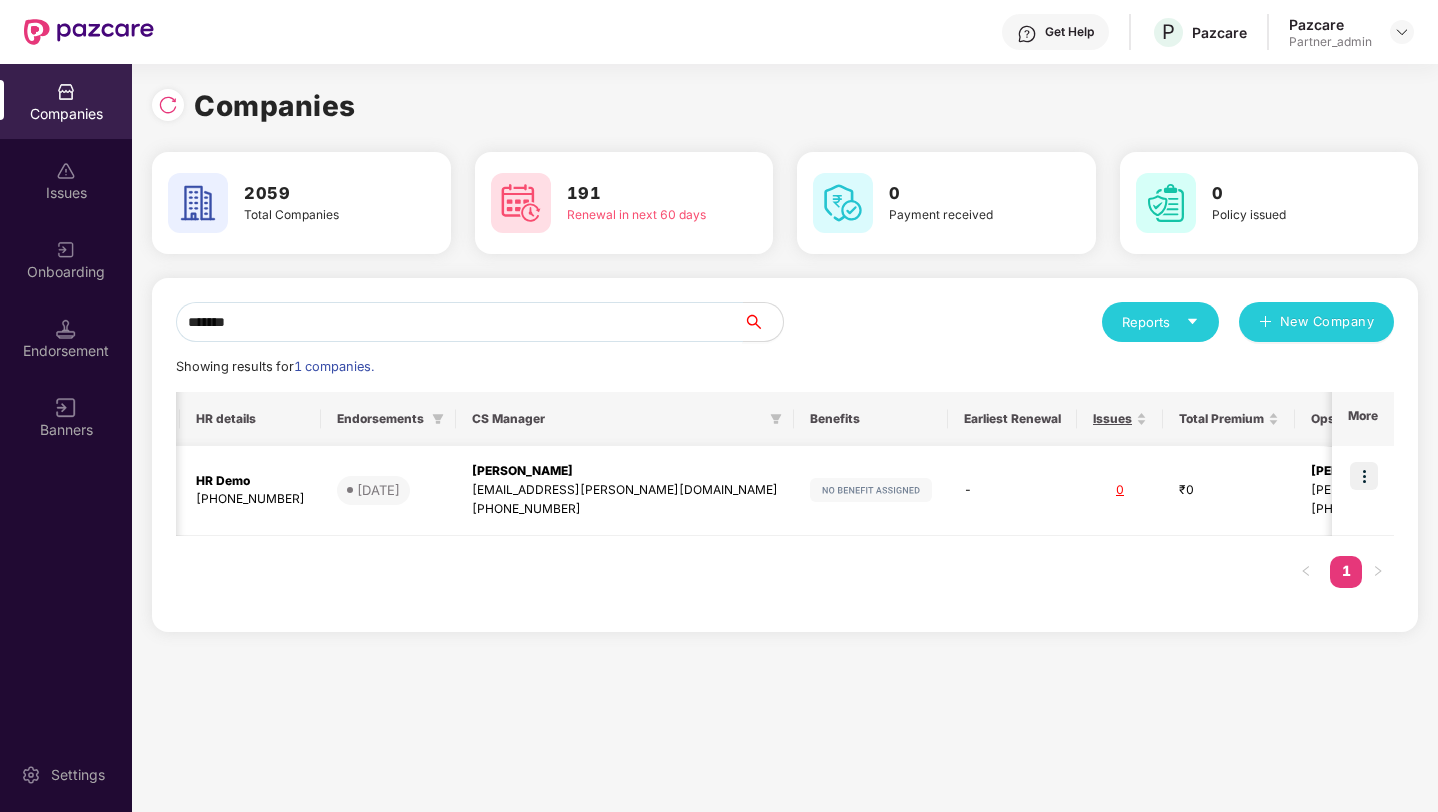 scroll, scrollTop: 0, scrollLeft: 0, axis: both 